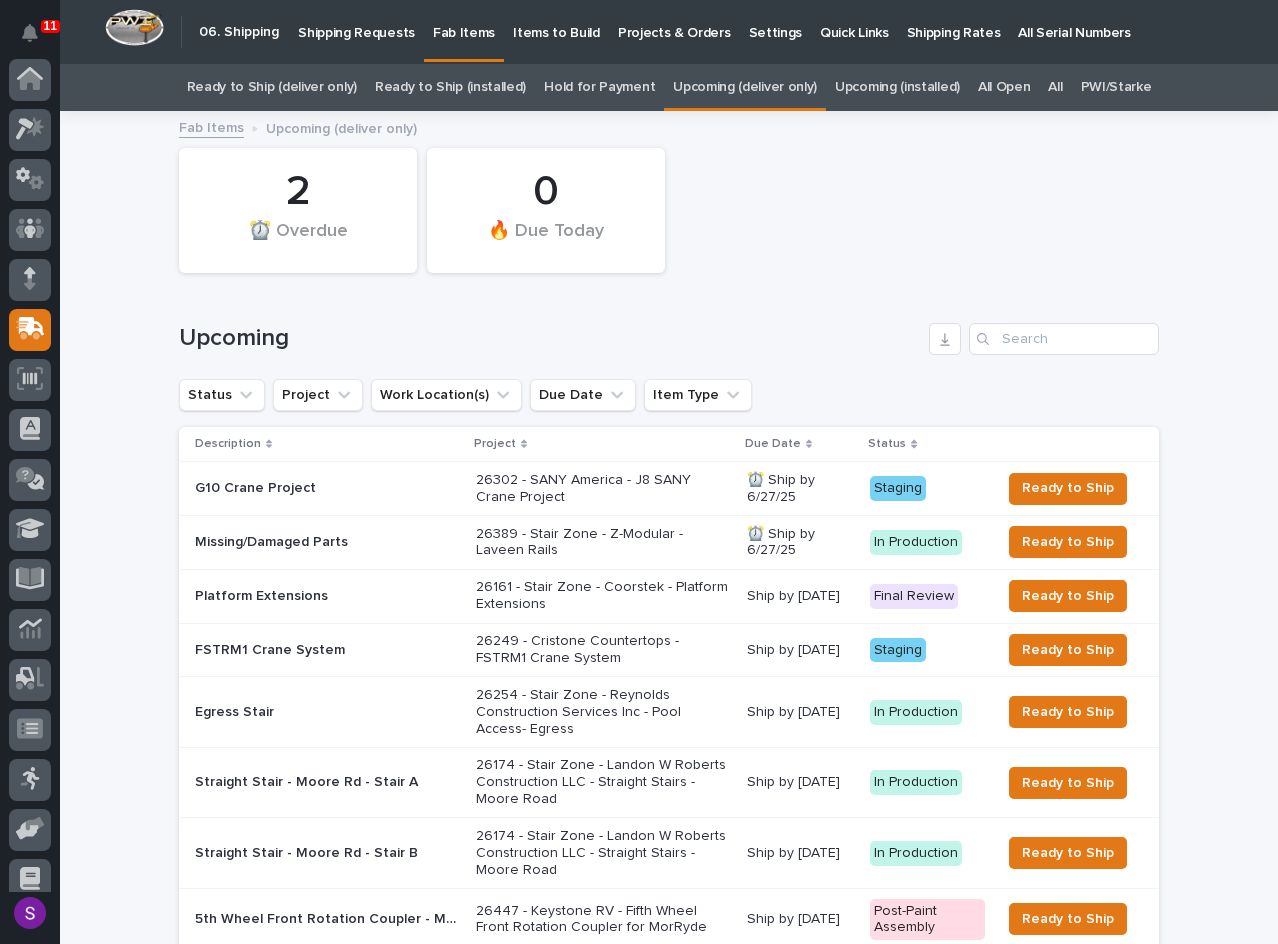 scroll, scrollTop: 0, scrollLeft: 0, axis: both 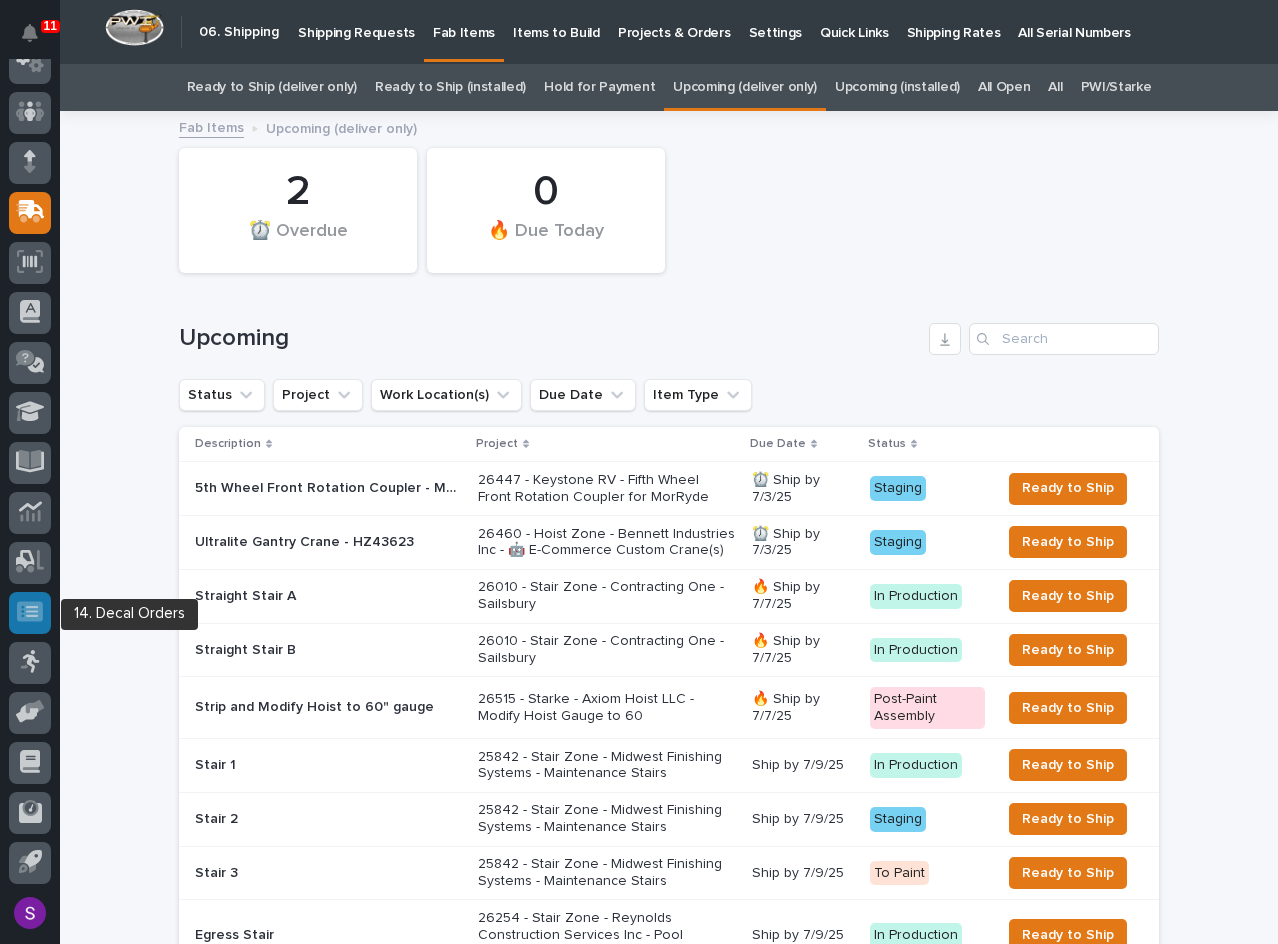 click at bounding box center (30, 612) 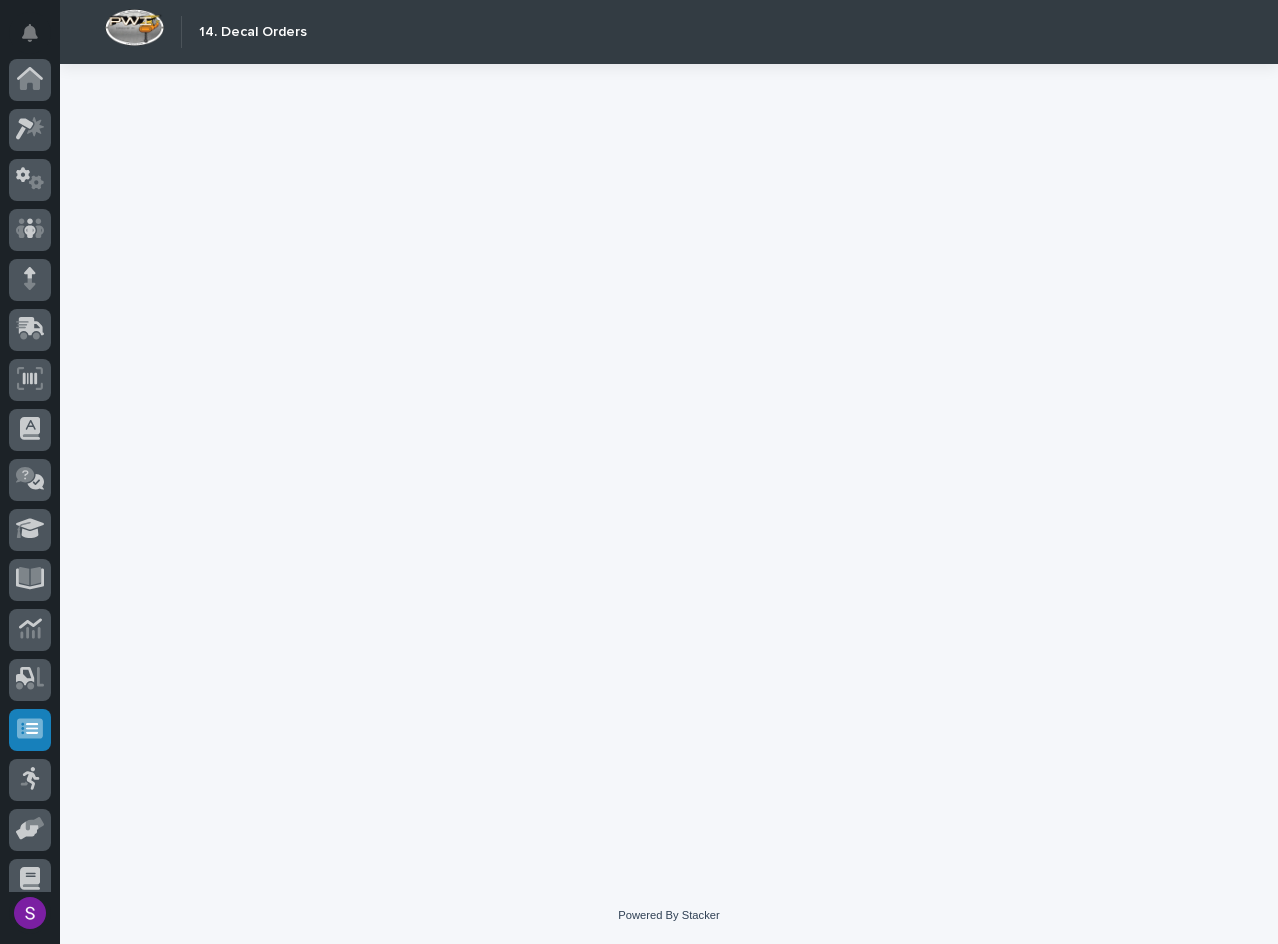 scroll, scrollTop: 117, scrollLeft: 0, axis: vertical 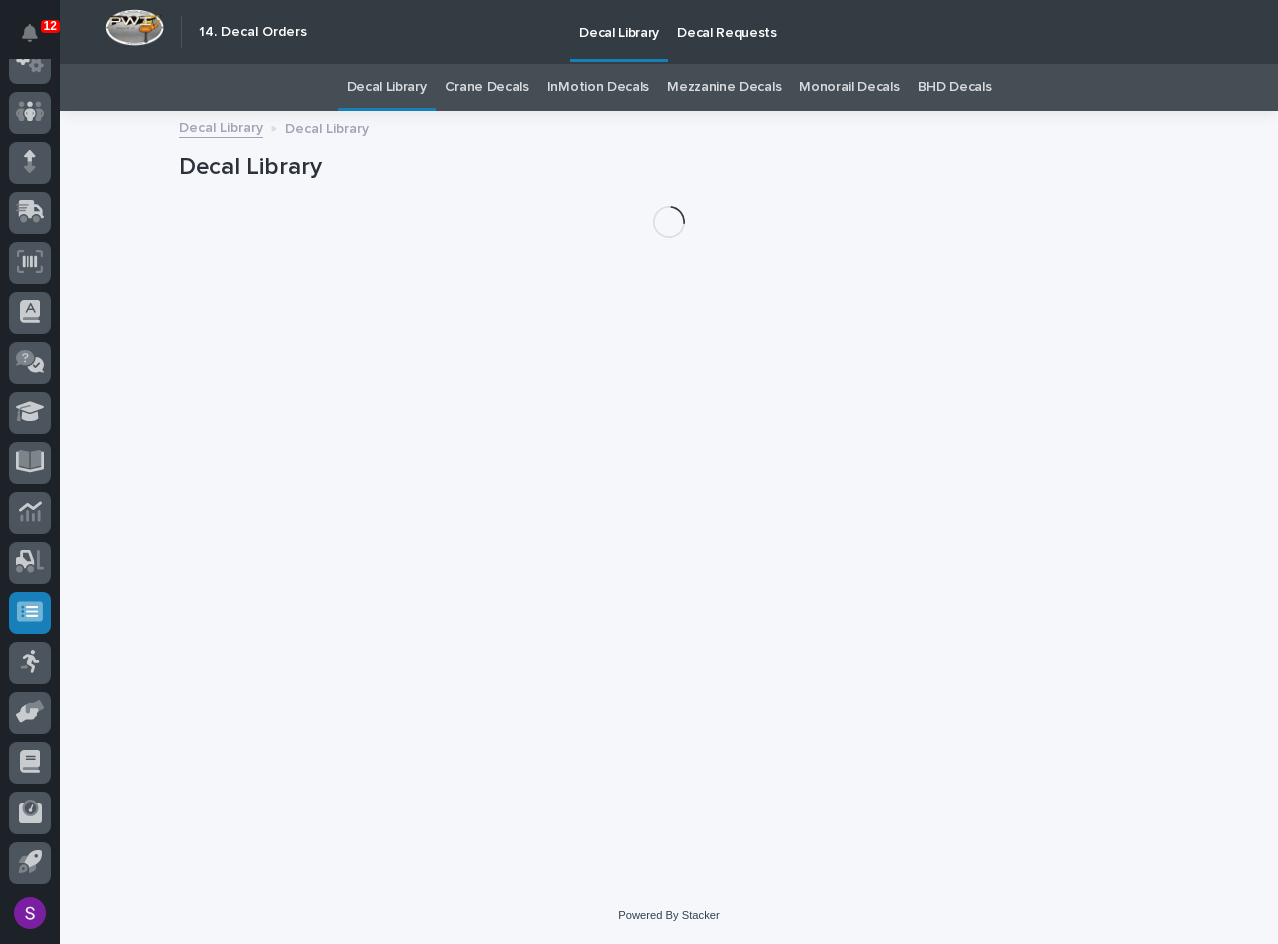 click on "Decal Requests" at bounding box center [727, 21] 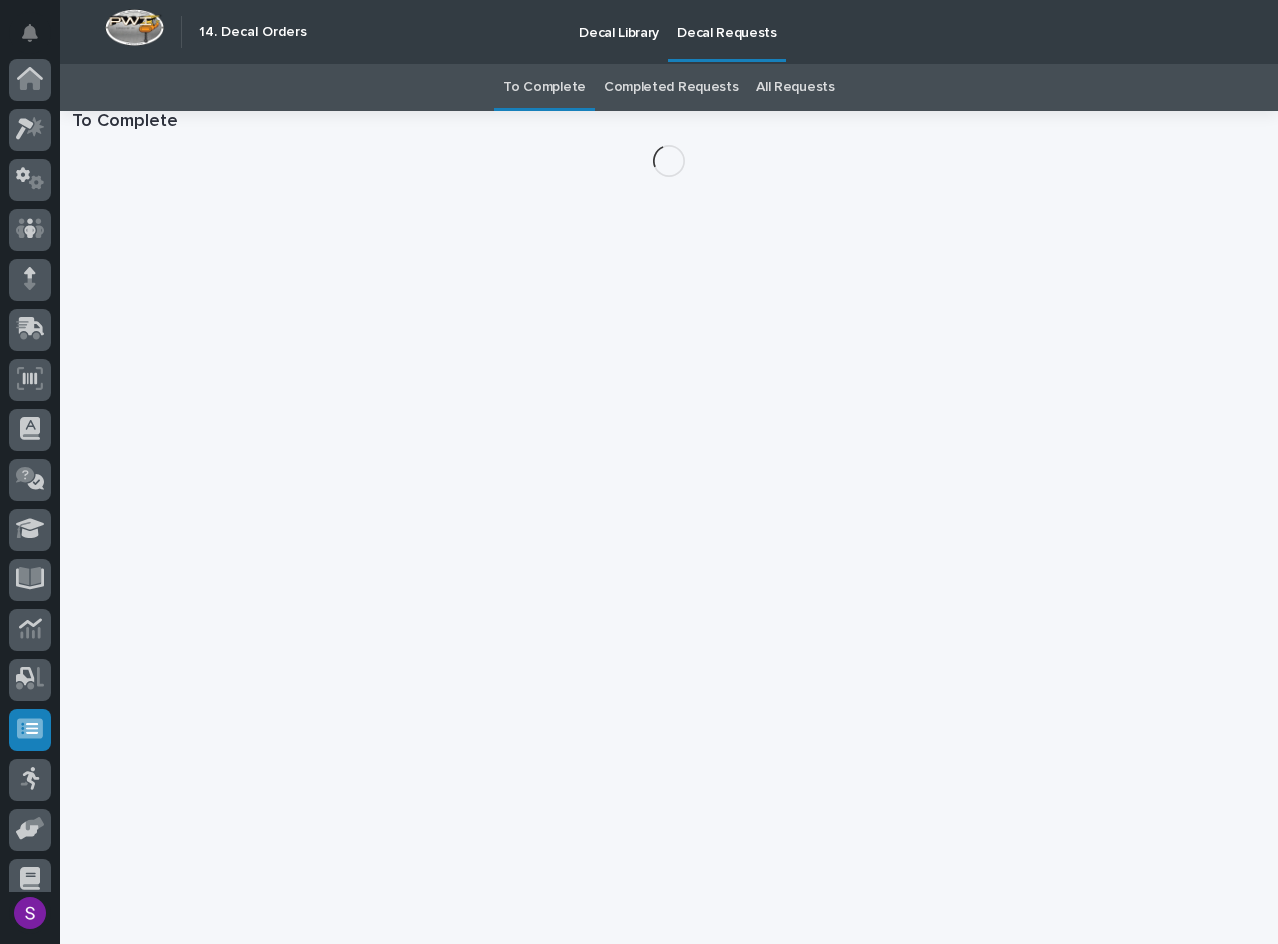 scroll, scrollTop: 117, scrollLeft: 0, axis: vertical 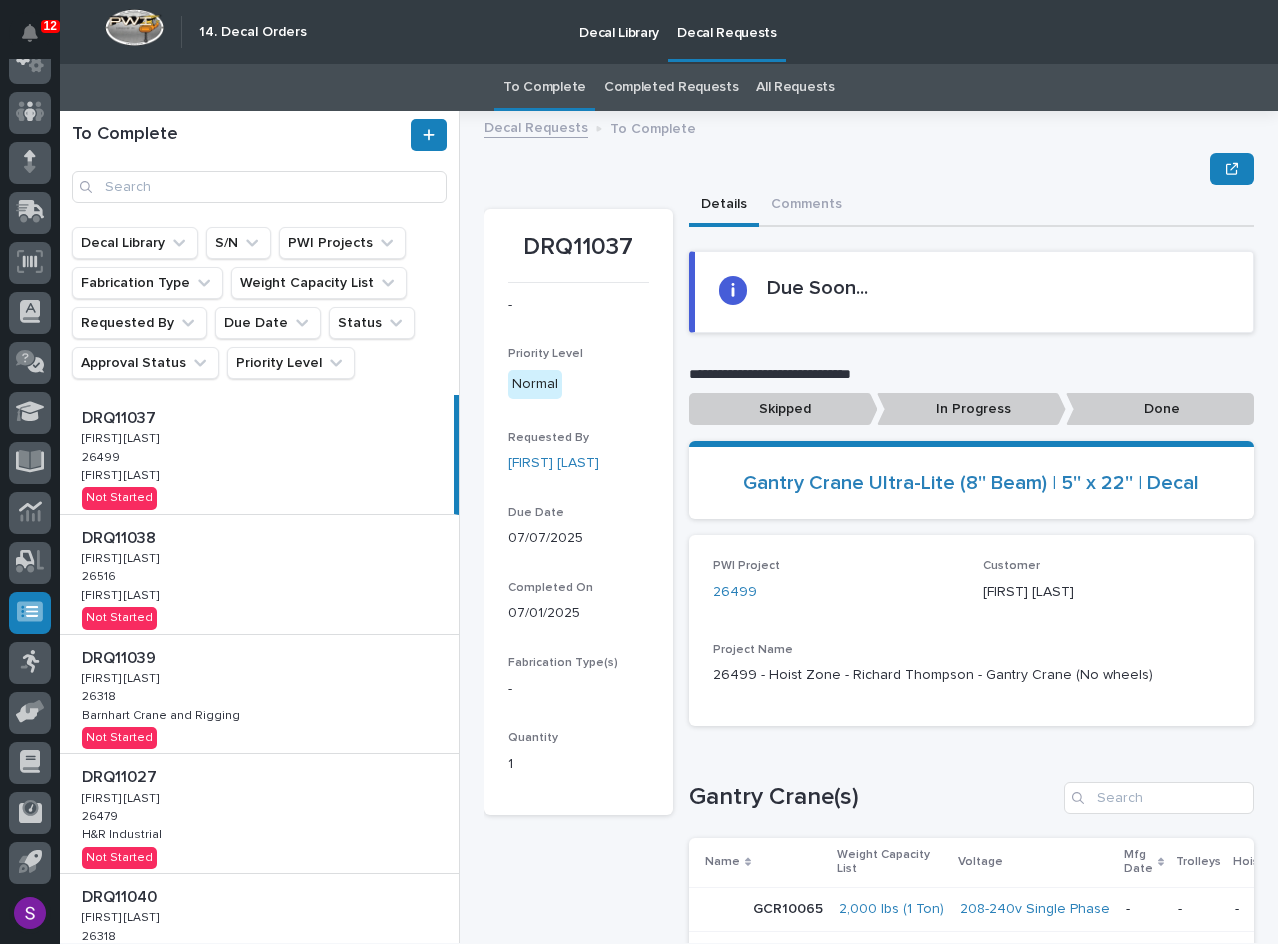 click on "DRQ11037 DRQ11037   [FIRST] [LAST] [FIRST] [LAST]   26499 26499   [FIRST] [LAST] [FIRST] [LAST]   Not Started" at bounding box center [257, 454] 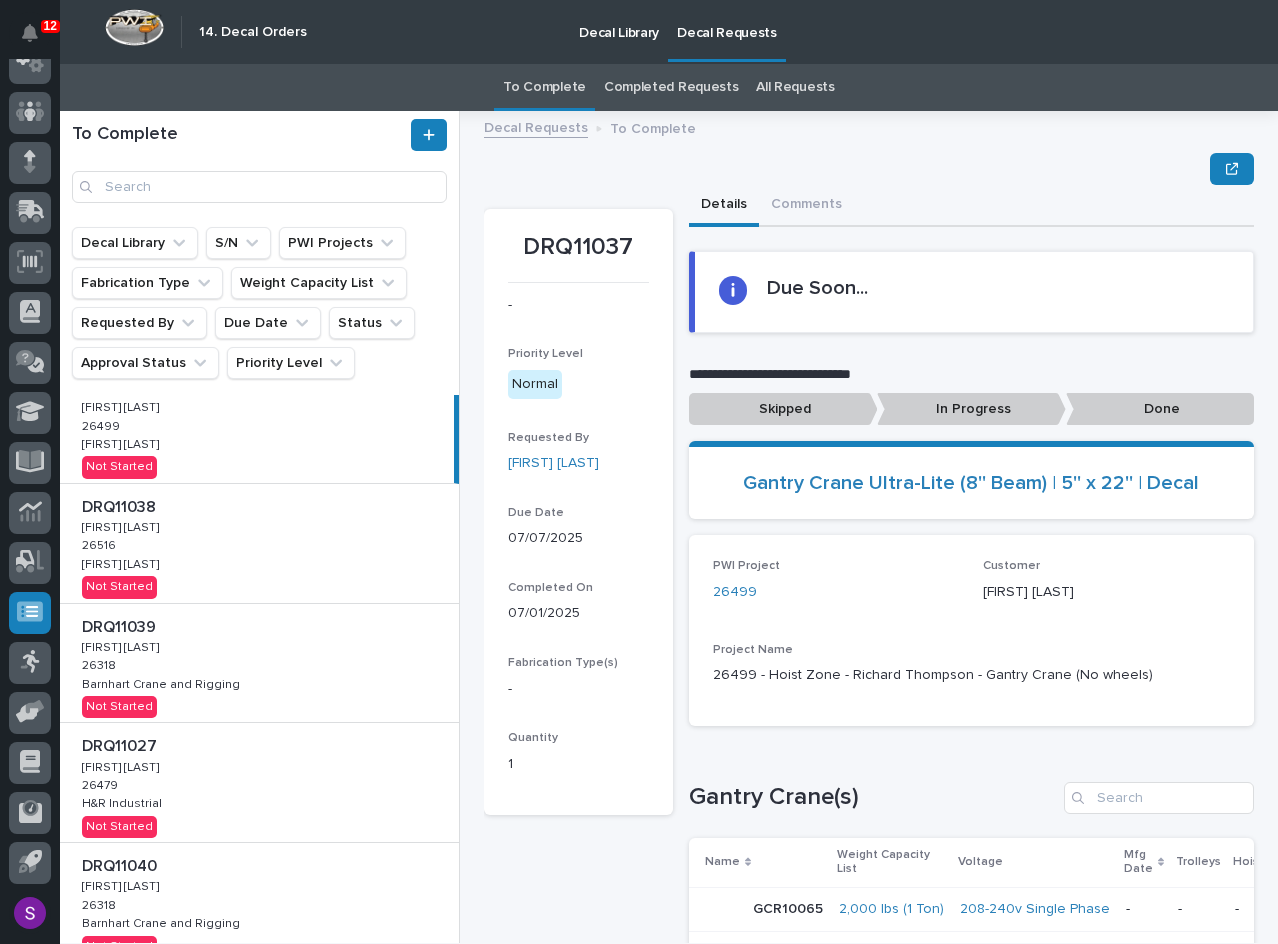 scroll, scrollTop: 0, scrollLeft: 0, axis: both 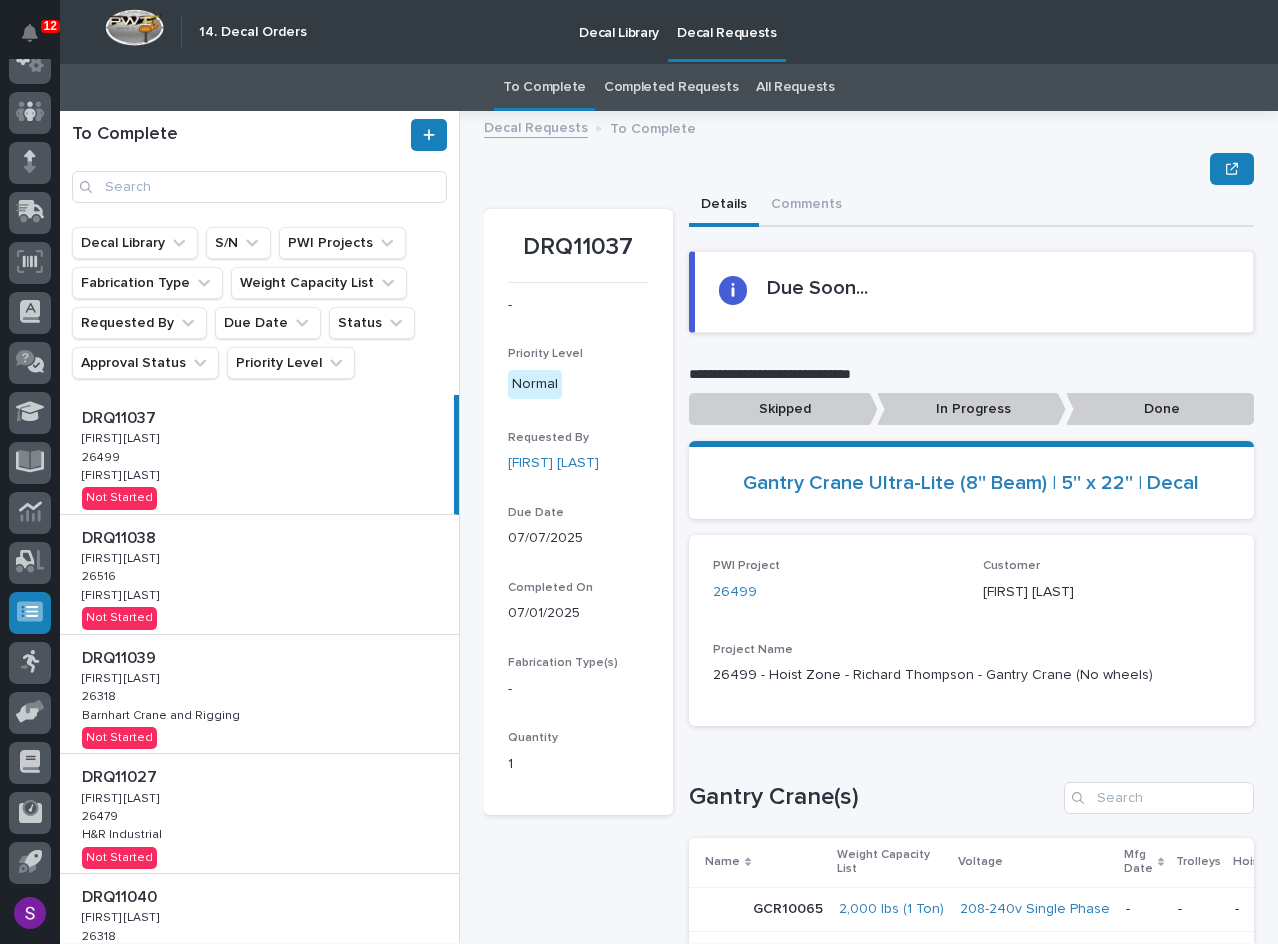 click on "DRQ11037 DRQ11037   [FIRST] [LAST] [FIRST] [LAST]   26499 26499   [FIRST] [LAST] [FIRST] [LAST]   Not Started" at bounding box center [257, 454] 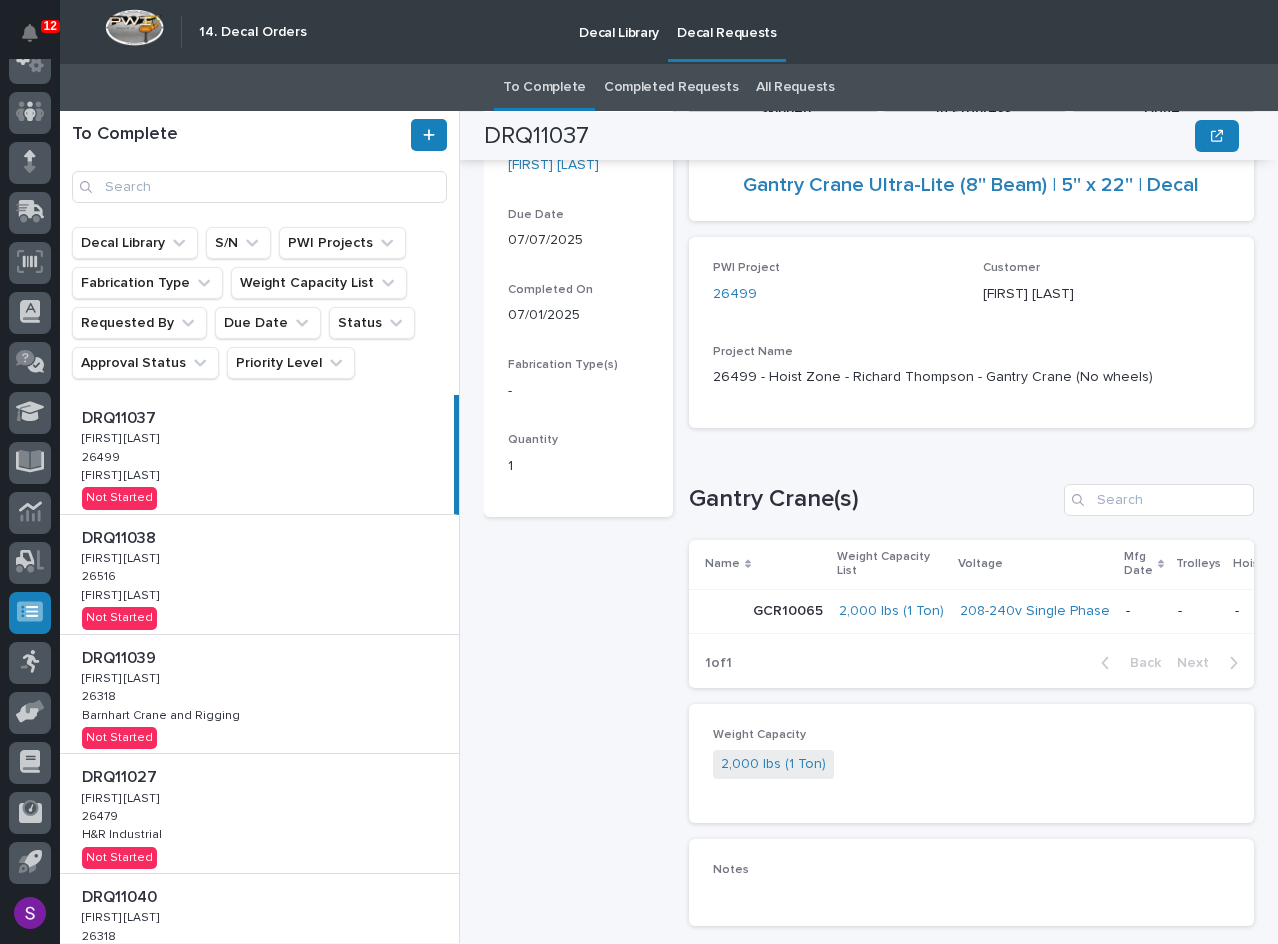 scroll, scrollTop: 268, scrollLeft: 0, axis: vertical 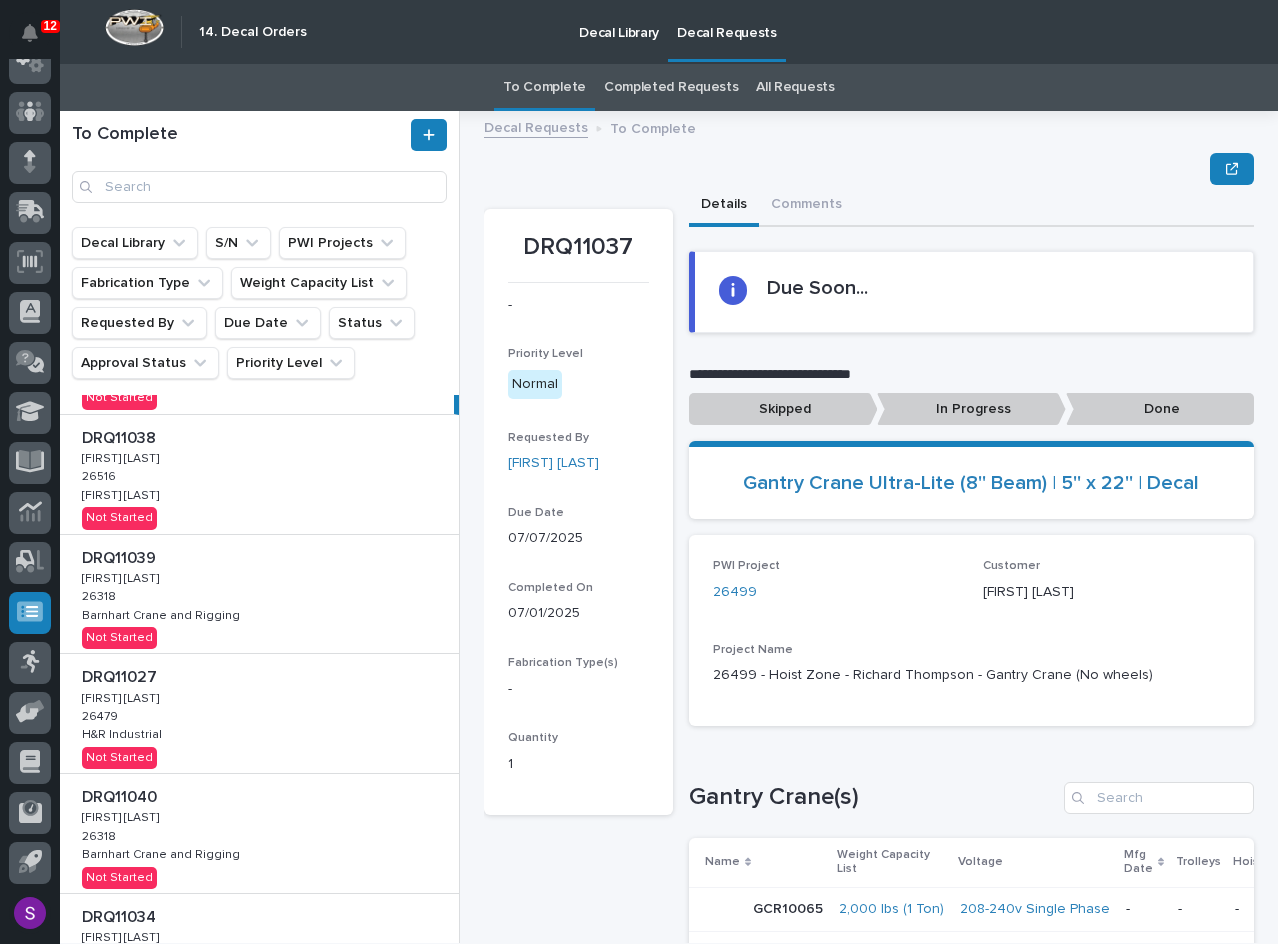click on "In Progress" at bounding box center (783, 409) 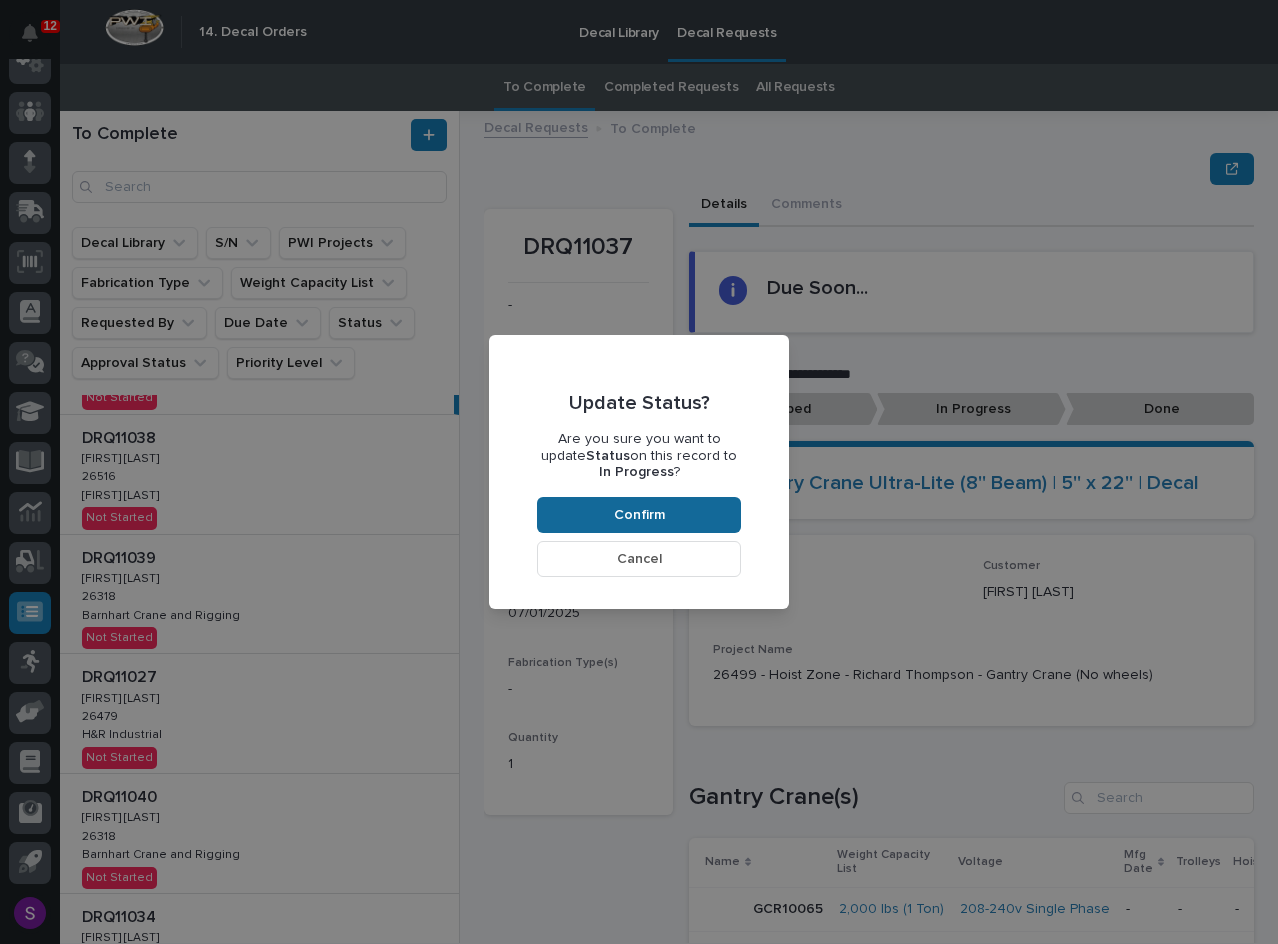 click on "Confirm" at bounding box center [639, 515] 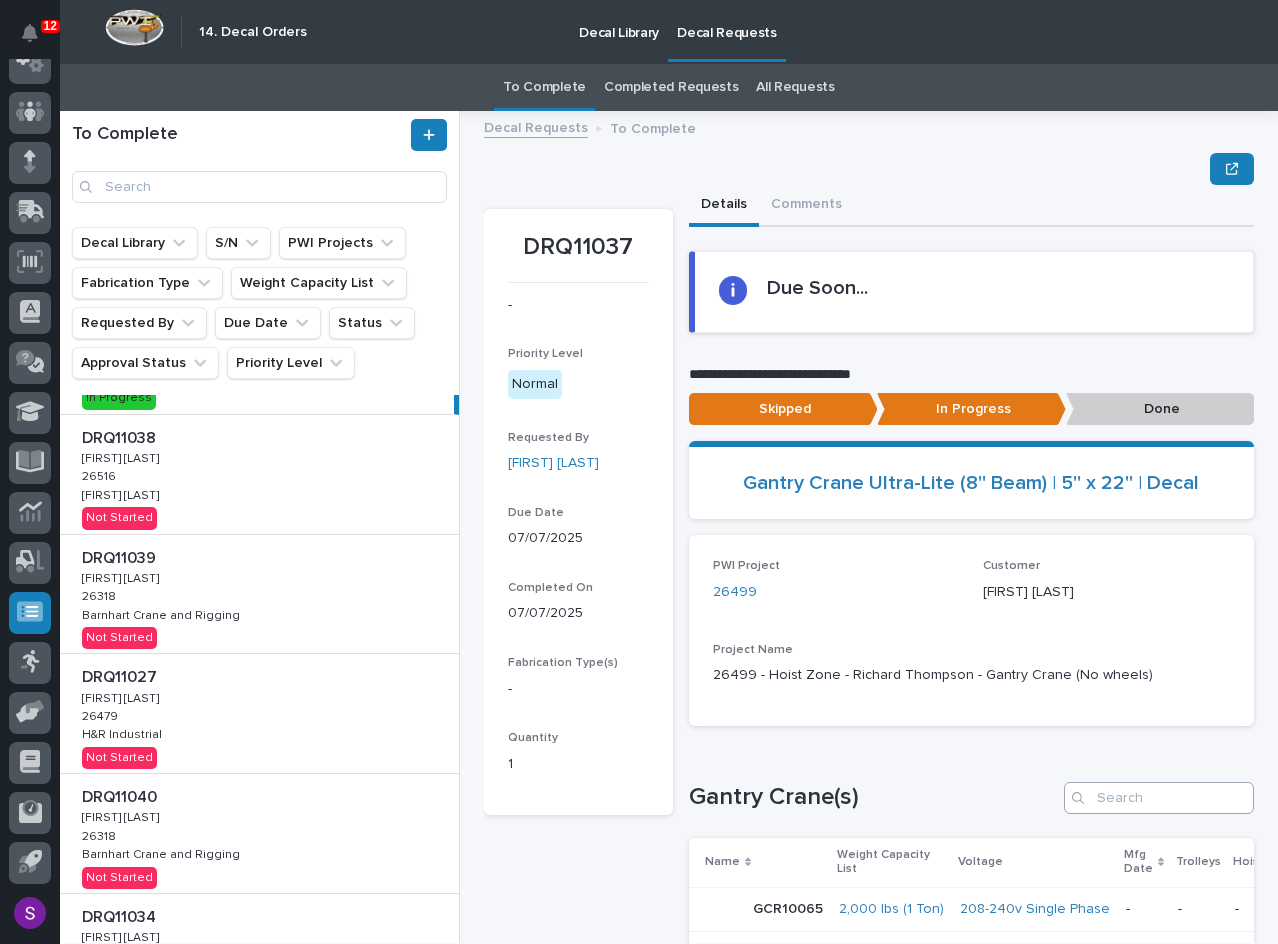 scroll, scrollTop: 120, scrollLeft: 0, axis: vertical 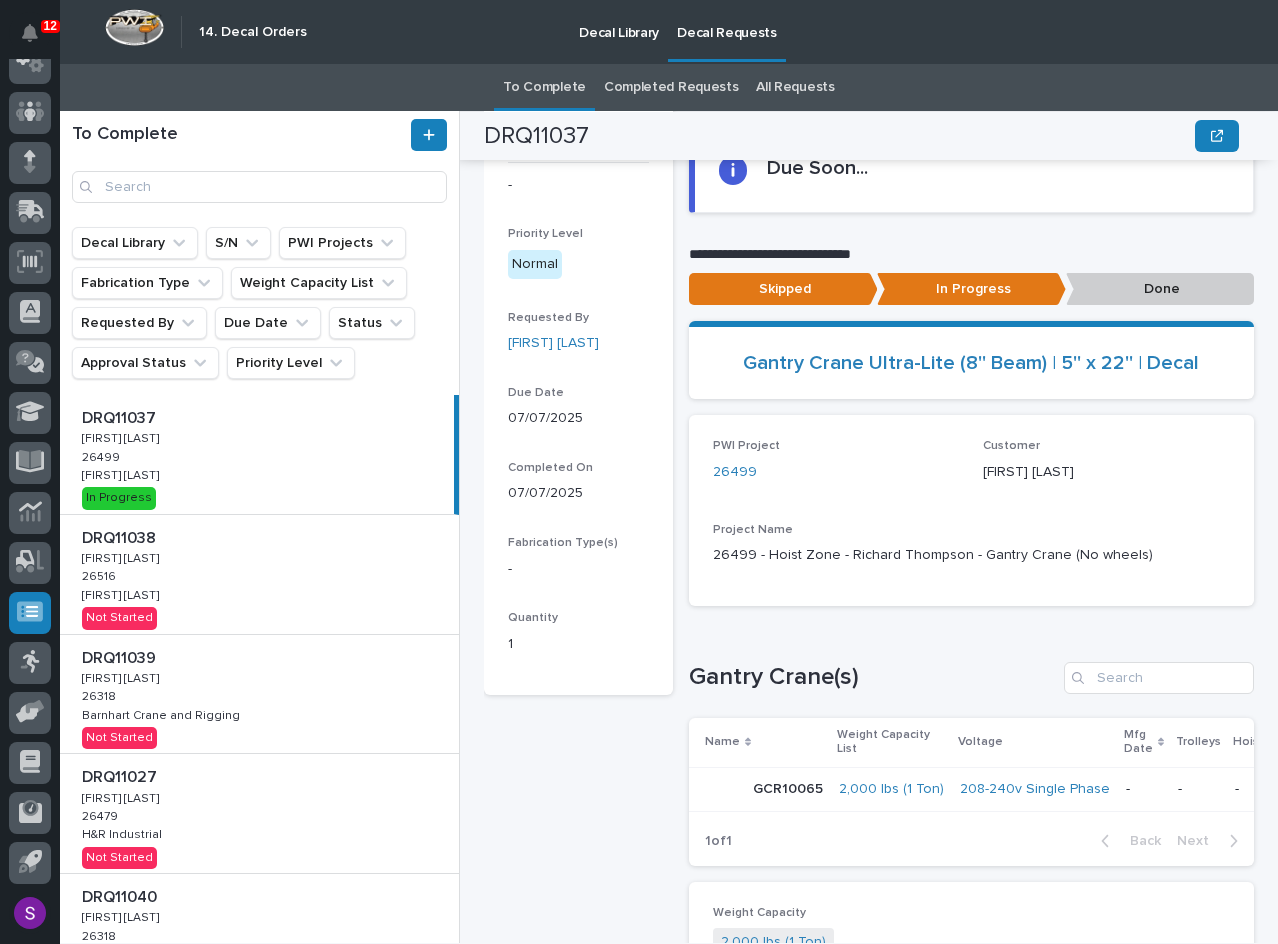 click on "DRQ11038 DRQ11038   [FIRST] [LAST] [FIRST] [LAST]   26516 26516   [FIRST] [LAST] [FIRST] [LAST]   Not Started" at bounding box center (259, 574) 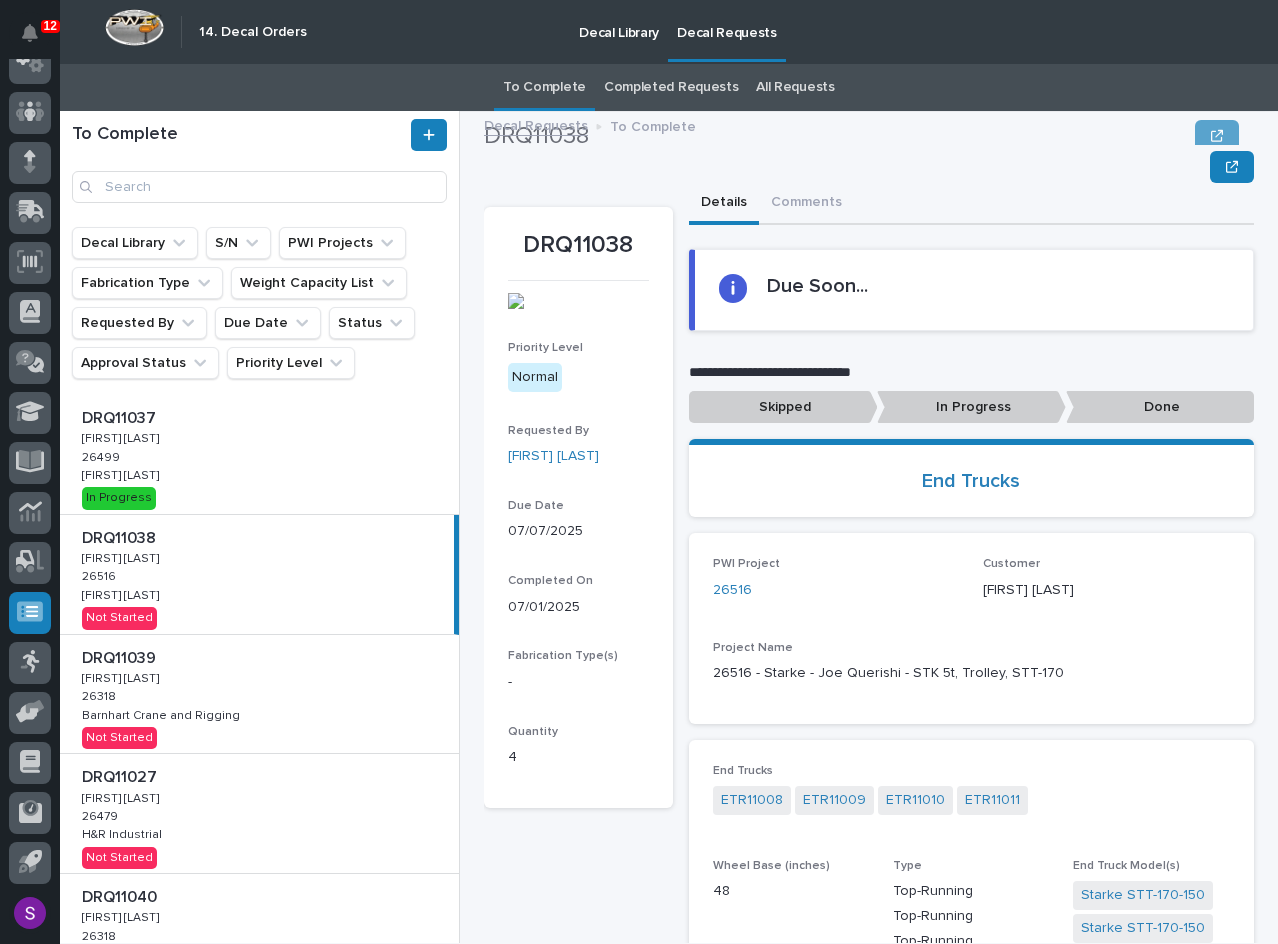 scroll, scrollTop: 0, scrollLeft: 0, axis: both 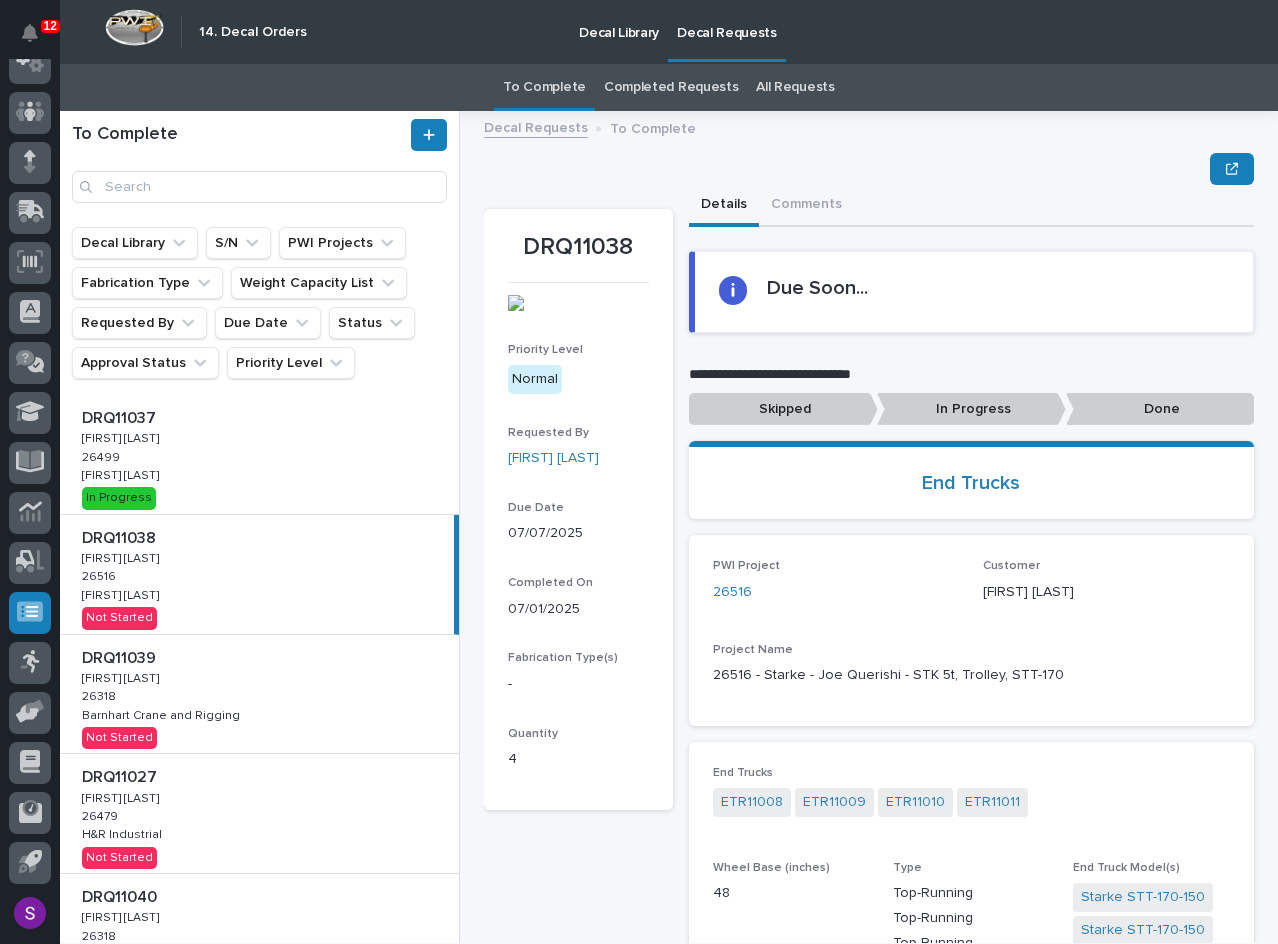 click on "DRQ11038 DRQ11038   [FIRST] [LAST] [FIRST] [LAST]   26516 26516   [FIRST] [LAST] [FIRST] [LAST]   Not Started" at bounding box center [257, 574] 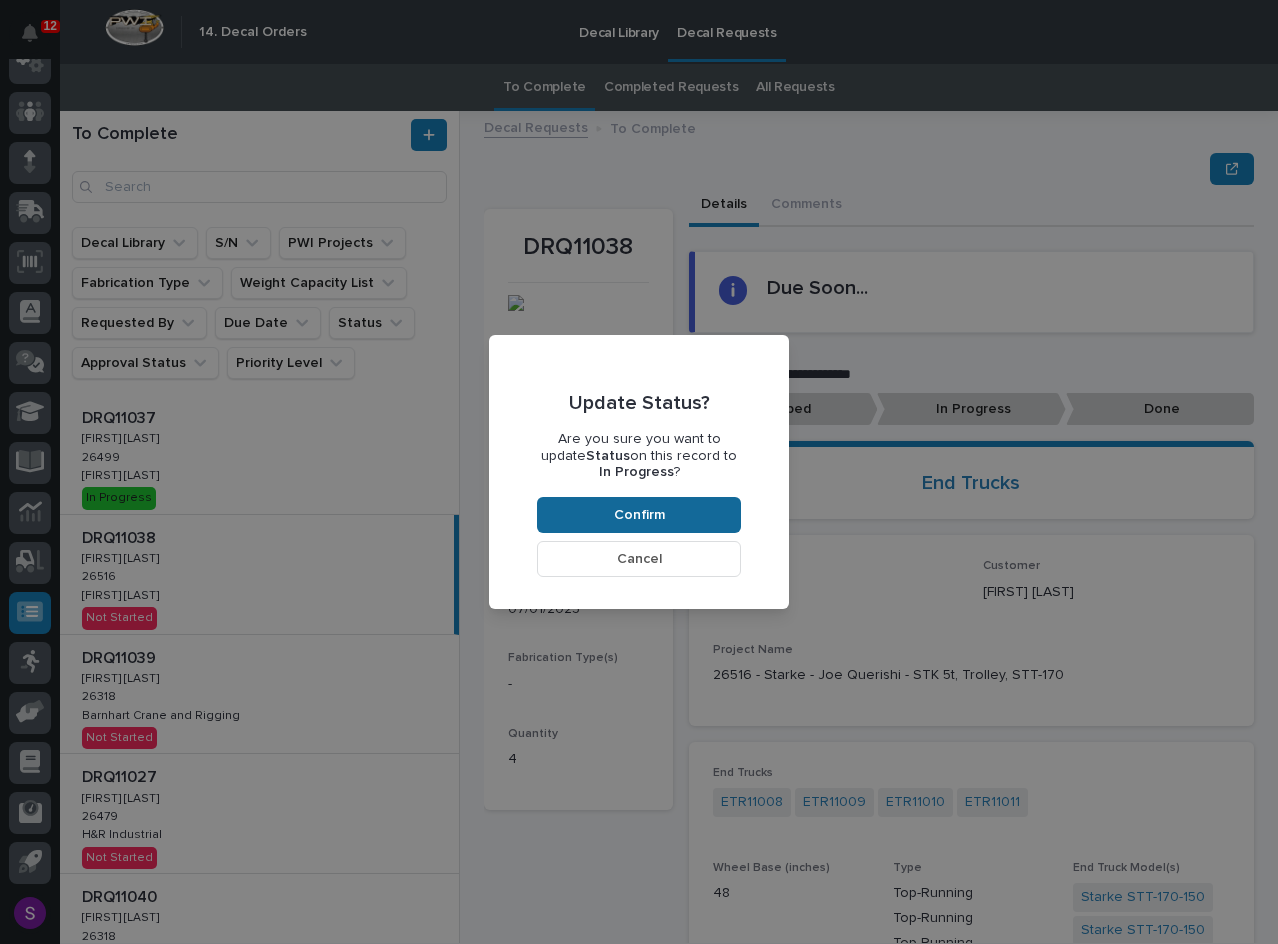 click on "Confirm" at bounding box center (639, 515) 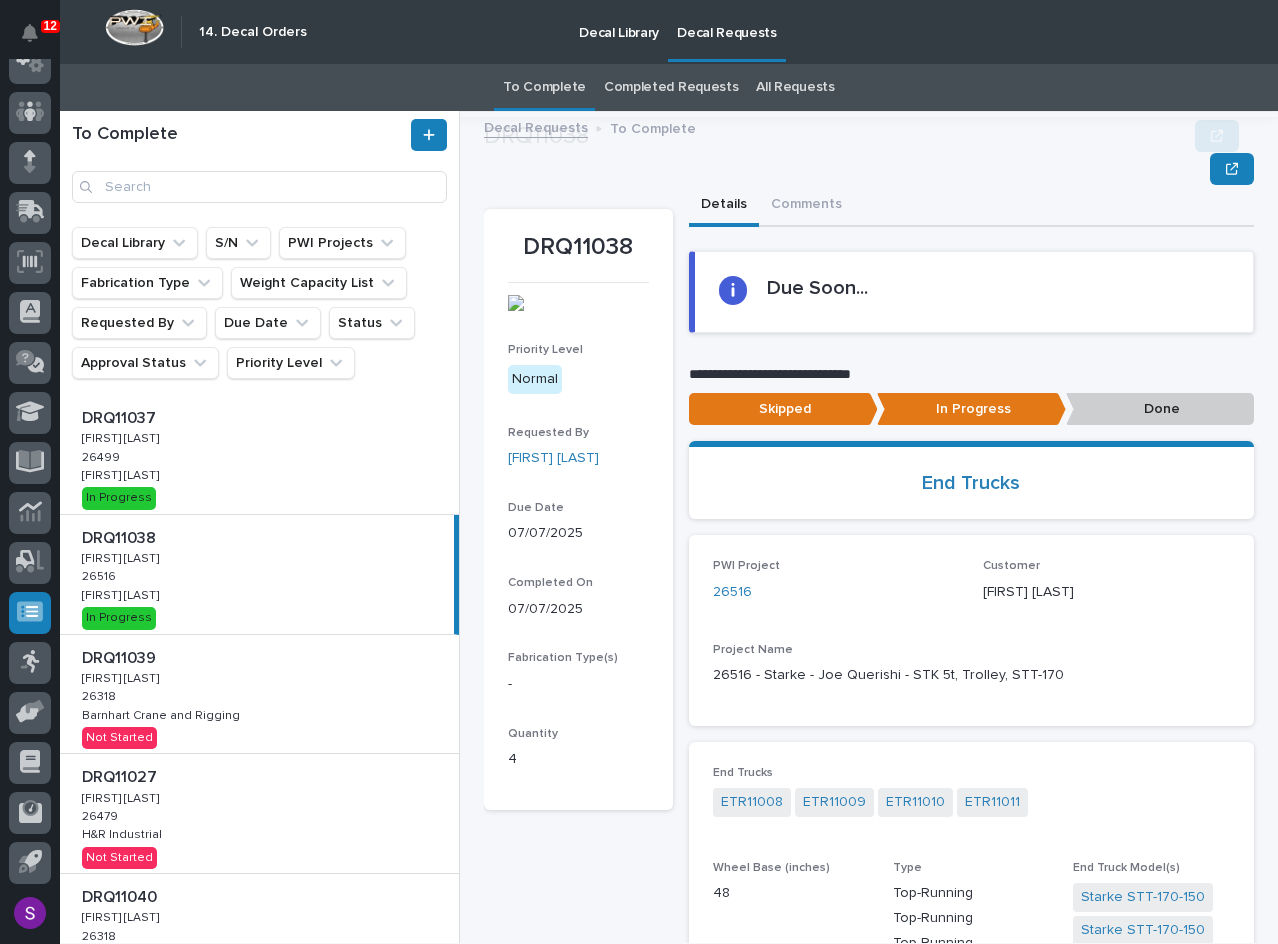 scroll, scrollTop: 120, scrollLeft: 0, axis: vertical 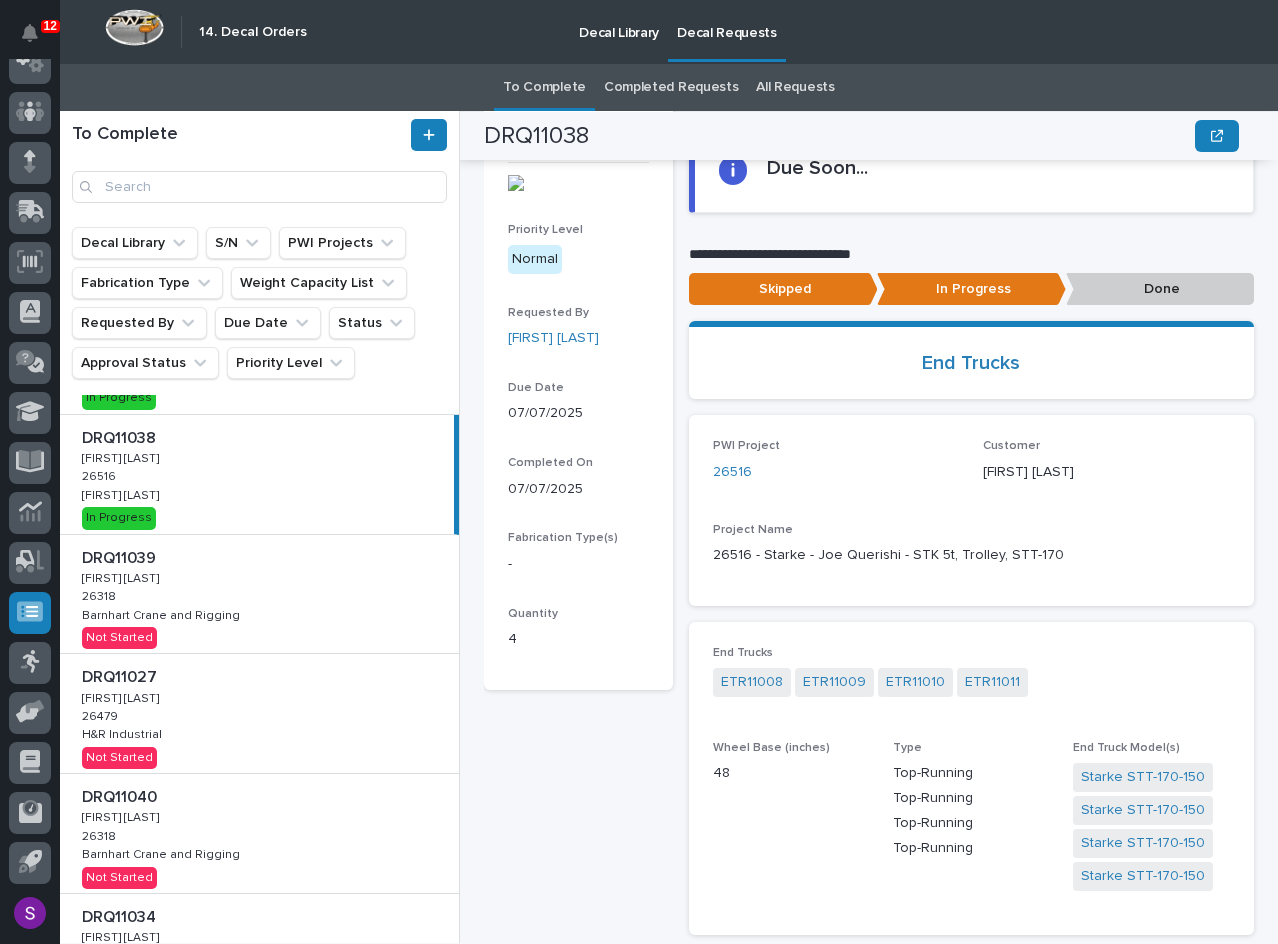 click on "DRQ11039 DRQ11039   [FIRST] [LAST] [FIRST] [LAST]   26318 26318   Barnhart Crane and Rigging Barnhart Crane and Rigging   Not Started" at bounding box center [259, 594] 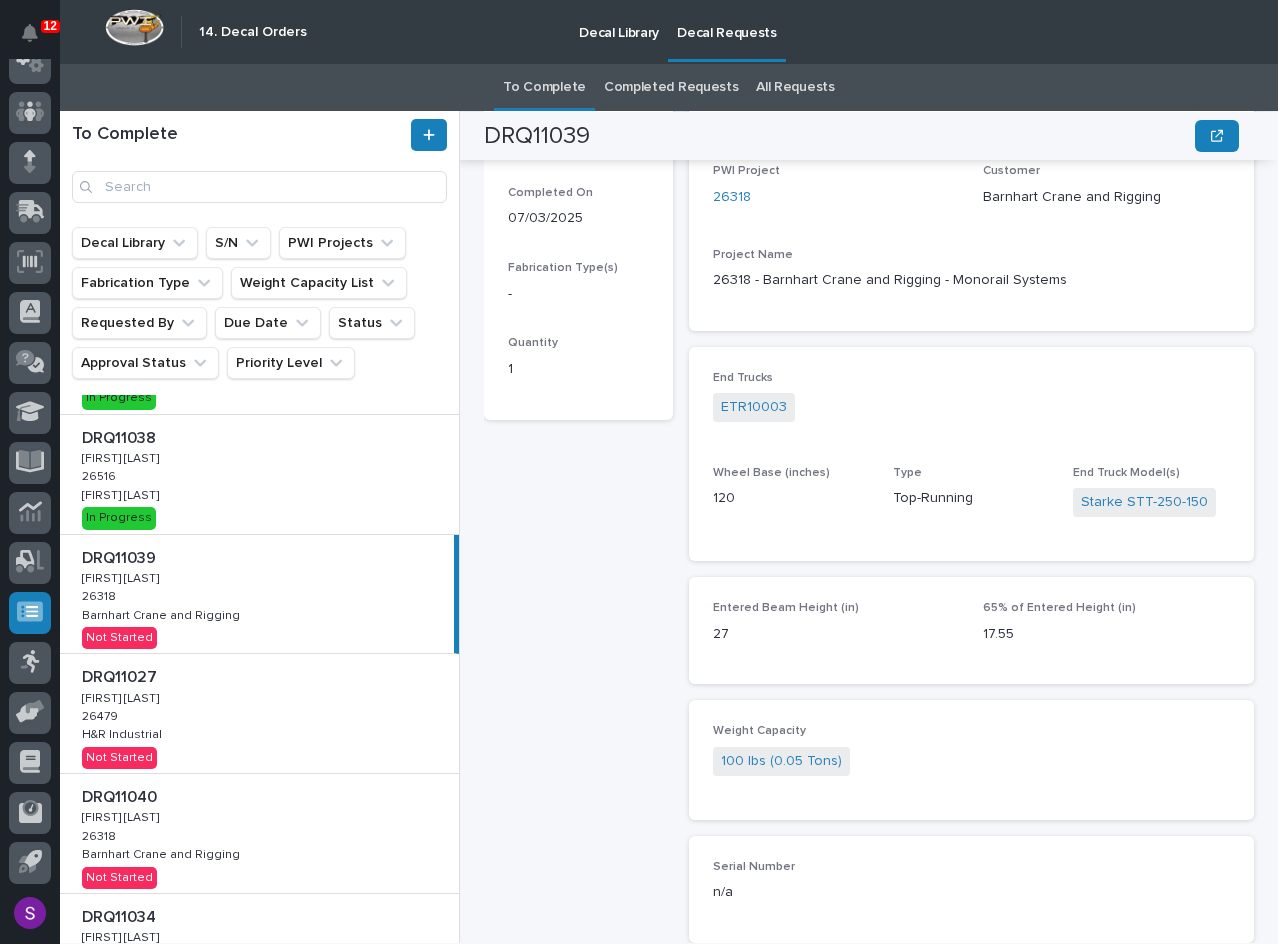 scroll, scrollTop: 390, scrollLeft: 0, axis: vertical 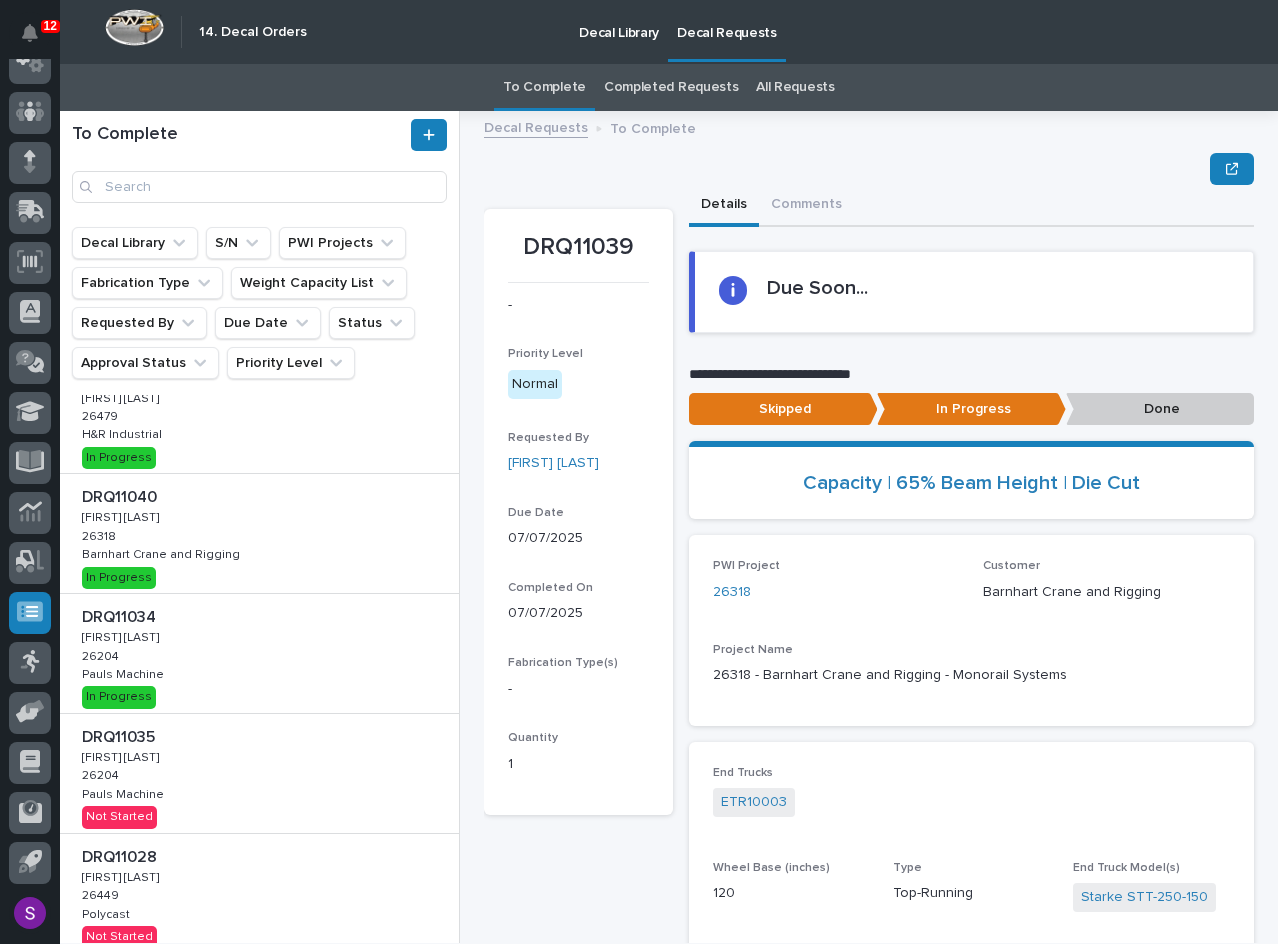 click on "DRQ11034 DRQ11034   Adam Yutzy Adam Yutzy   26204 26204   Pauls Machine Pauls Machine   In Progress" at bounding box center (259, 653) 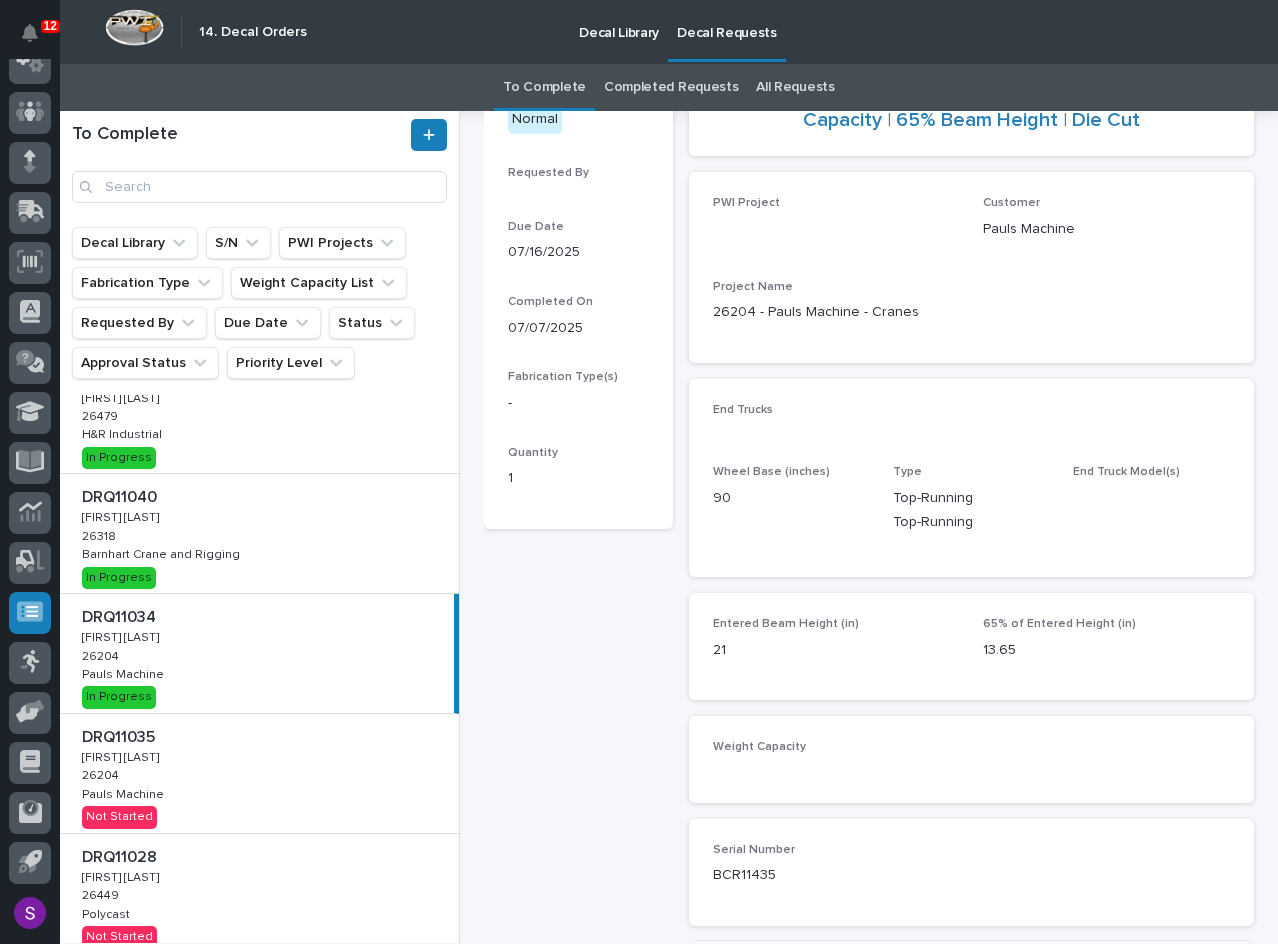 scroll, scrollTop: 300, scrollLeft: 0, axis: vertical 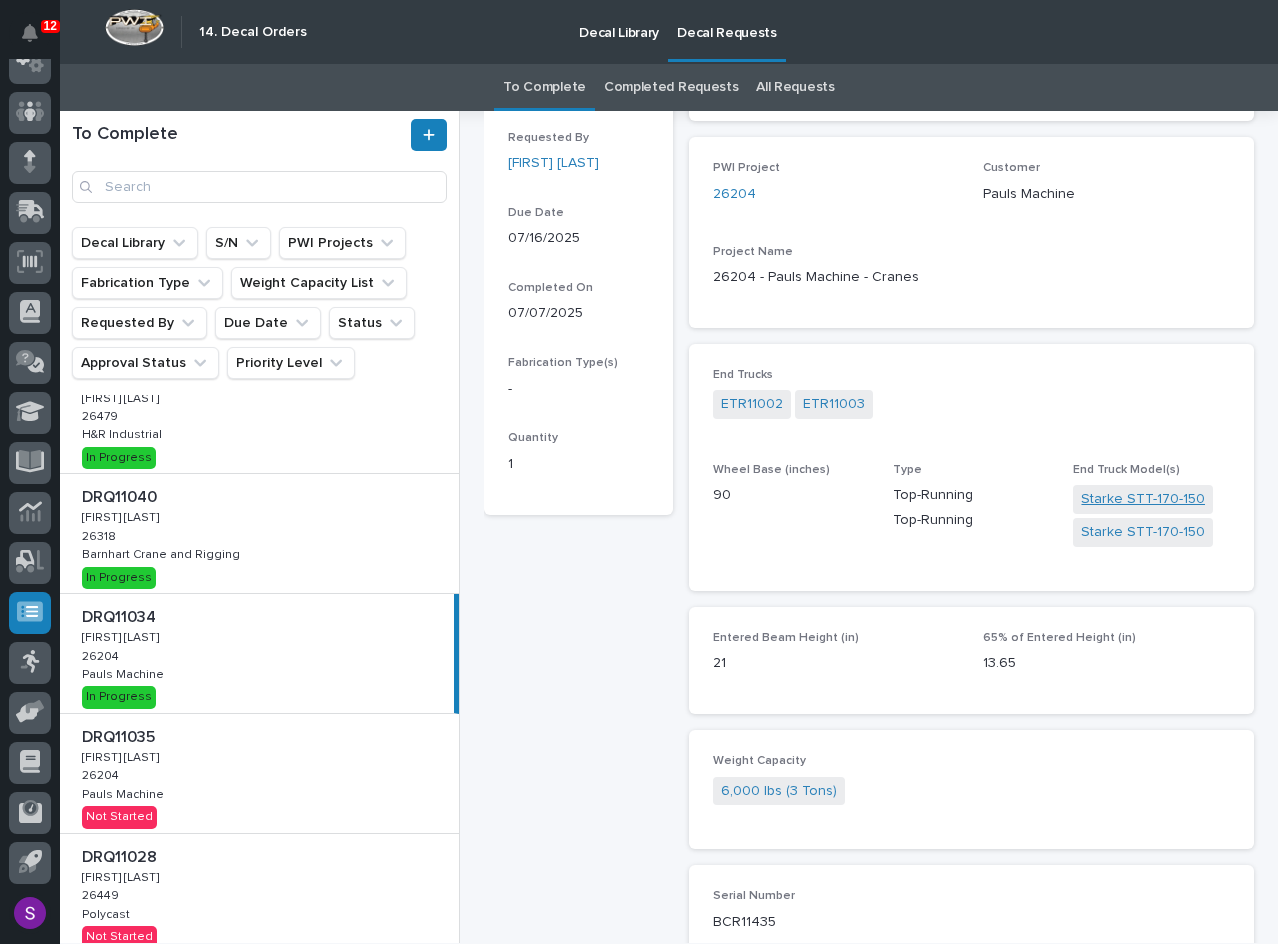 click on "Starke STT-170-150" at bounding box center (1143, 499) 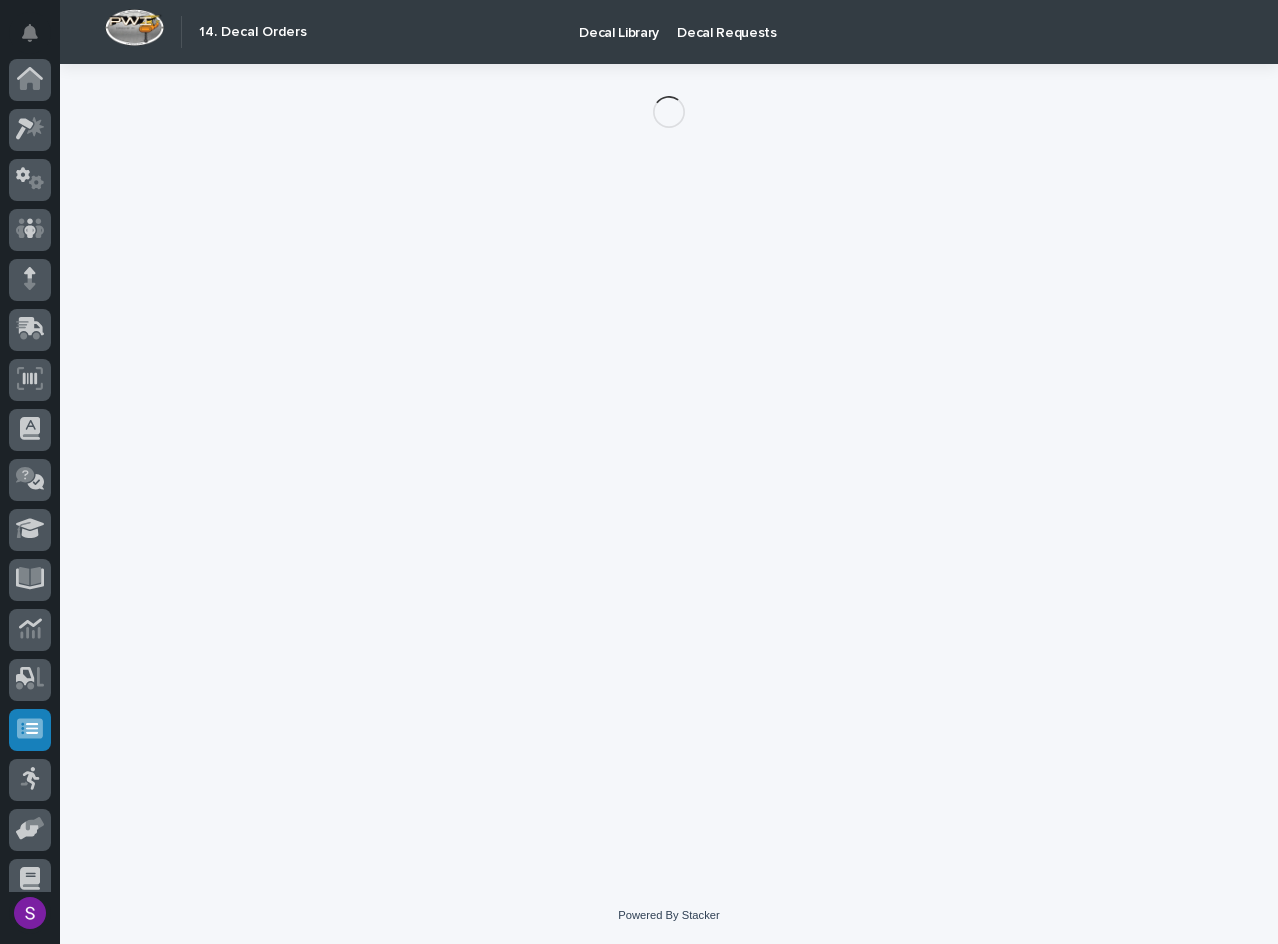 scroll, scrollTop: 117, scrollLeft: 0, axis: vertical 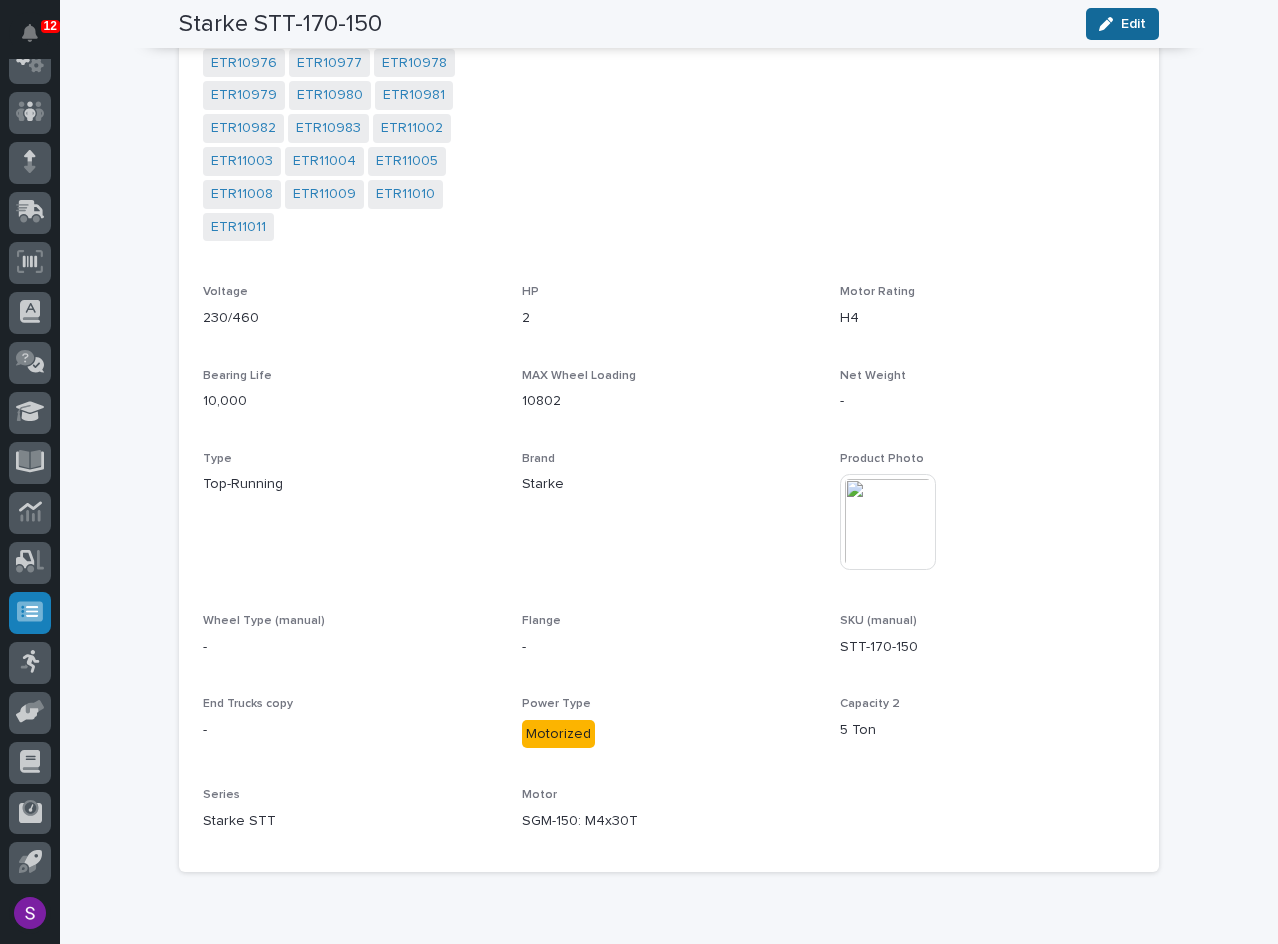 click at bounding box center (1110, 24) 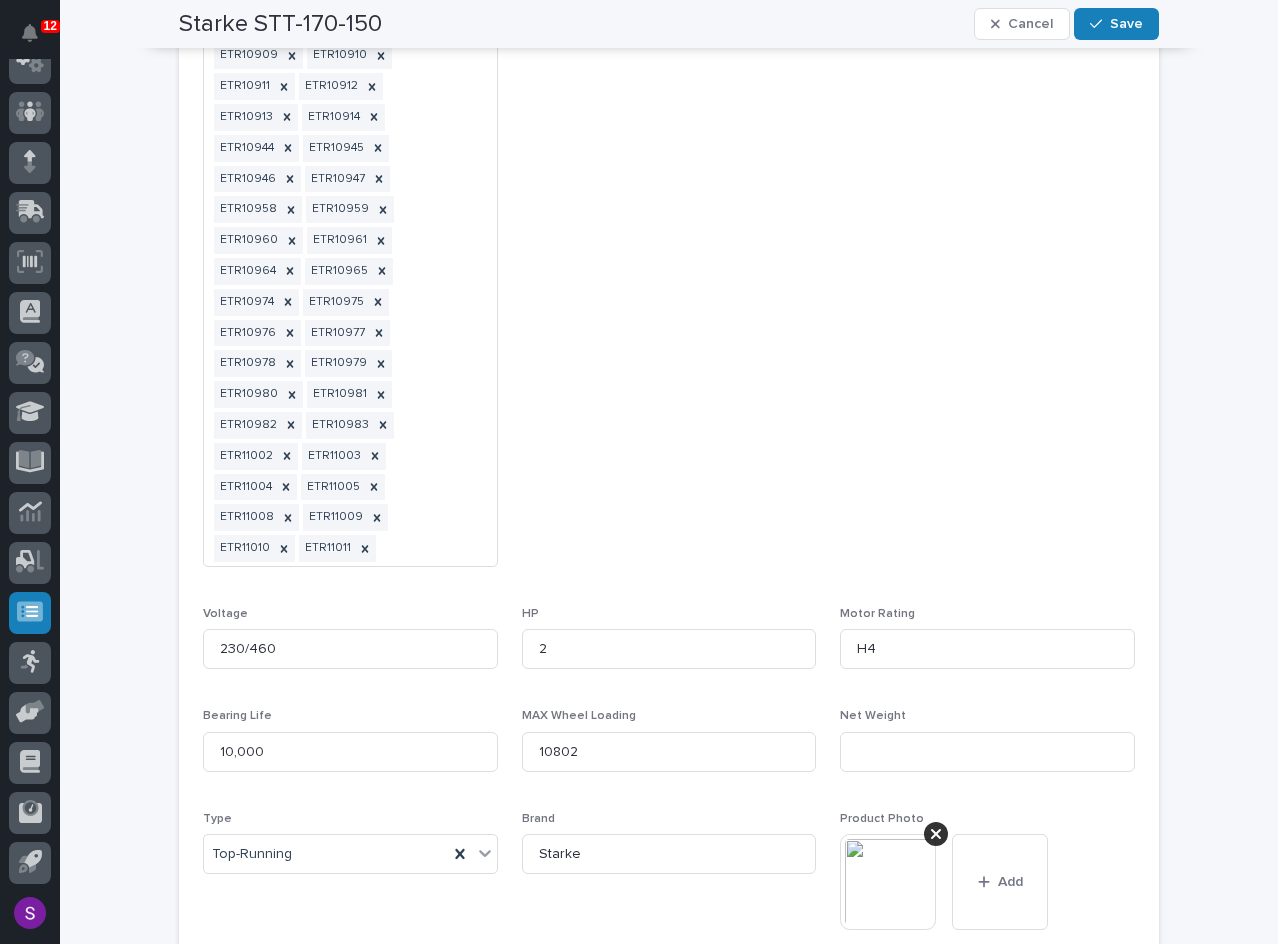 scroll, scrollTop: 3791, scrollLeft: 0, axis: vertical 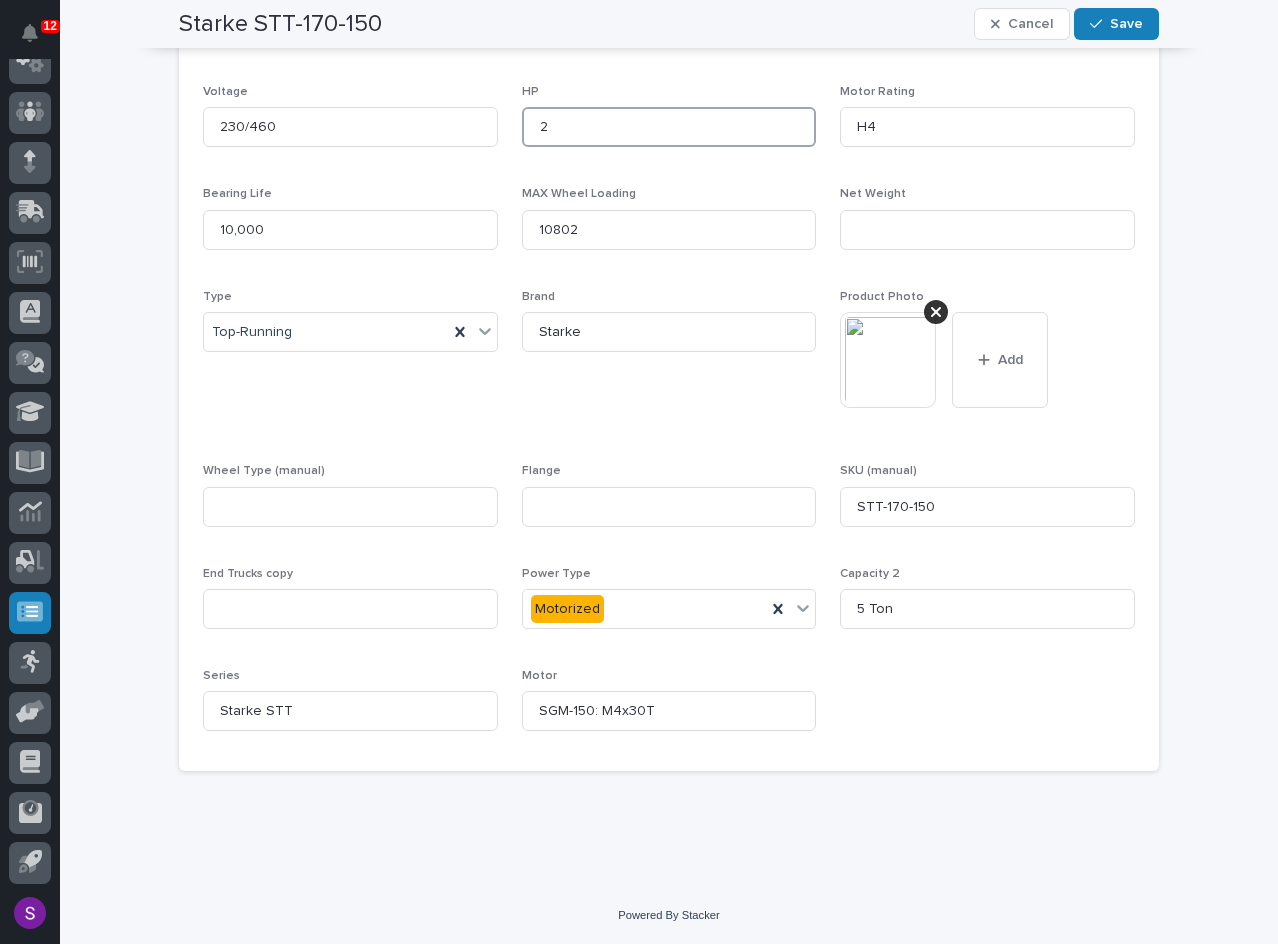 click on "2" at bounding box center (669, 127) 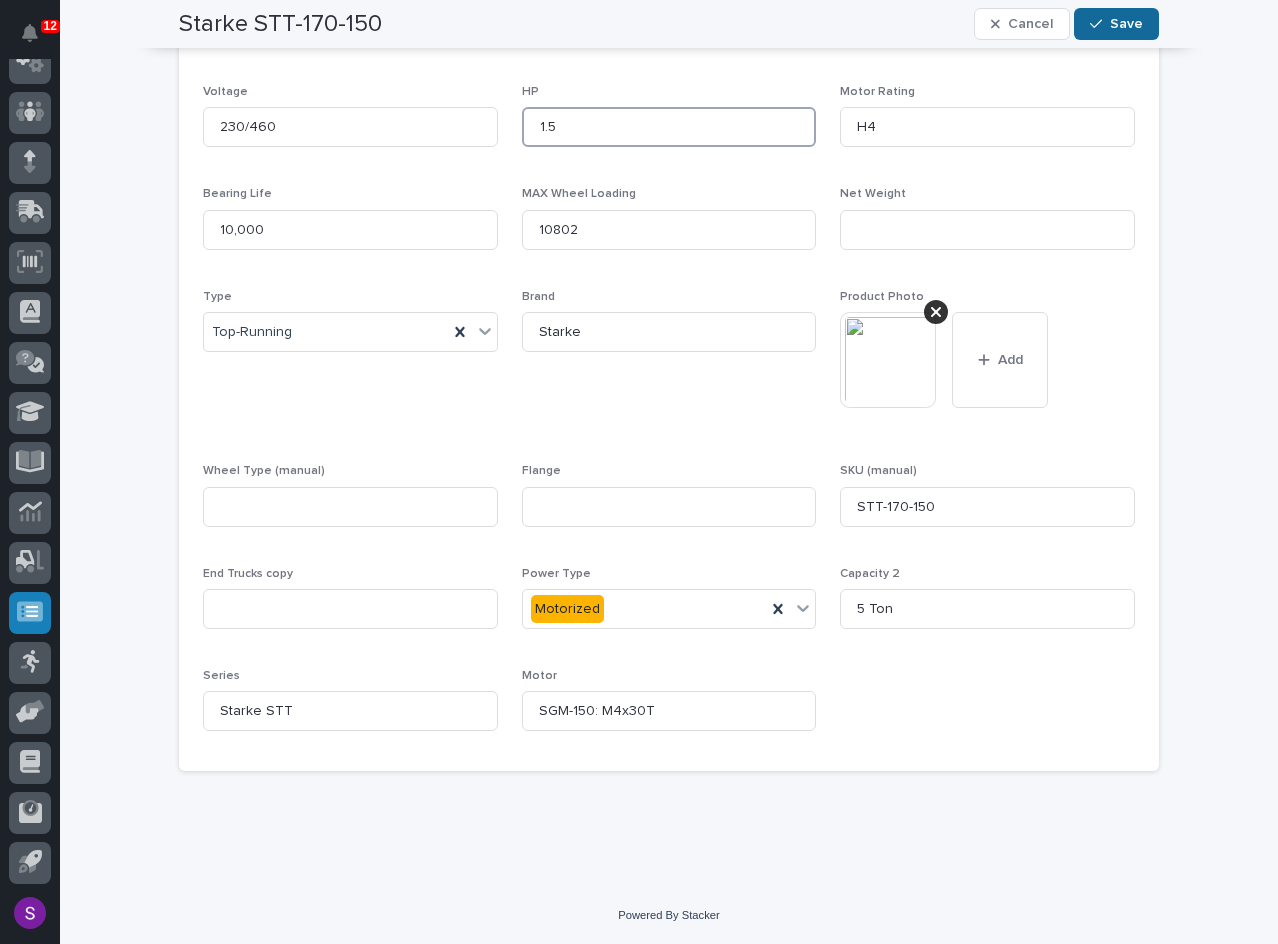 type on "1.5" 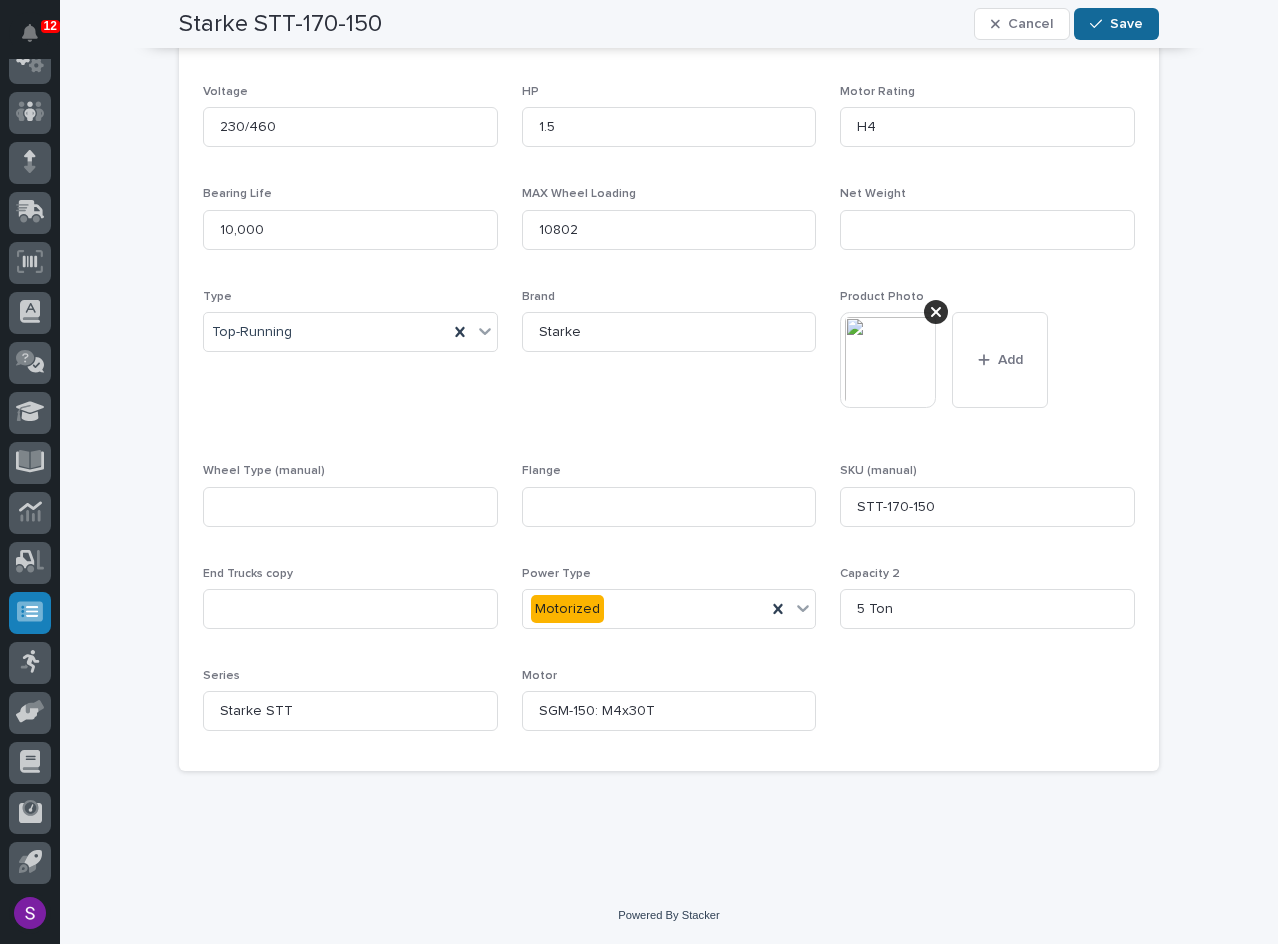 click on "Save" at bounding box center [1126, 24] 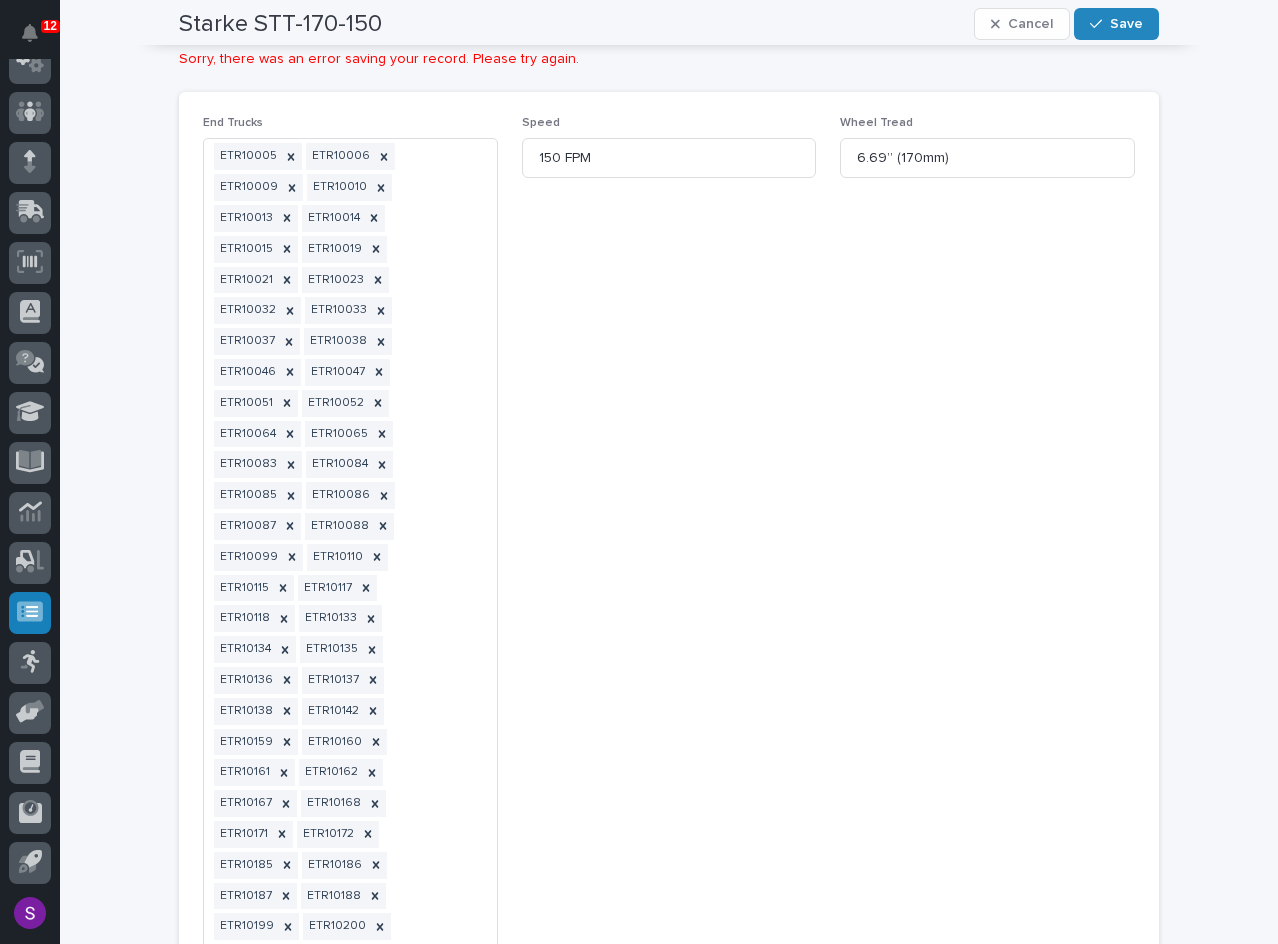 scroll, scrollTop: 0, scrollLeft: 0, axis: both 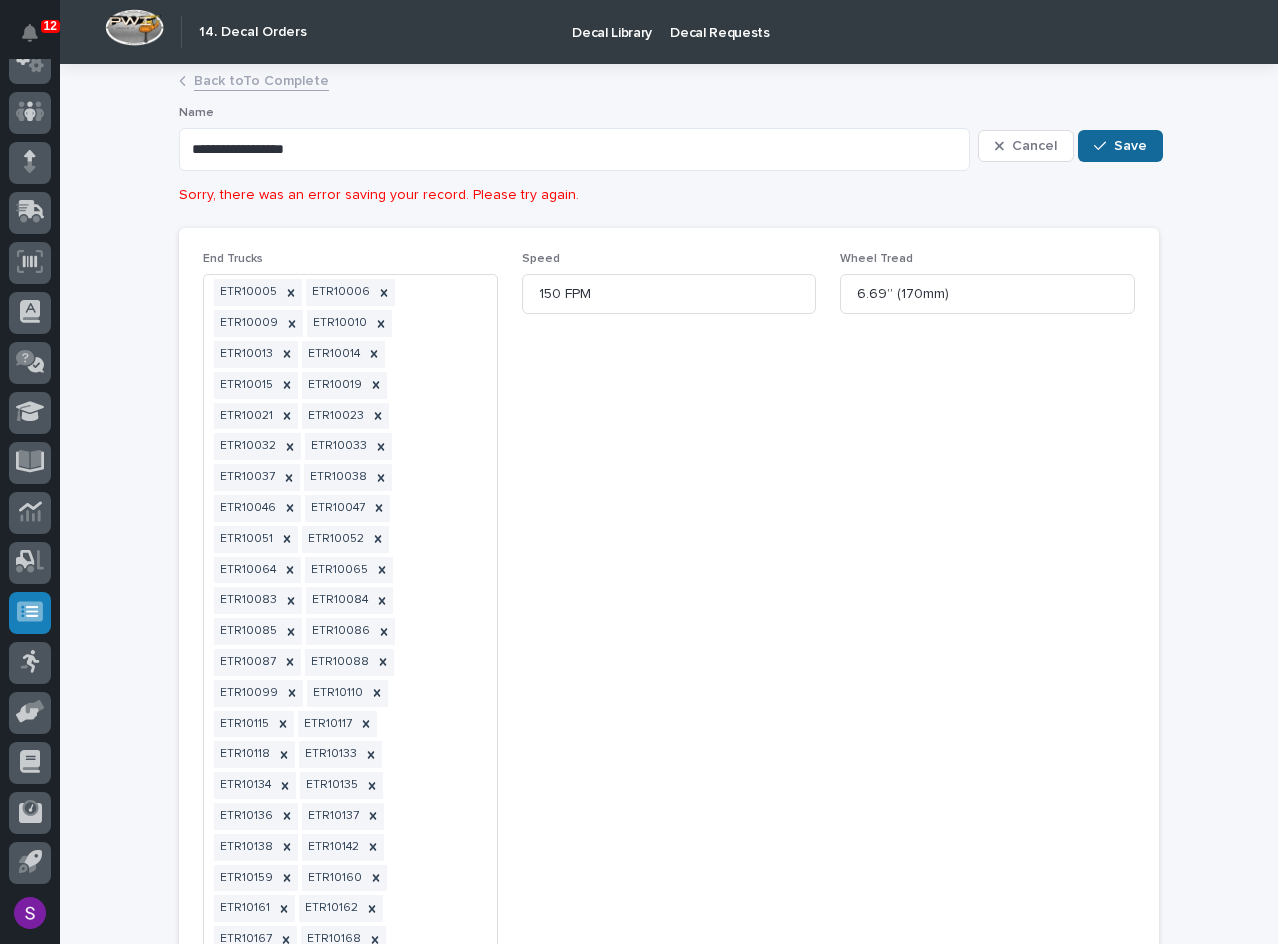 click on "Save" at bounding box center (1130, 146) 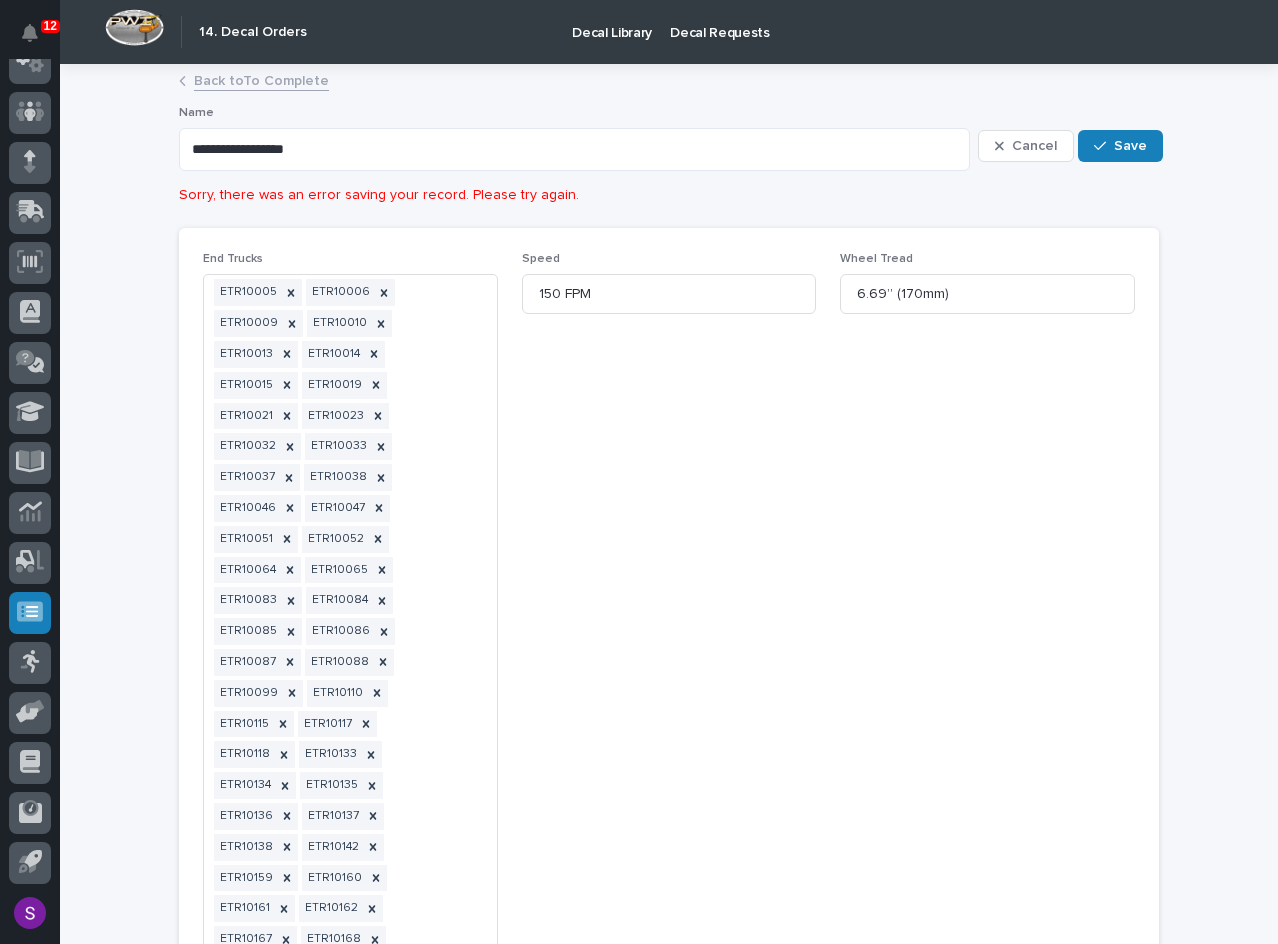 click on "**********" at bounding box center [669, 2380] 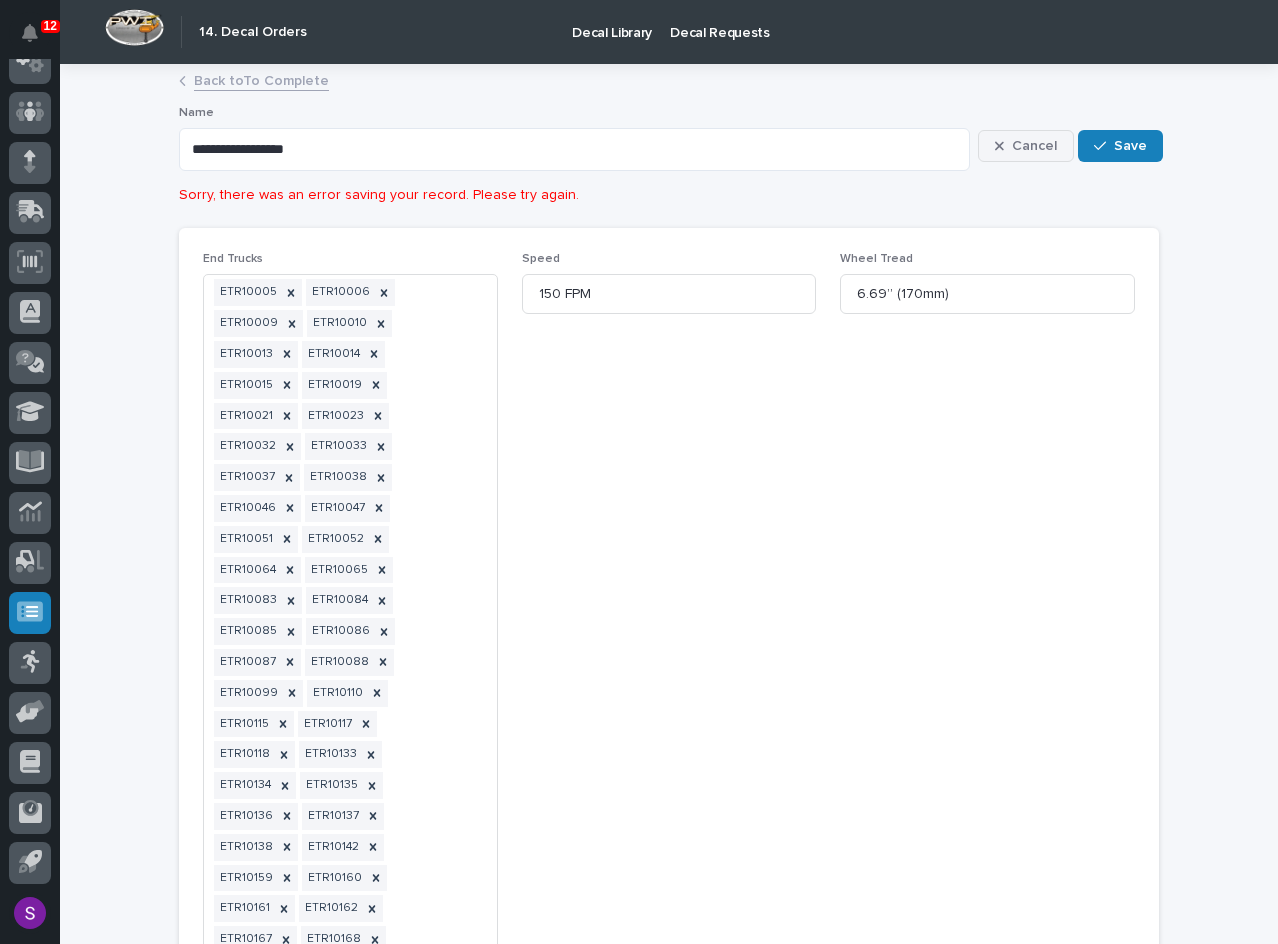 click on "Cancel" at bounding box center (1034, 146) 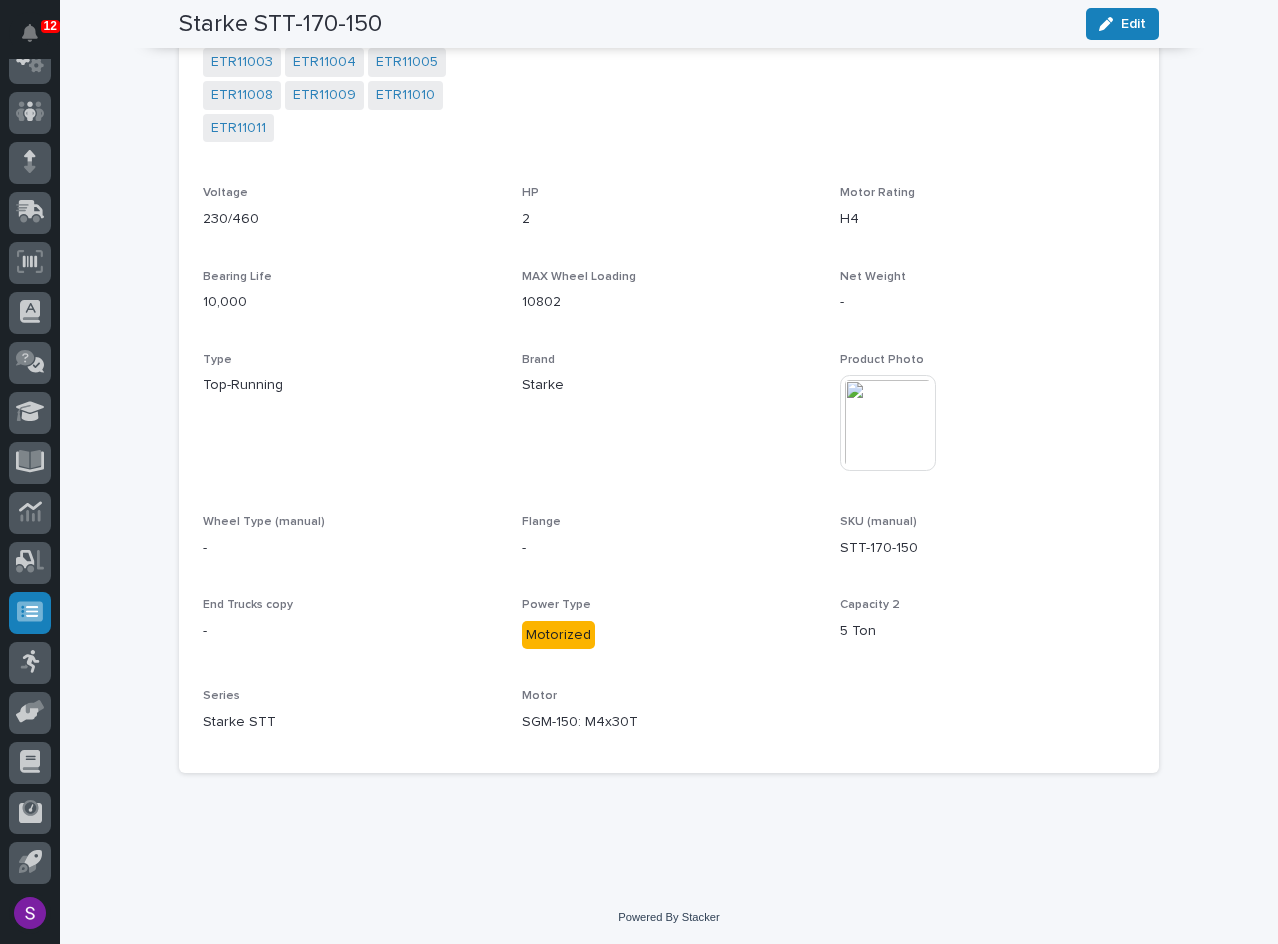 scroll, scrollTop: 2669, scrollLeft: 0, axis: vertical 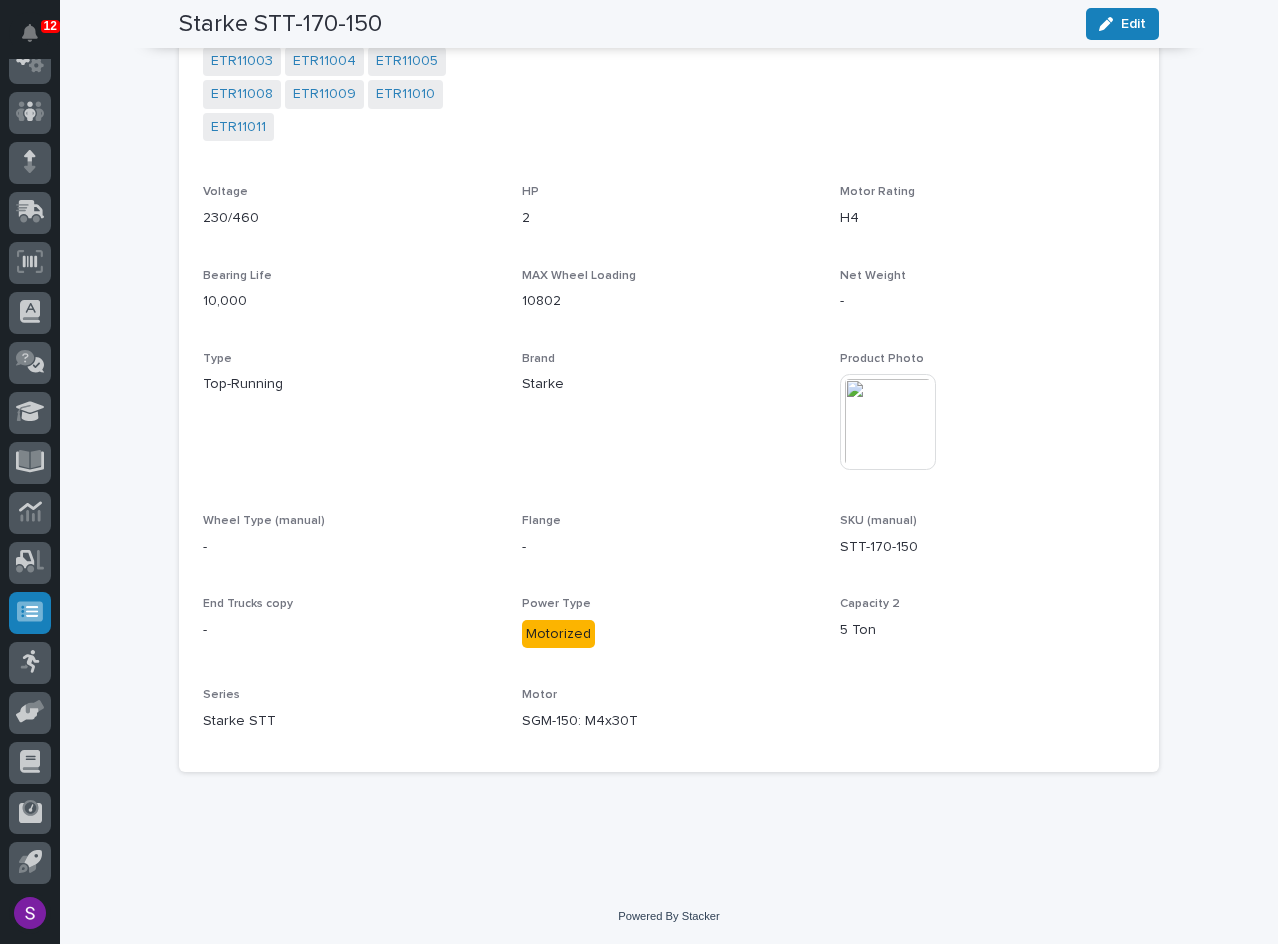 click on "Loading... Saving… Loading... Saving… Starke STT-170-150 Edit Starke STT-170-150 Edit Sorry, there was an error saving your record. Please try again. Please fill out the required fields below. Loading... Saving… Loading... Saving… Loading... Saving… End Trucks ETR10010   ETR10015   ETR10032   ETR10033   ETR10005   ETR10019   ETR10037   ETR10038   ETR10046   ETR10047   ETR10051   ETR10052   ETR10110   ETR10115   ETR10021   ETR10064   ETR10065   ETR10083   ETR10084   ETR10085   ETR10086   ETR10087   ETR10088   ETR10099   ETR10117   ETR10118   ETR10006   ETR10009   ETR10013   ETR10014   ETR10023   ETR10133   ETR10134   ETR10135   ETR10136   ETR10137   ETR10138   ETR10142   ETR10159   ETR10160   ETR10161   ETR10162   ETR10167   ETR10168   ETR10171   ETR10172   ETR10185   ETR10186   ETR10187   ETR10188   ETR10199   ETR10200   ETR10217   ETR10218   ETR10231   ETR10232   ETR10233   ETR10234   ETR10239   ETR10240   ETR10241   ETR10242   ETR10243   ETR10244   ETR10273   ETR10274   ETR10275   ETR10276" at bounding box center [669, -858] 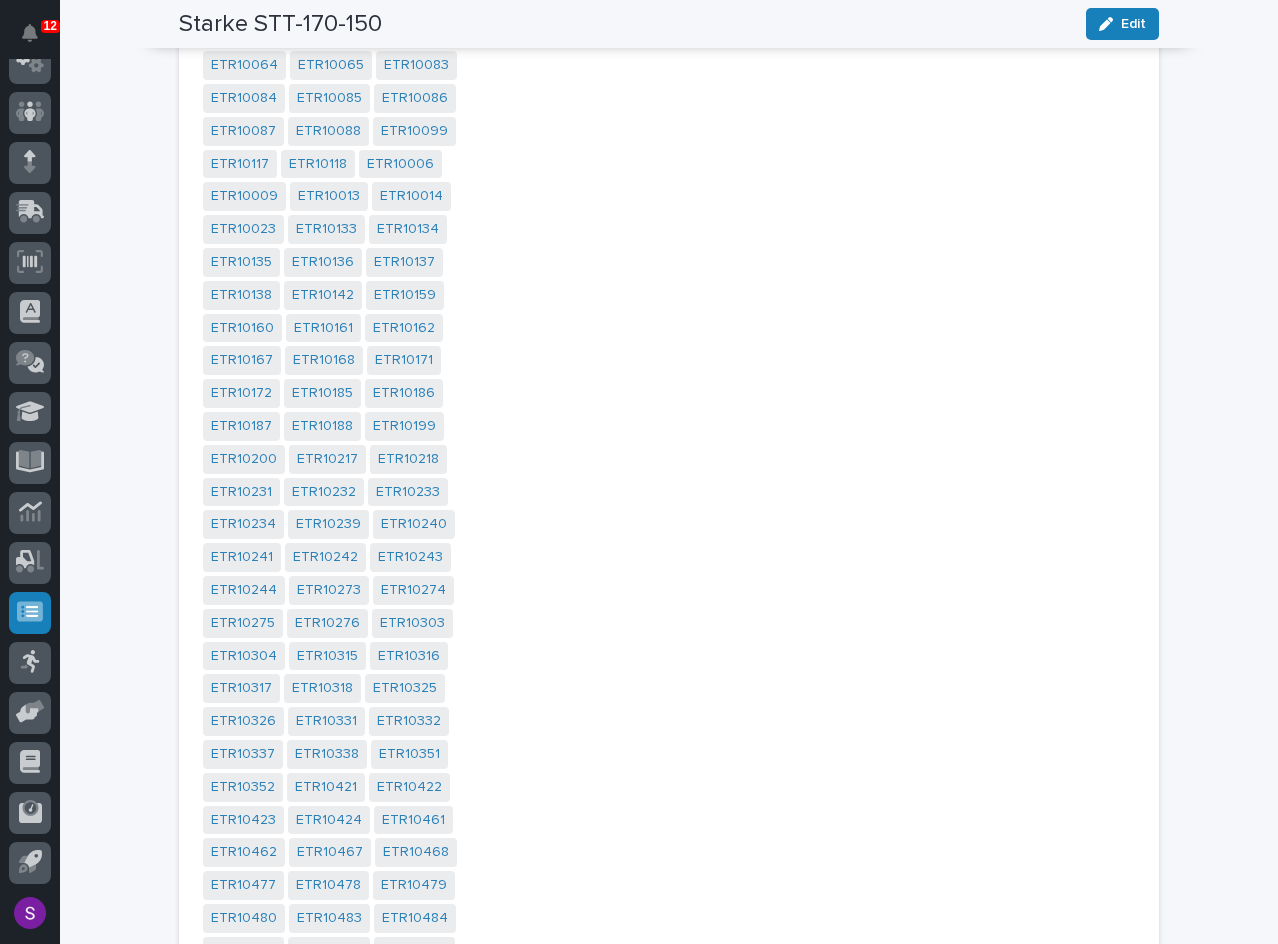 scroll, scrollTop: 0, scrollLeft: 0, axis: both 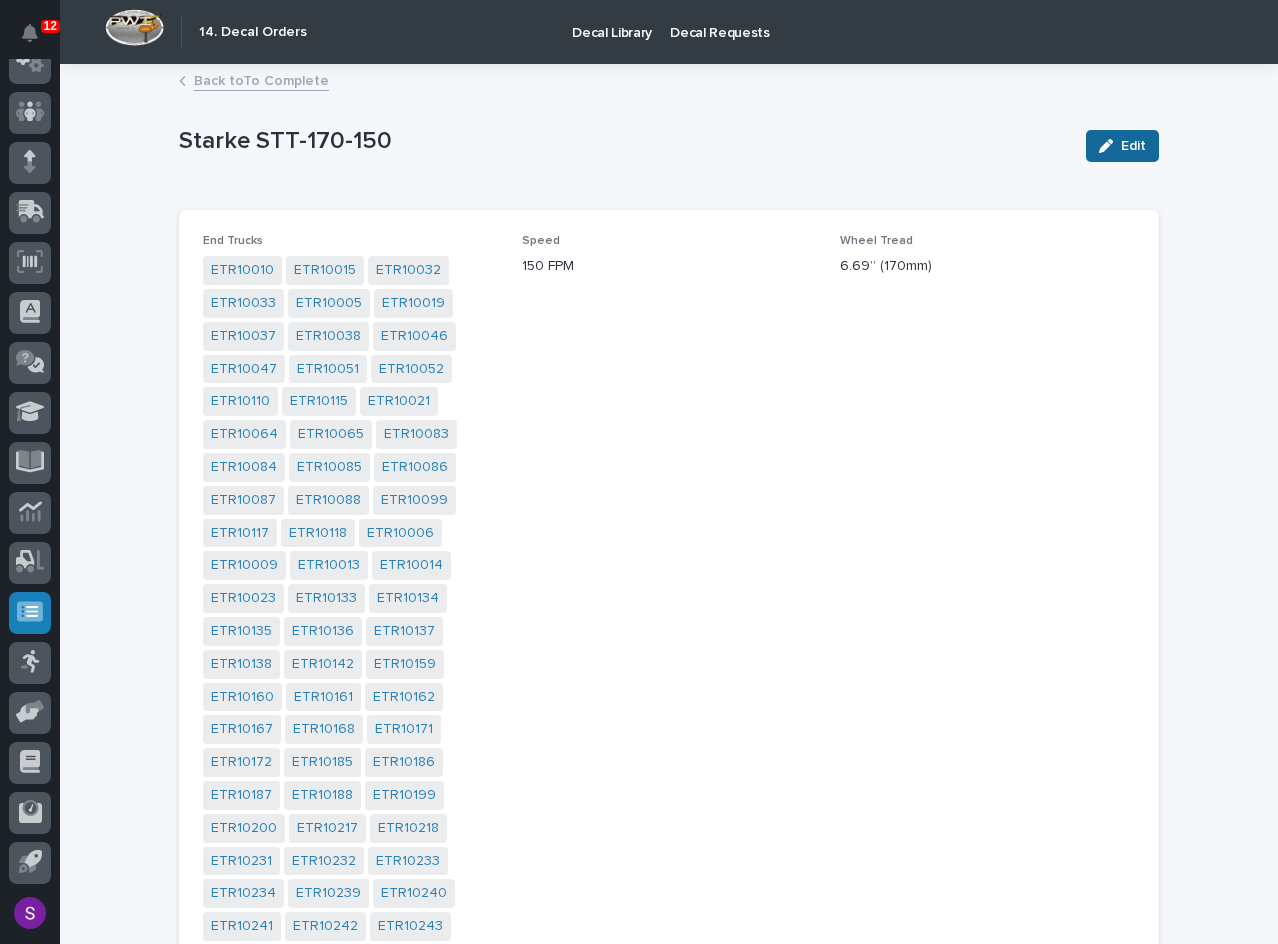 click at bounding box center [1106, 146] 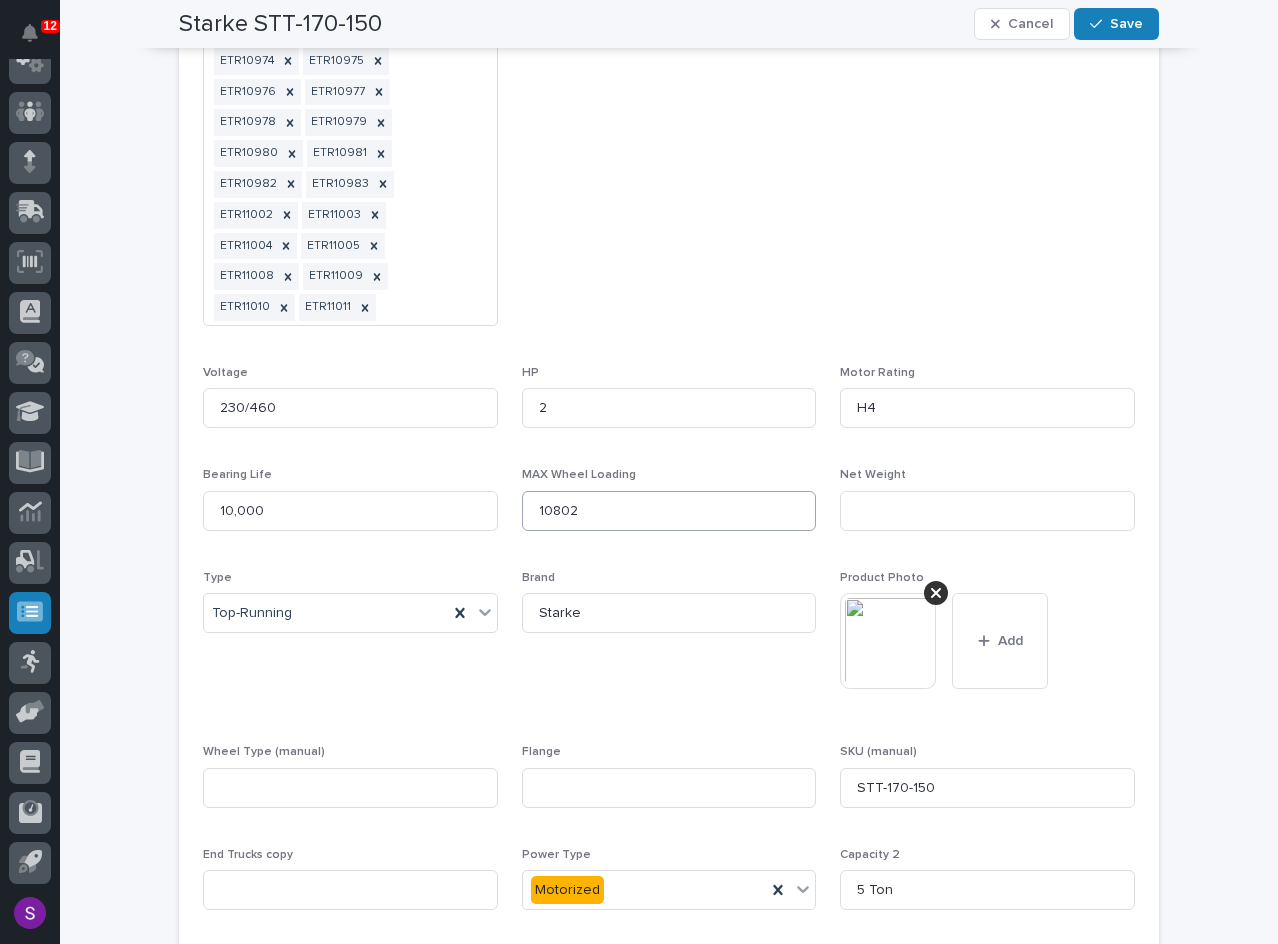 scroll, scrollTop: 3600, scrollLeft: 0, axis: vertical 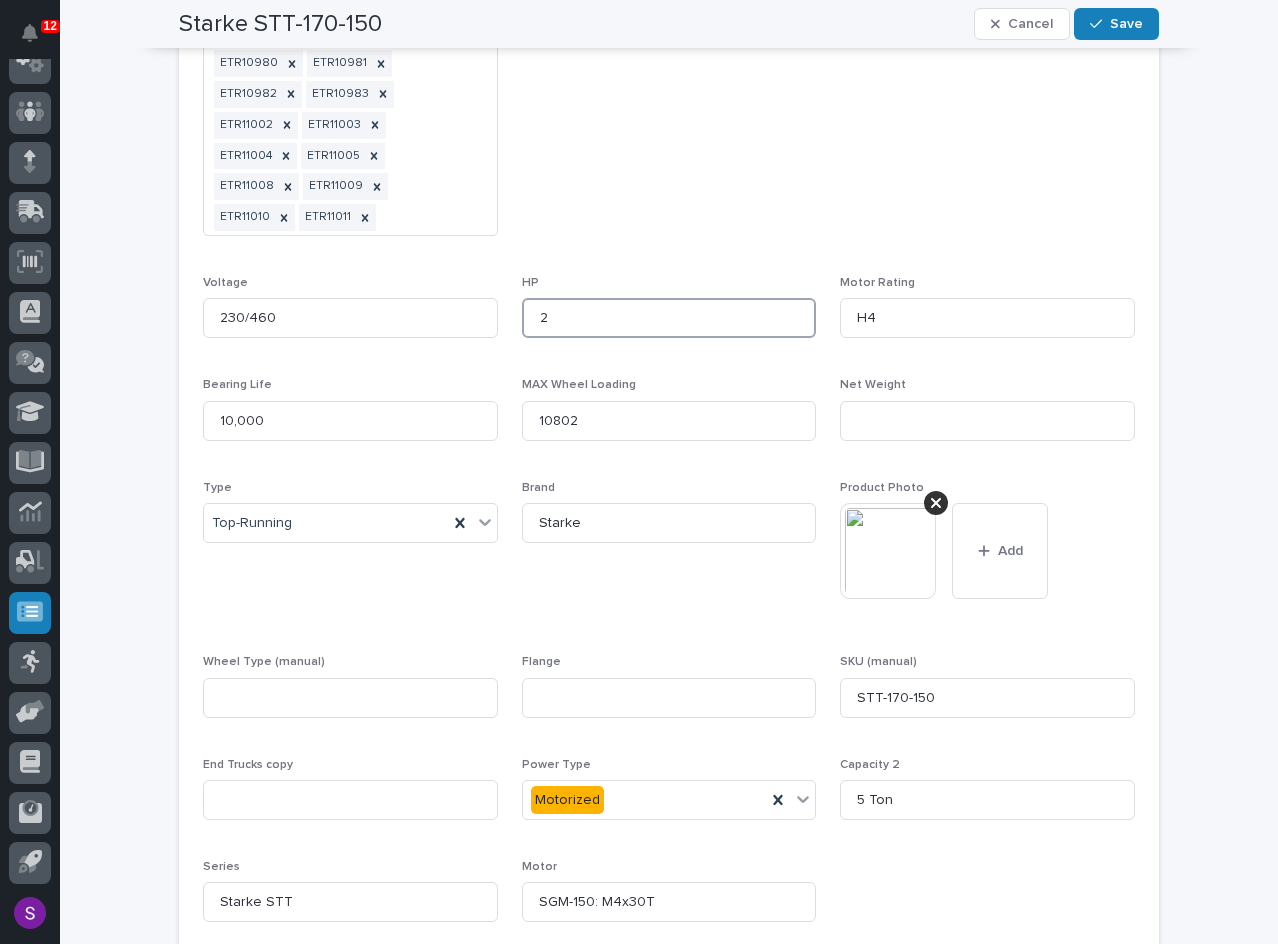 drag, startPoint x: 541, startPoint y: 321, endPoint x: 500, endPoint y: 317, distance: 41.19466 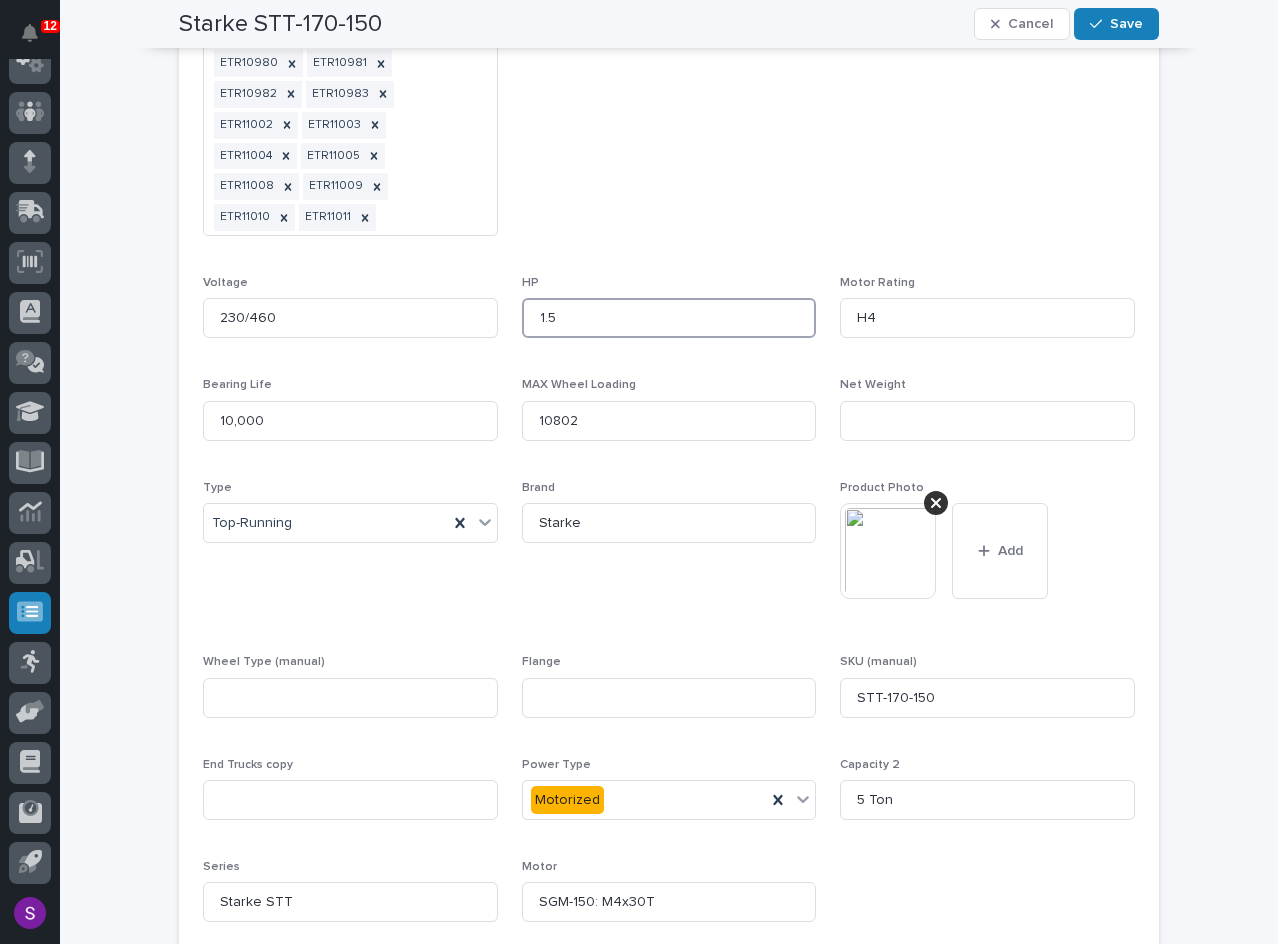 type on "1.5" 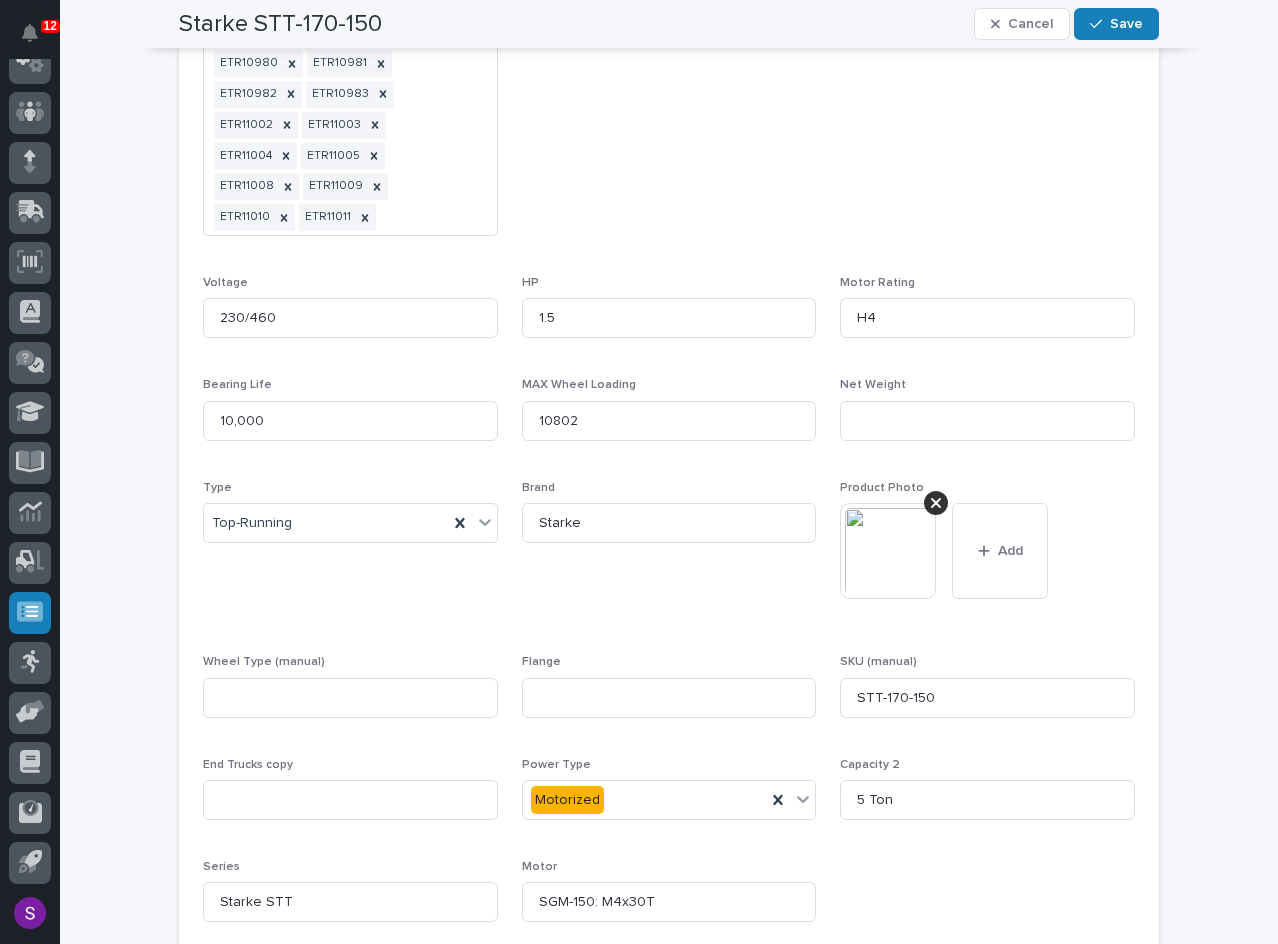 click on "End Trucks ETR10005 ETR10006 ETR10009 ETR10010 ETR10013 ETR10014 ETR10015 ETR10019 ETR10021 ETR10023 ETR10032 ETR10033 ETR10037 ETR10038 ETR10046 ETR10047 ETR10051 ETR10052 ETR10064 ETR10065 ETR10083 ETR10084 ETR10085 ETR10086 ETR10087 ETR10088 ETR10099 ETR10110 ETR10115 ETR10117 ETR10118 ETR10133 ETR10134 ETR10135 ETR10136 ETR10137 ETR10138 ETR10142 ETR10159 ETR10160 ETR10161 ETR10162 ETR10167 ETR10168 ETR10171 ETR10172 ETR10185 ETR10186 ETR10187 ETR10188 ETR10199 ETR10200 ETR10217 ETR10218 ETR10231 ETR10232 ETR10233 ETR10234 ETR10239 ETR10240 ETR10241 ETR10242 ETR10243 ETR10244 ETR10273 ETR10274 ETR10275 ETR10276 ETR10303 ETR10304 ETR10315 ETR10316 ETR10317 ETR10318 ETR10325 ETR10326 ETR10331 ETR10332 ETR10337 ETR10338 ETR10351 ETR10352 ETR10421 ETR10422 ETR10423 ETR10424 ETR10461 ETR10462 ETR10467 ETR10468 ETR10477 ETR10478 ETR10479 ETR10480 ETR10483 ETR10484 ETR10485 ETR10486 ETR10487 ETR10488 ETR10489 ETR10490 ETR10491 ETR10492 ETR10505 ETR10506 ETR10529 ETR10530 ETR10561 ETR10562 ETR10563 ETR10564 Speed" at bounding box center (669, -1214) 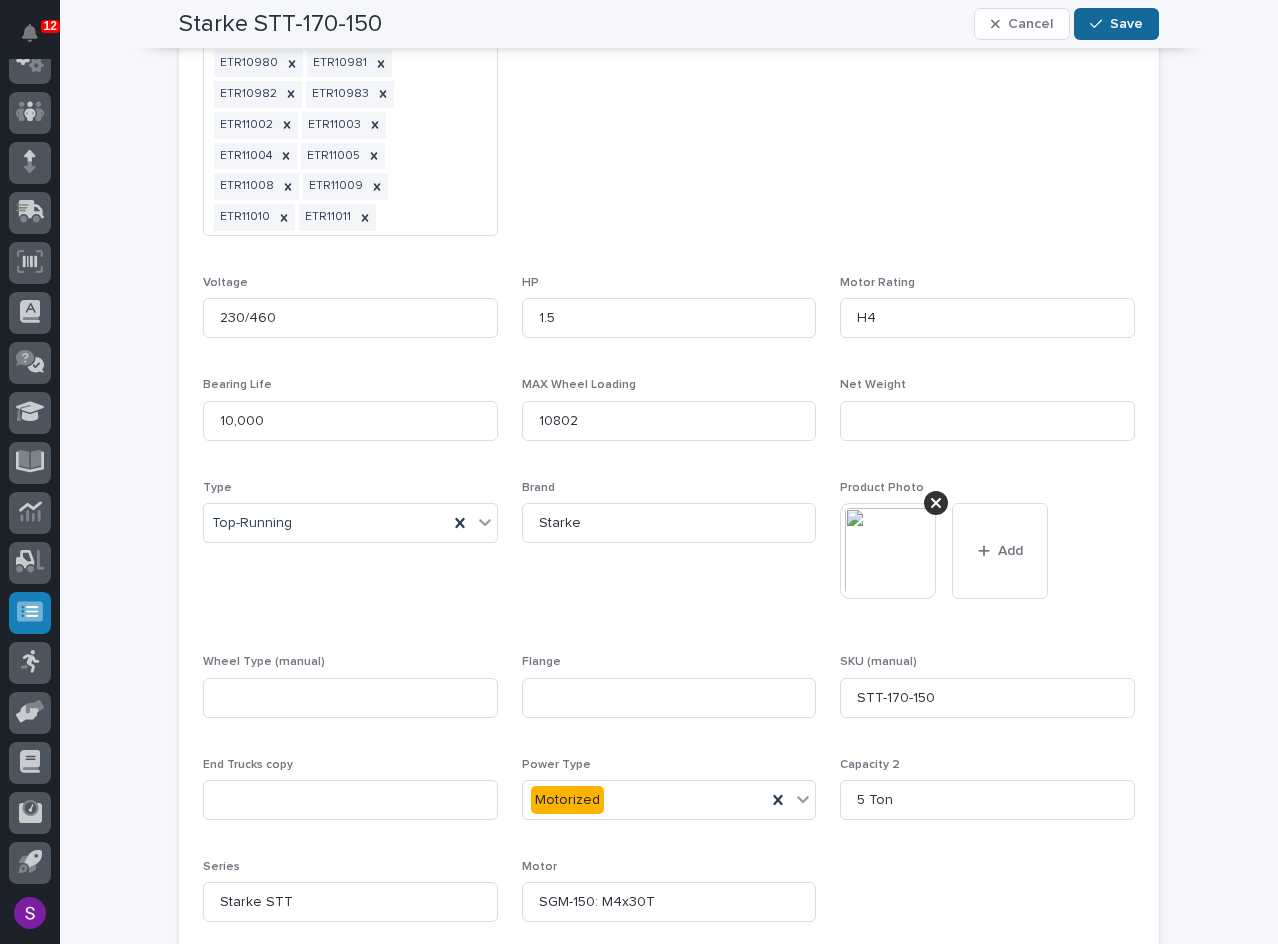 click on "Save" at bounding box center [1126, 24] 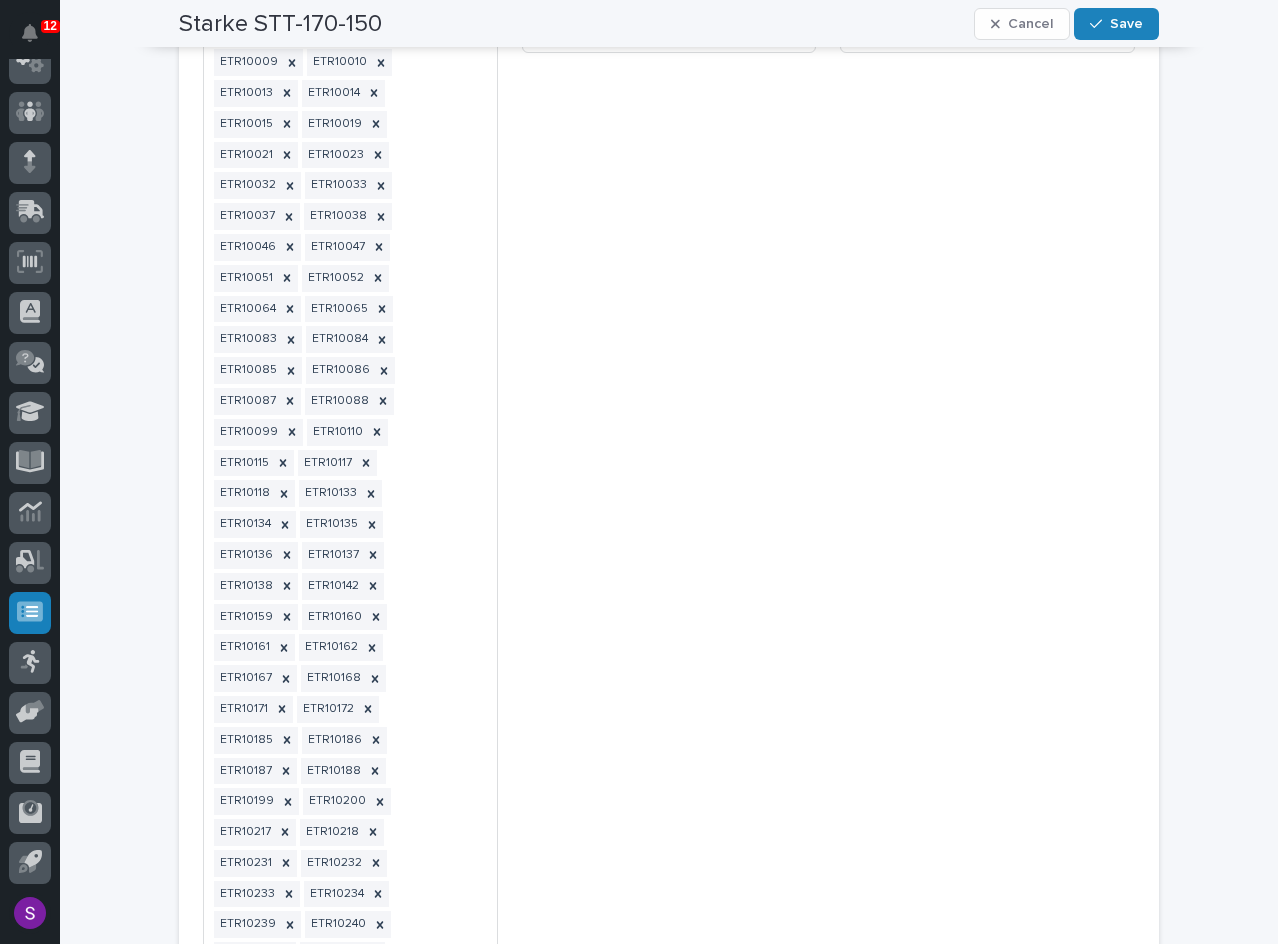 scroll, scrollTop: 0, scrollLeft: 0, axis: both 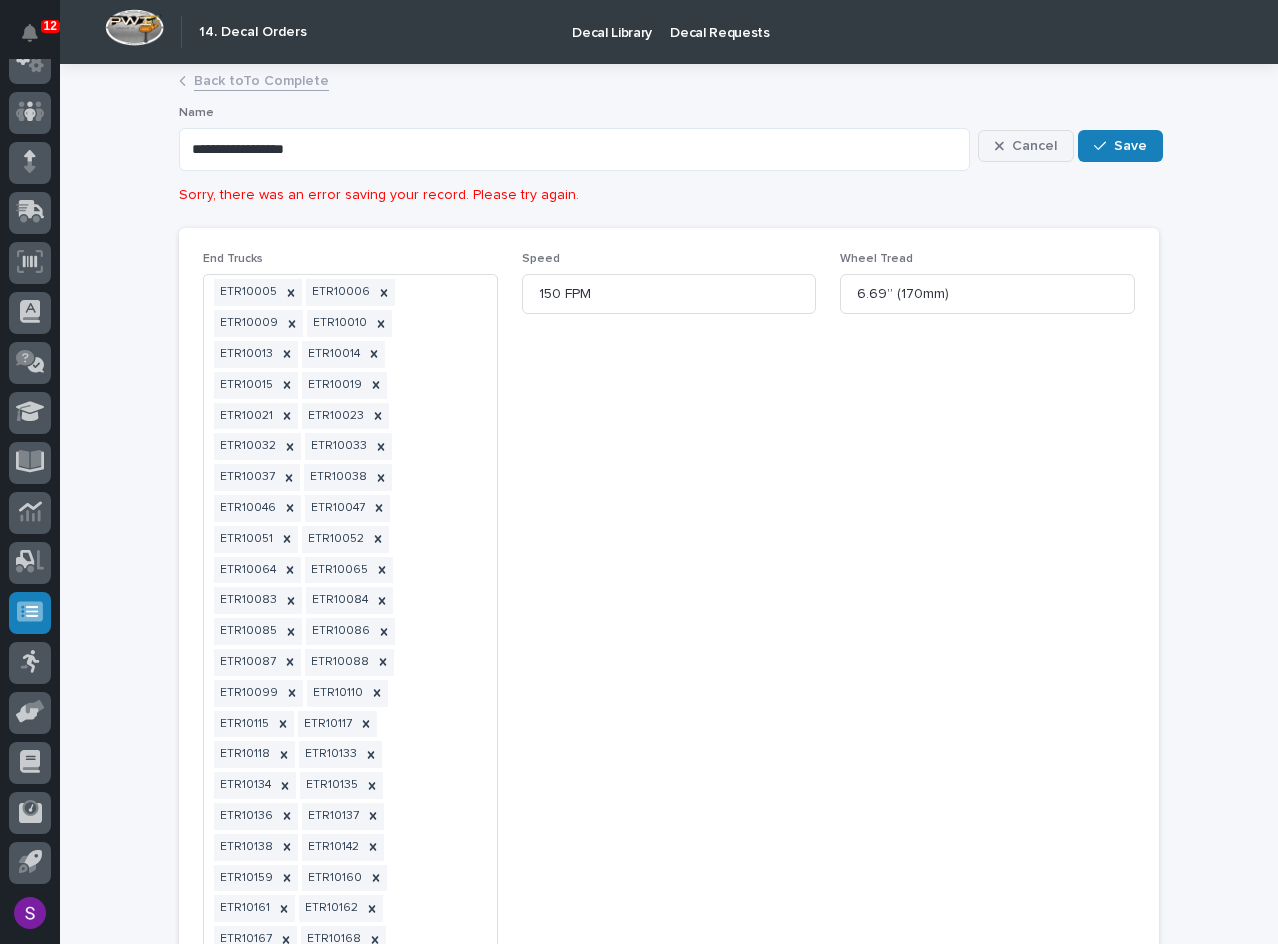 click on "Cancel" at bounding box center (1026, 146) 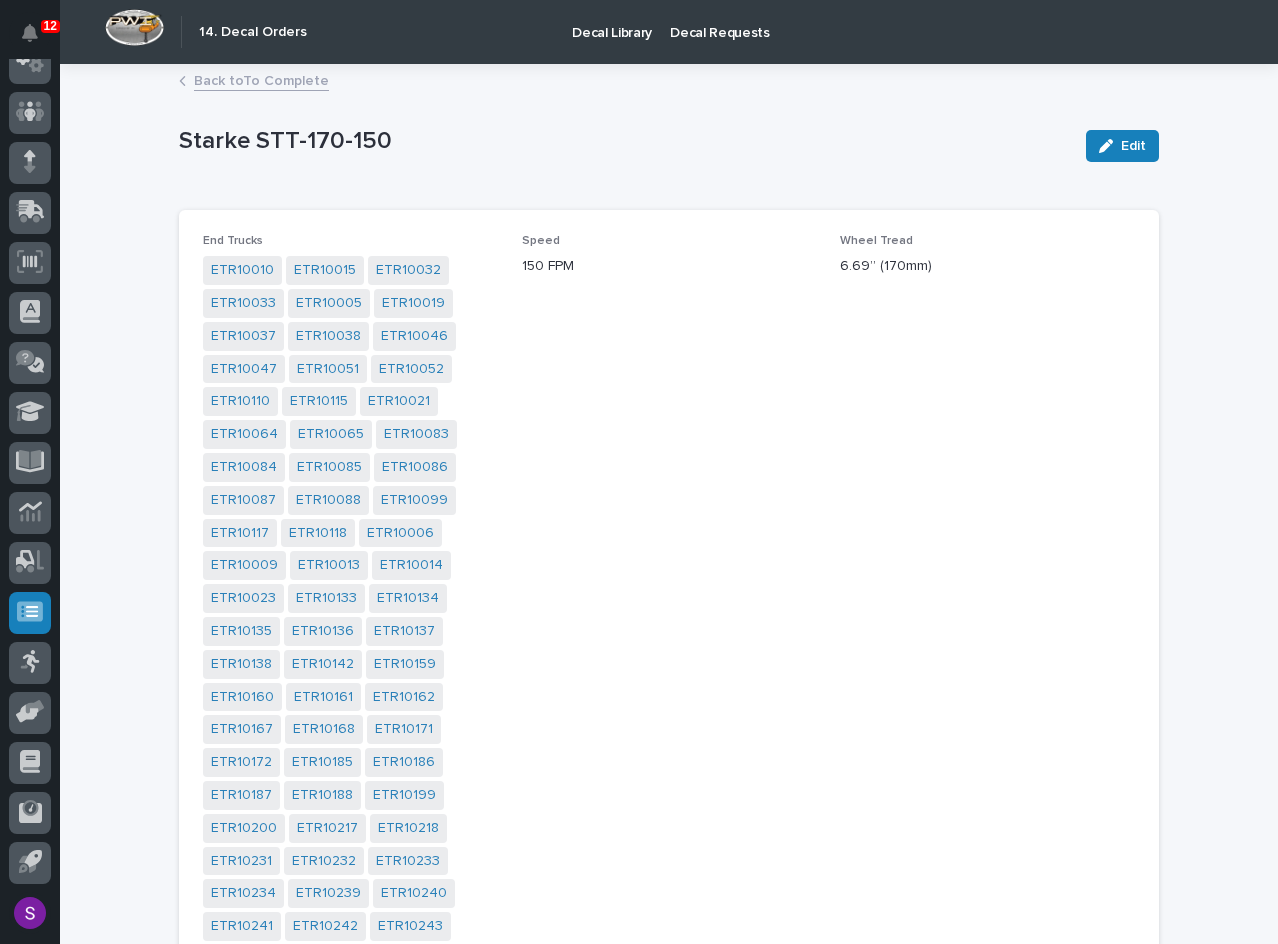 click on "Back to  To Complete" at bounding box center [261, 79] 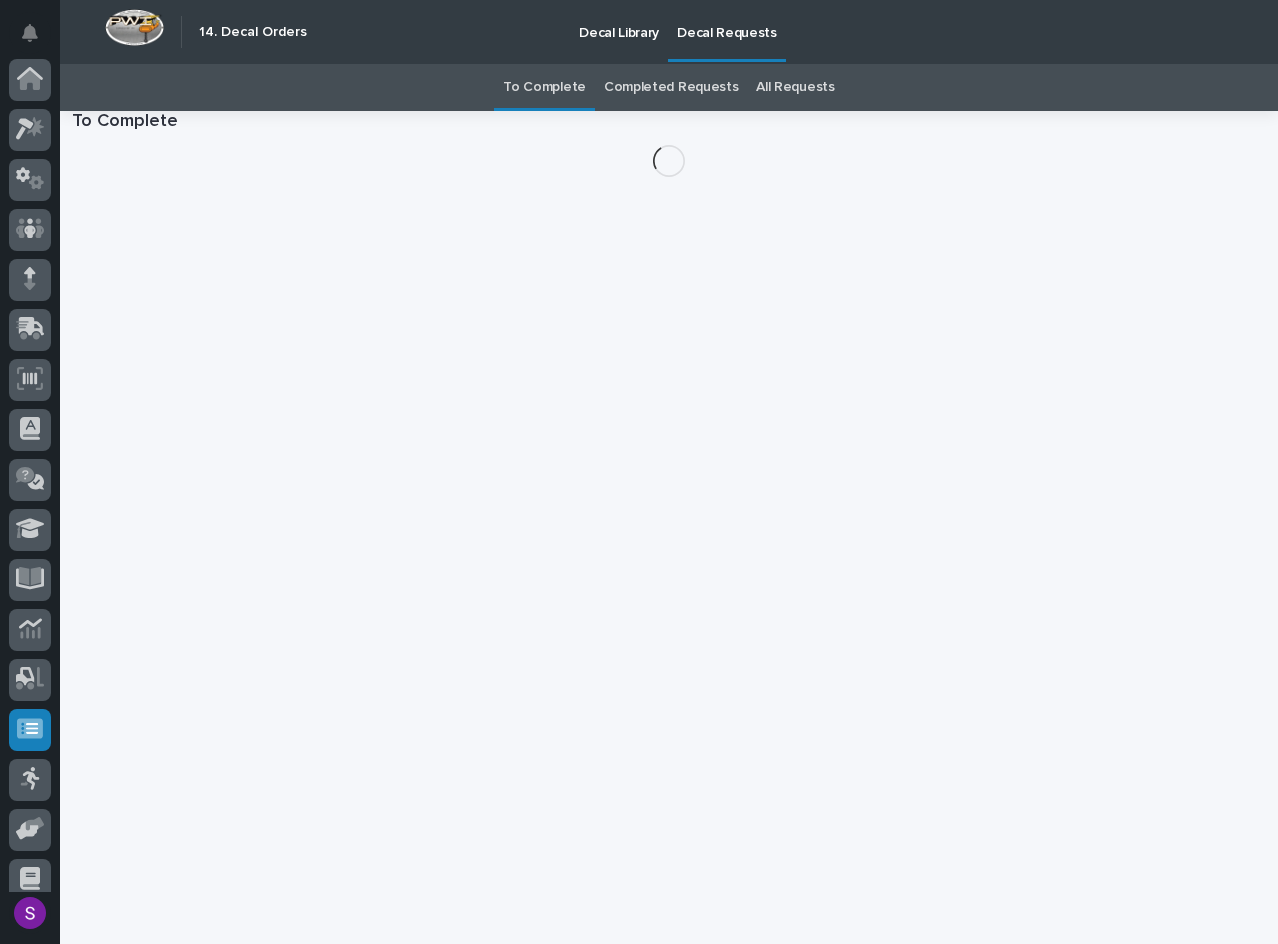 scroll, scrollTop: 117, scrollLeft: 0, axis: vertical 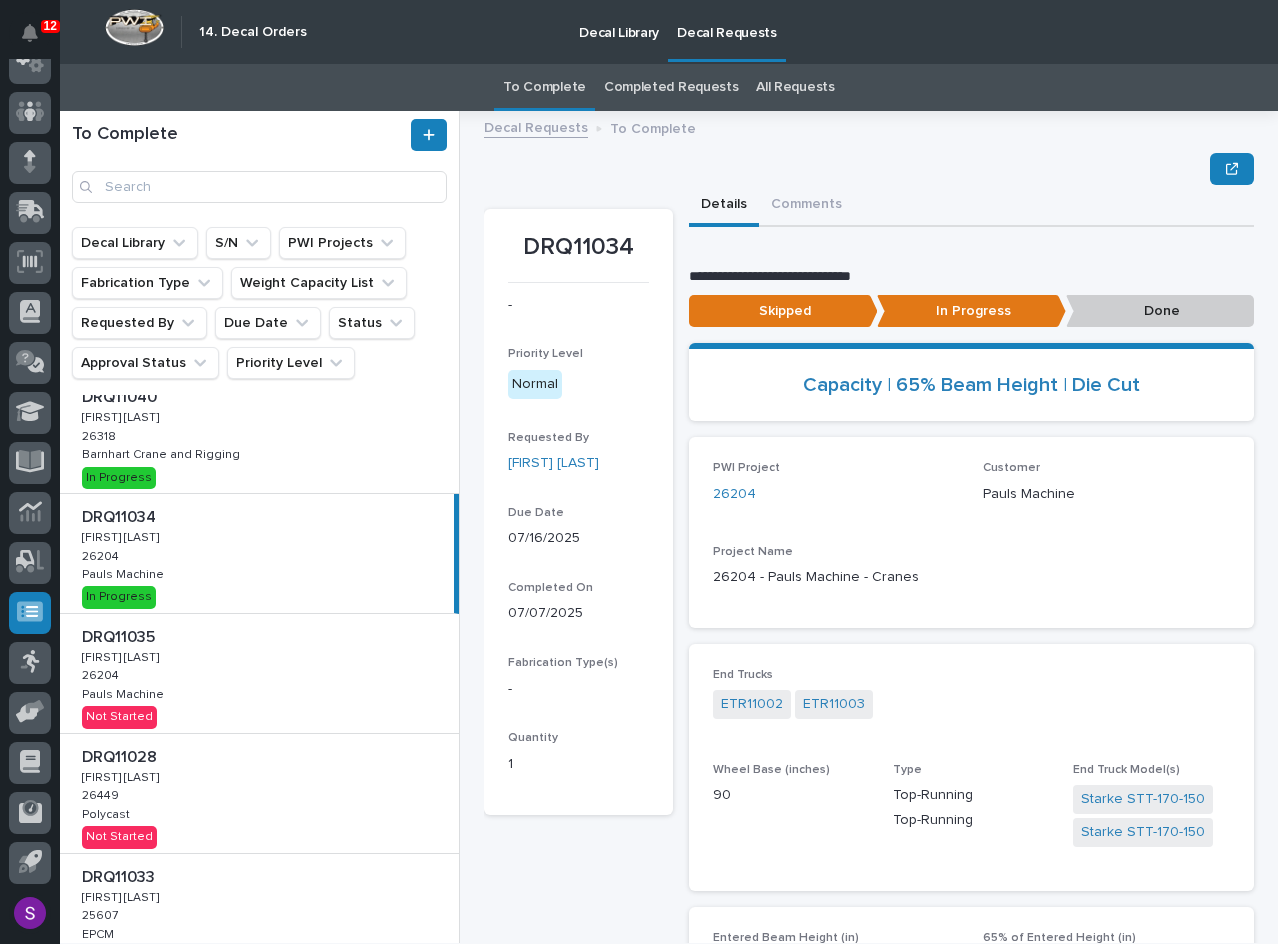 click on "DRQ11035 DRQ11035   Adam Yutzy Adam Yutzy   26204 26204   Pauls Machine Pauls Machine   Not Started" at bounding box center [259, 673] 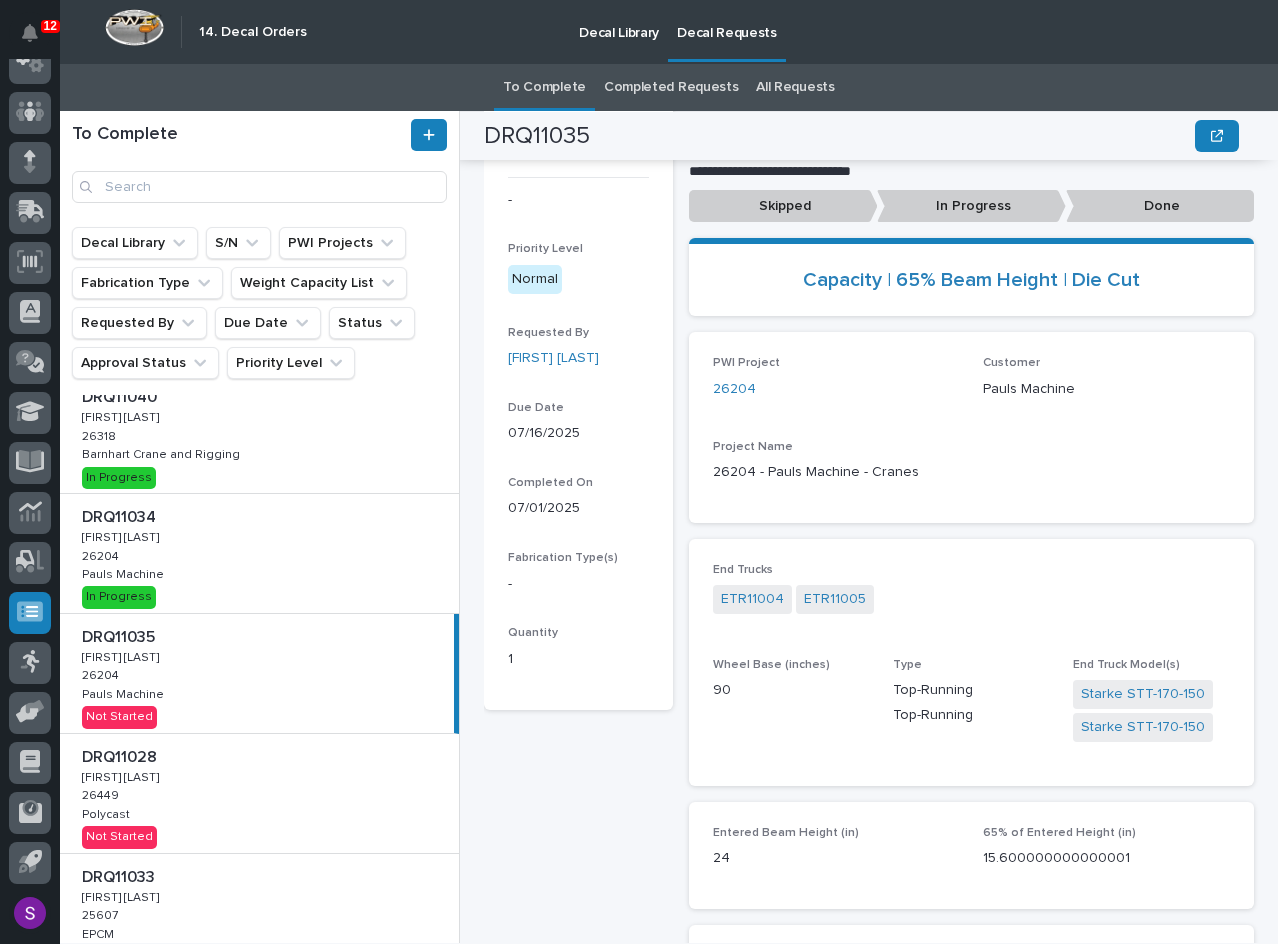 scroll, scrollTop: 0, scrollLeft: 0, axis: both 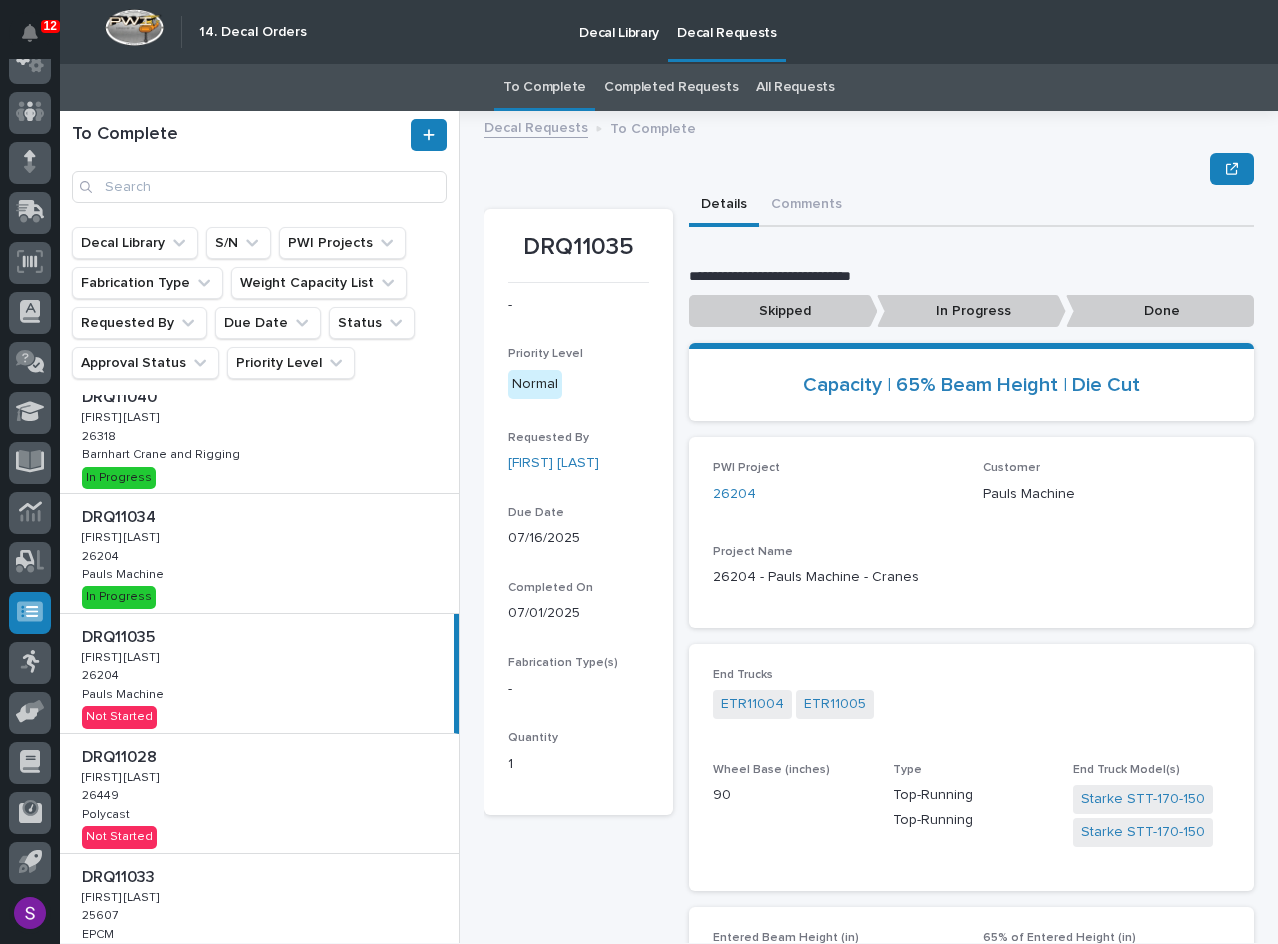 click on "In Progress" at bounding box center [783, 311] 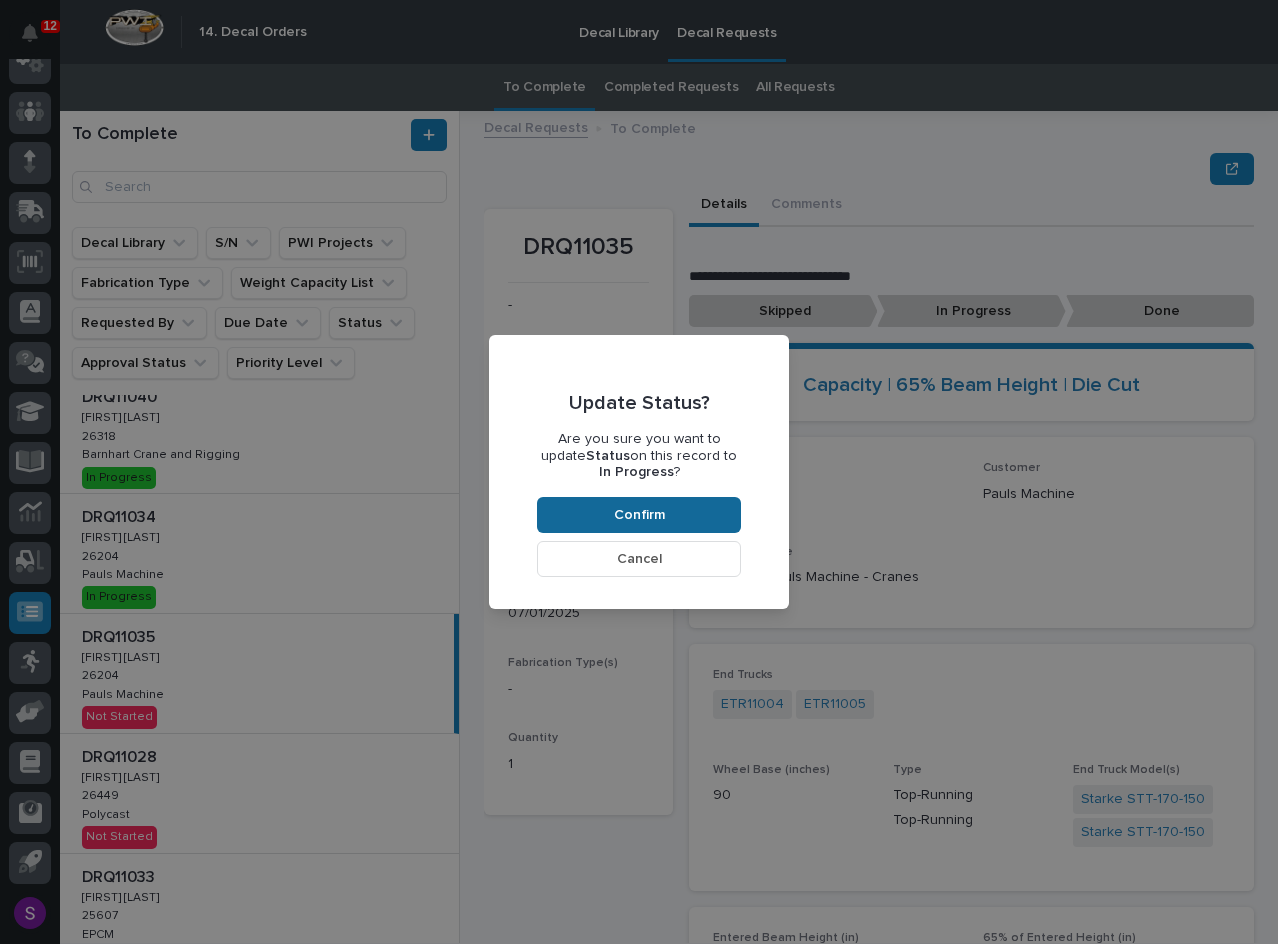 click on "Confirm" at bounding box center (639, 515) 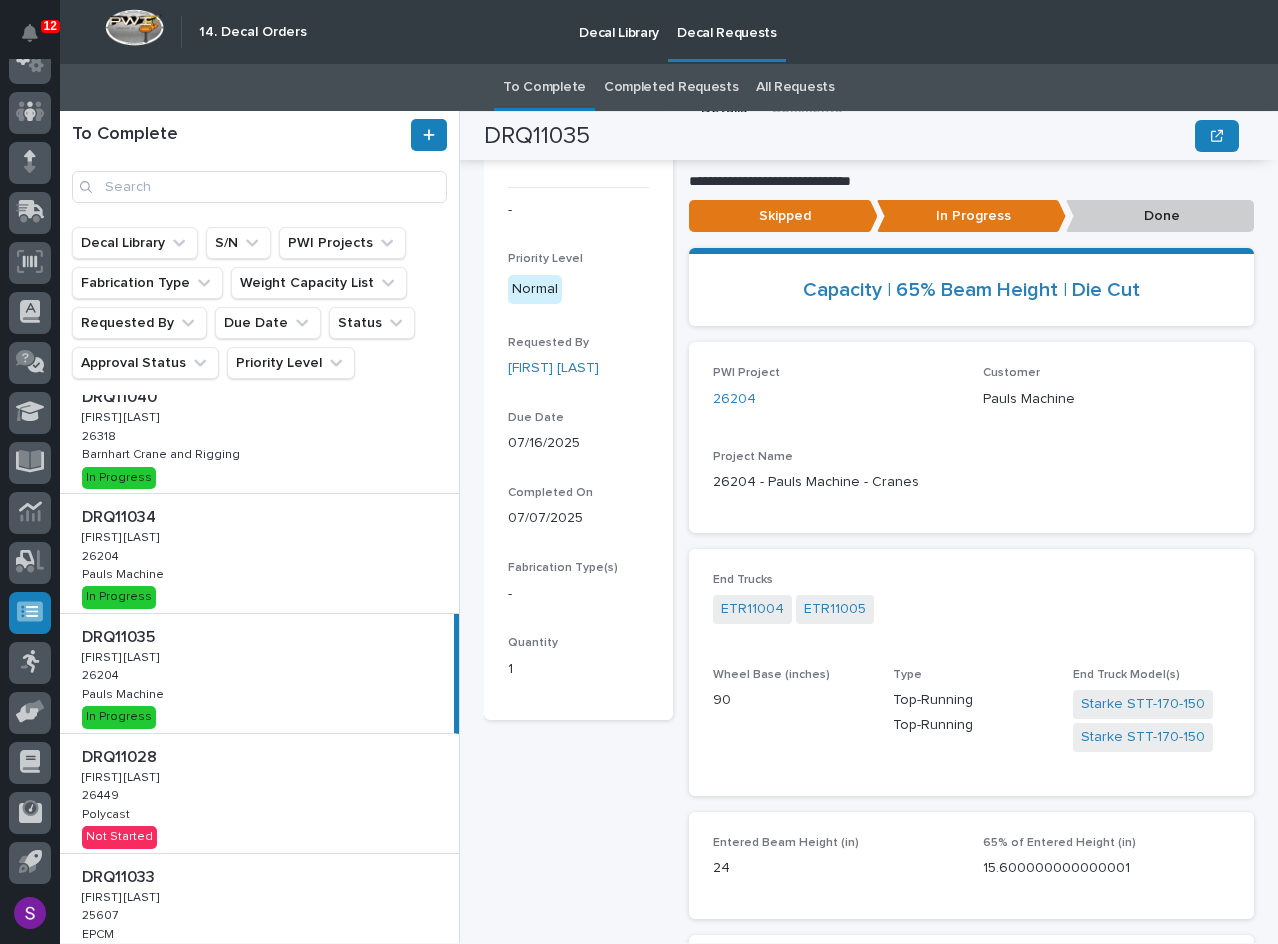 scroll, scrollTop: 0, scrollLeft: 0, axis: both 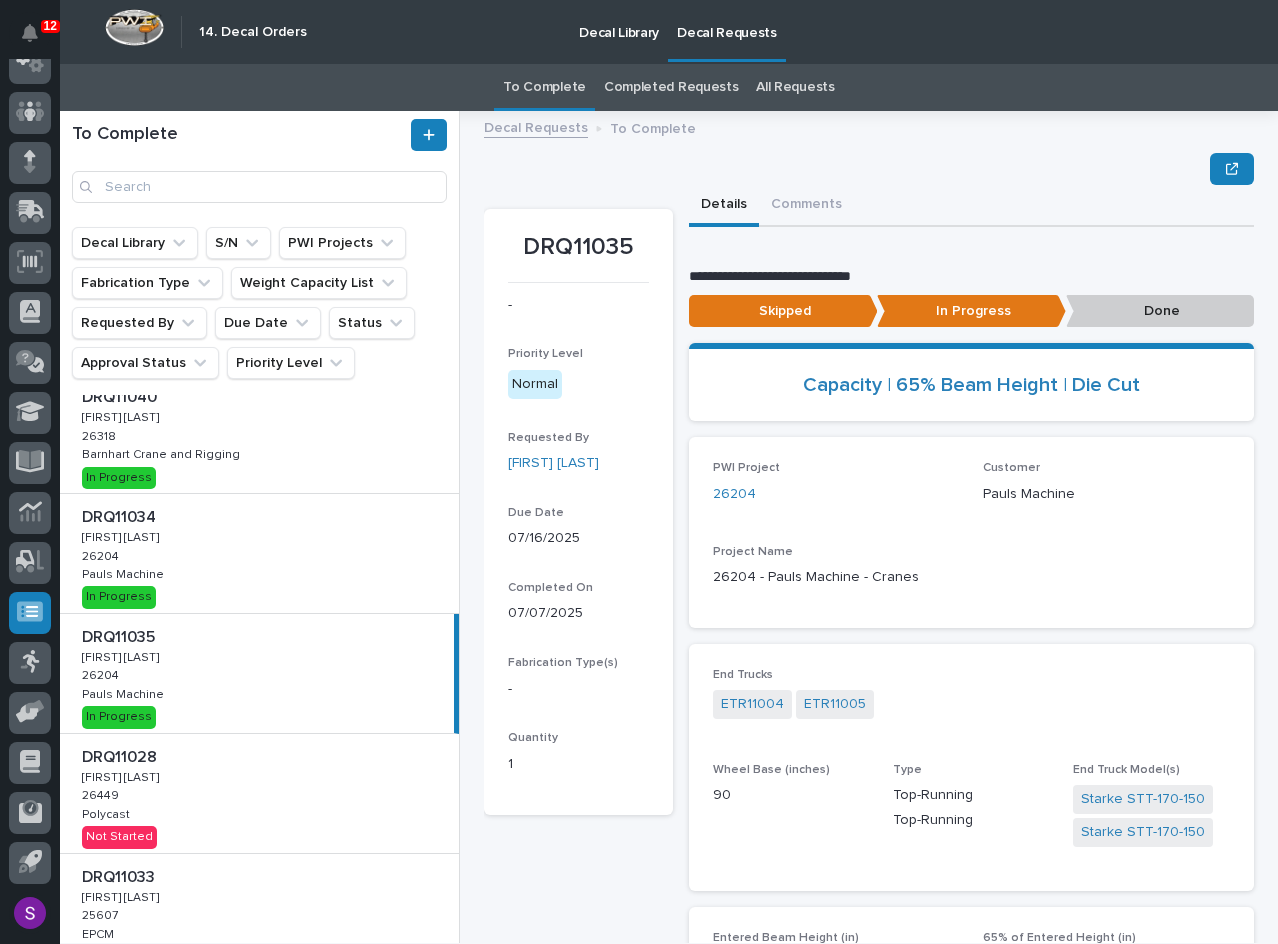 drag, startPoint x: 851, startPoint y: 338, endPoint x: 974, endPoint y: 36, distance: 326.0874 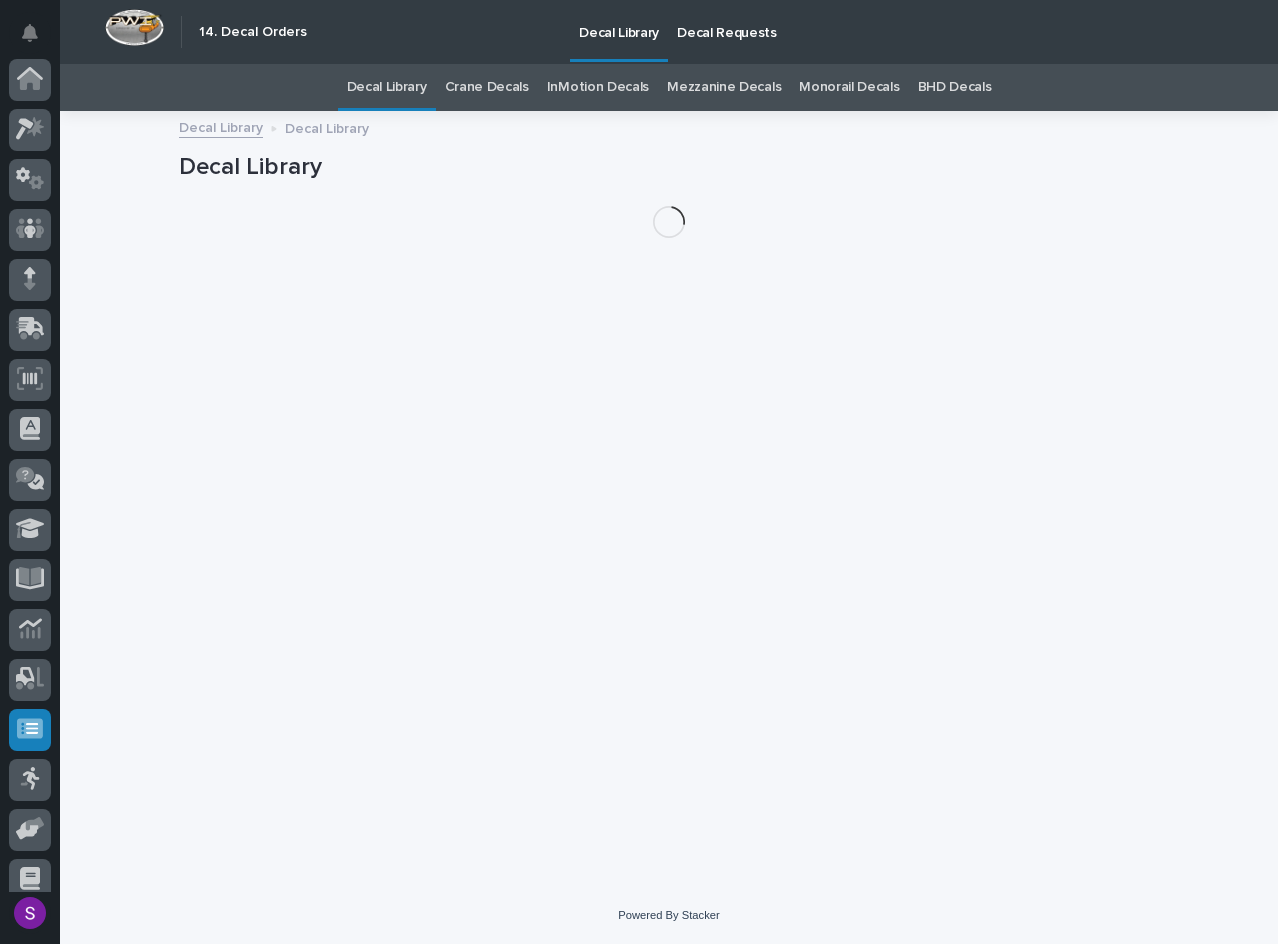 scroll, scrollTop: 117, scrollLeft: 0, axis: vertical 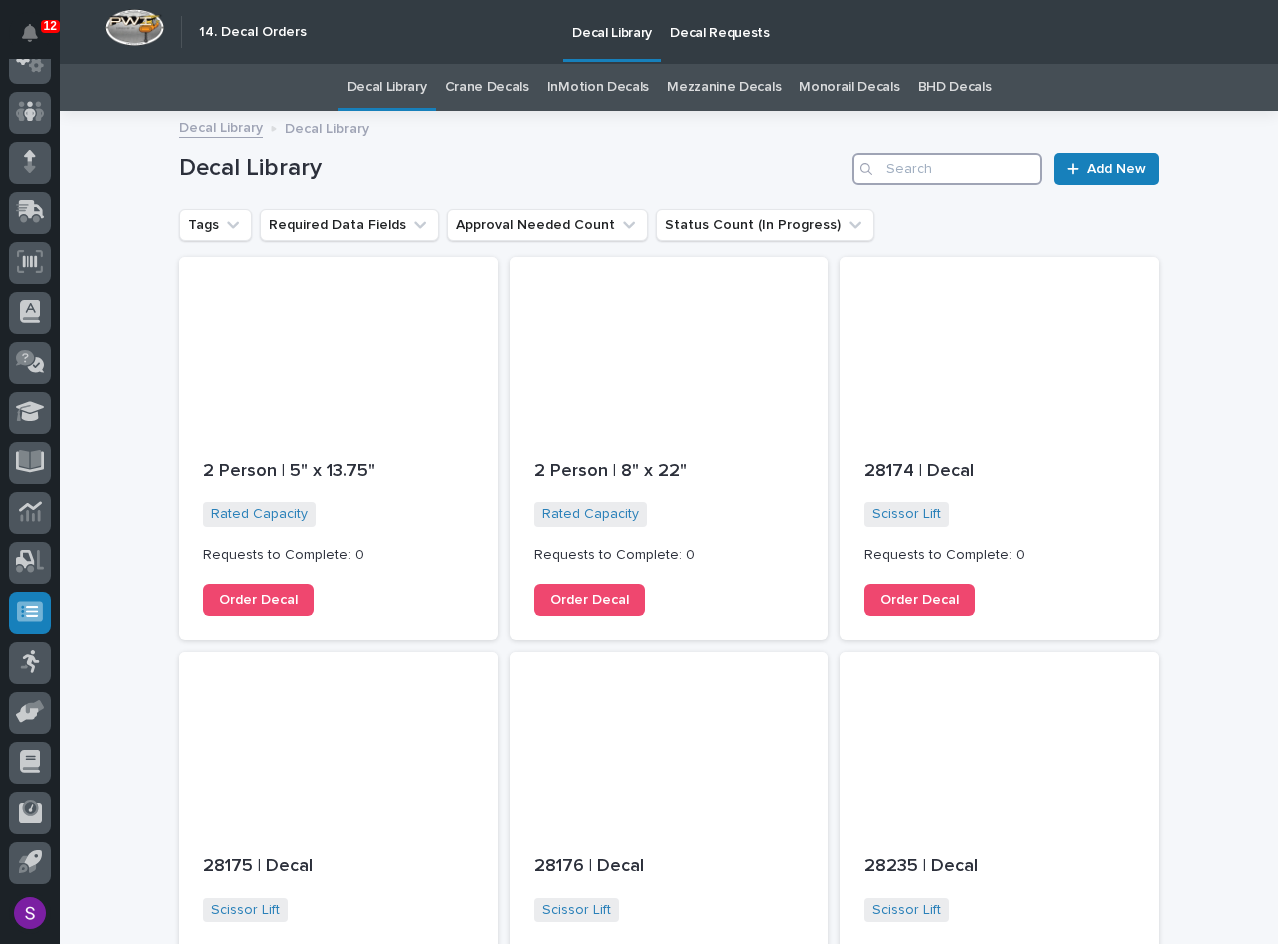 click at bounding box center (947, 169) 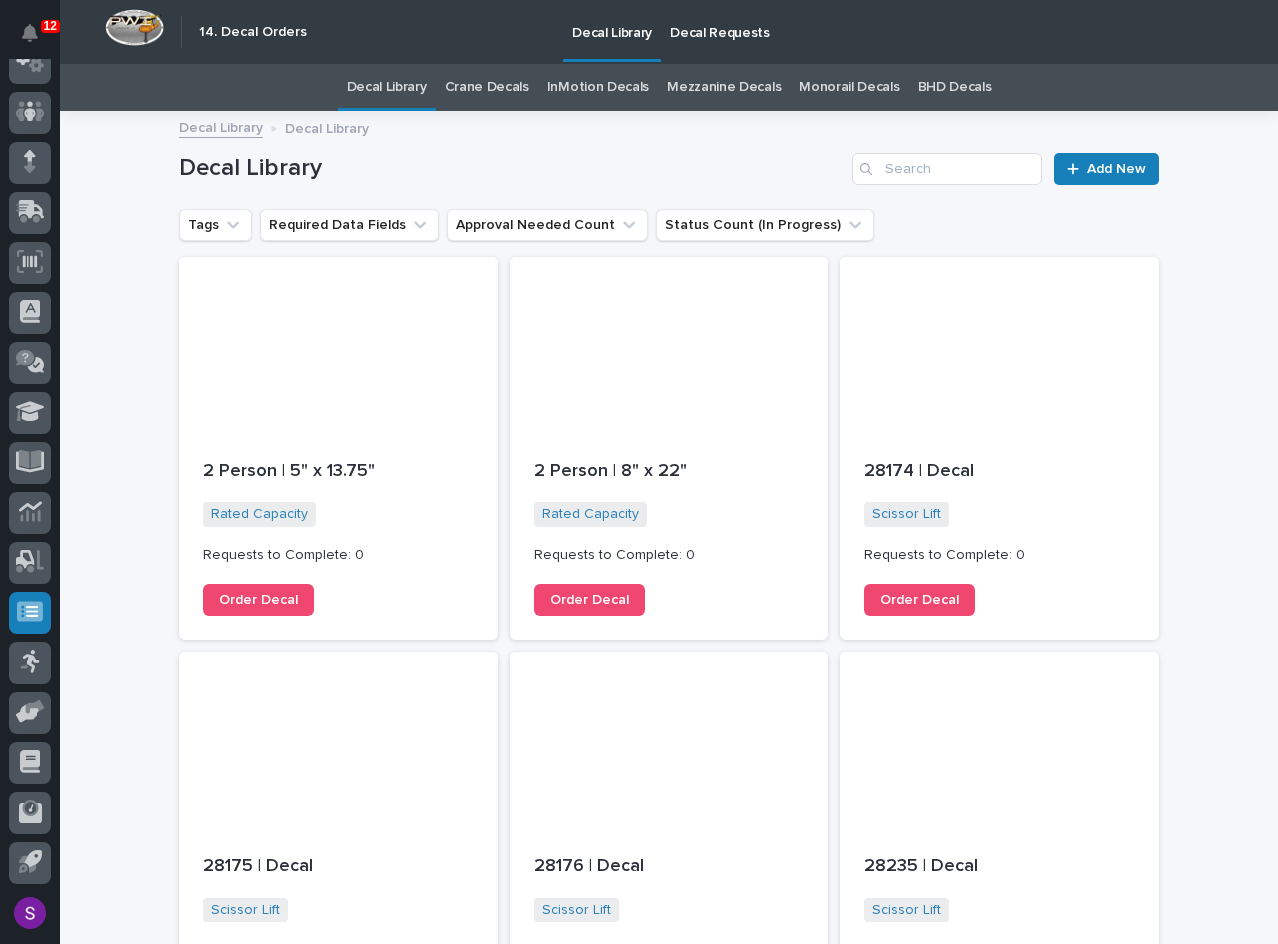 click on "Monorail Decals" at bounding box center [849, 87] 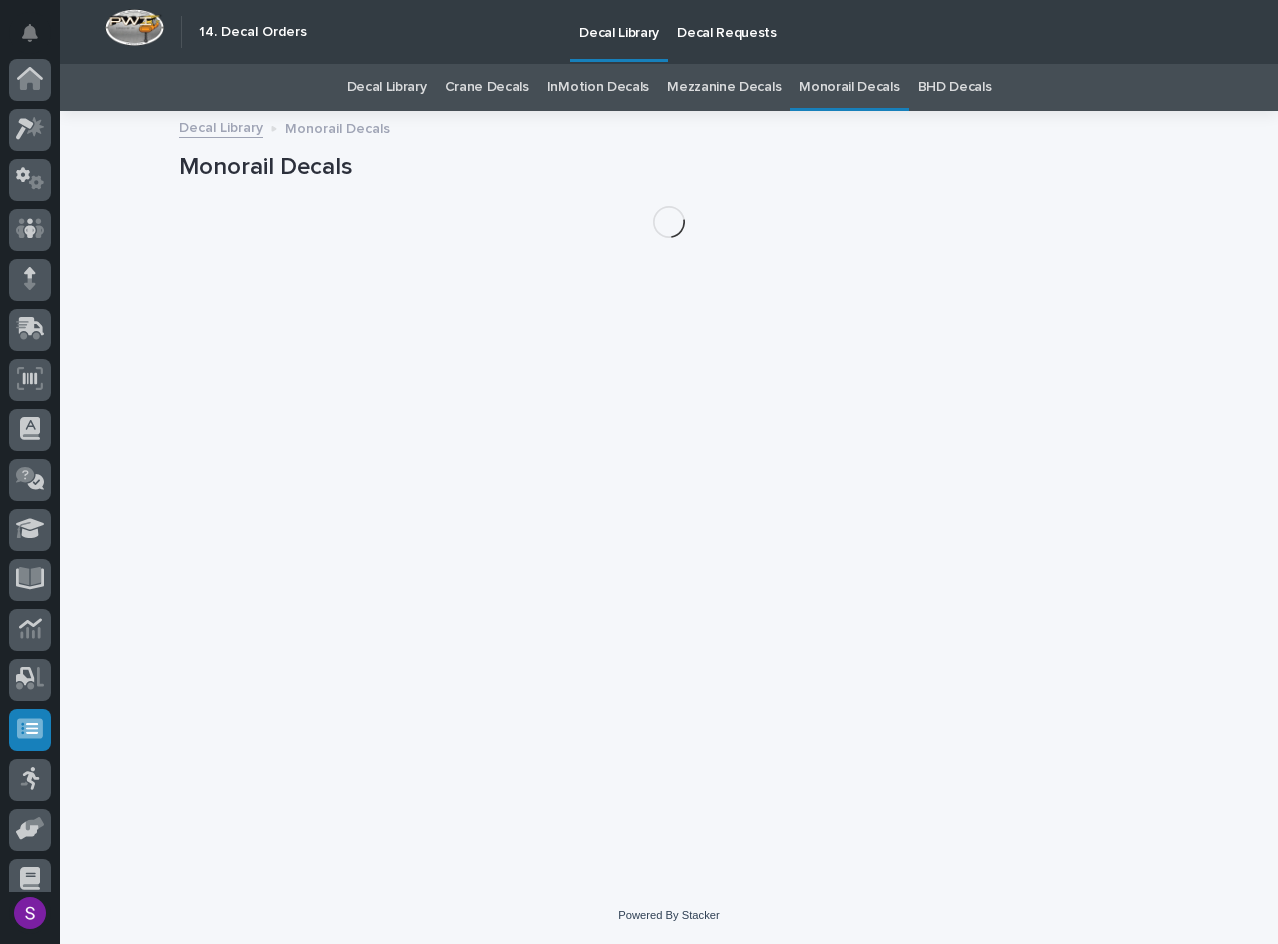 scroll, scrollTop: 117, scrollLeft: 0, axis: vertical 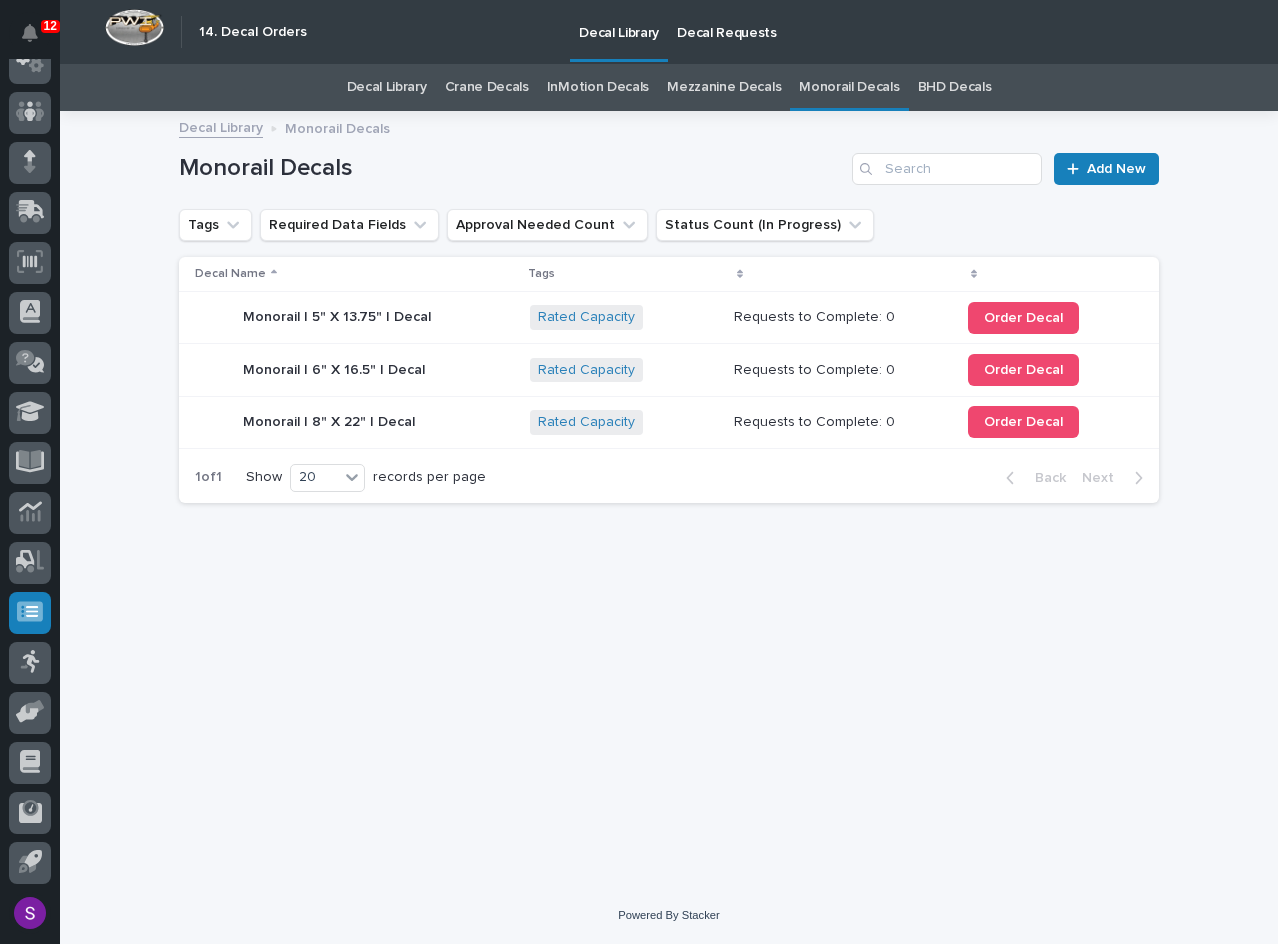 click on "Monorail | 8" X 22"  | Decal" at bounding box center [339, 315] 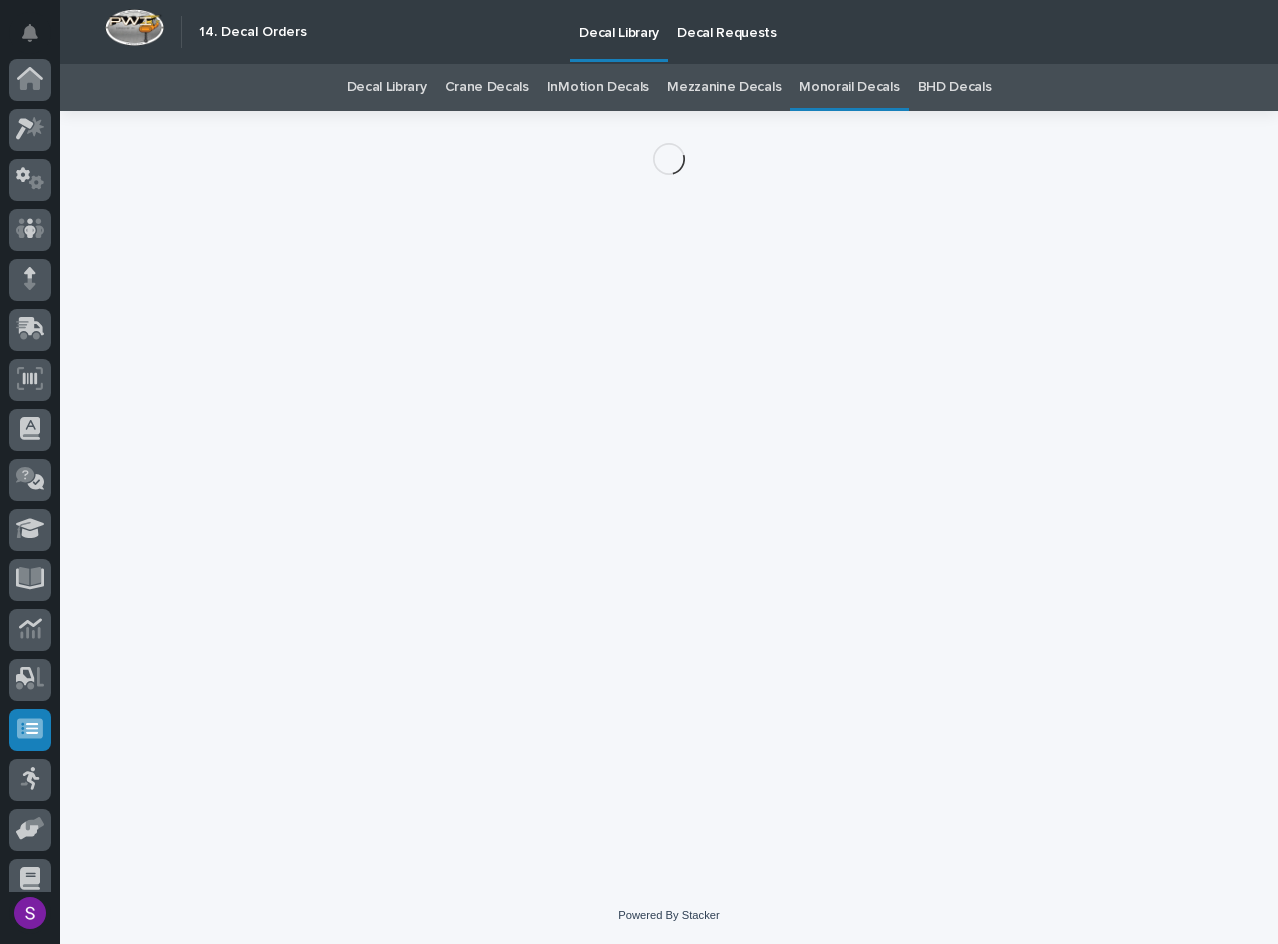 scroll, scrollTop: 117, scrollLeft: 0, axis: vertical 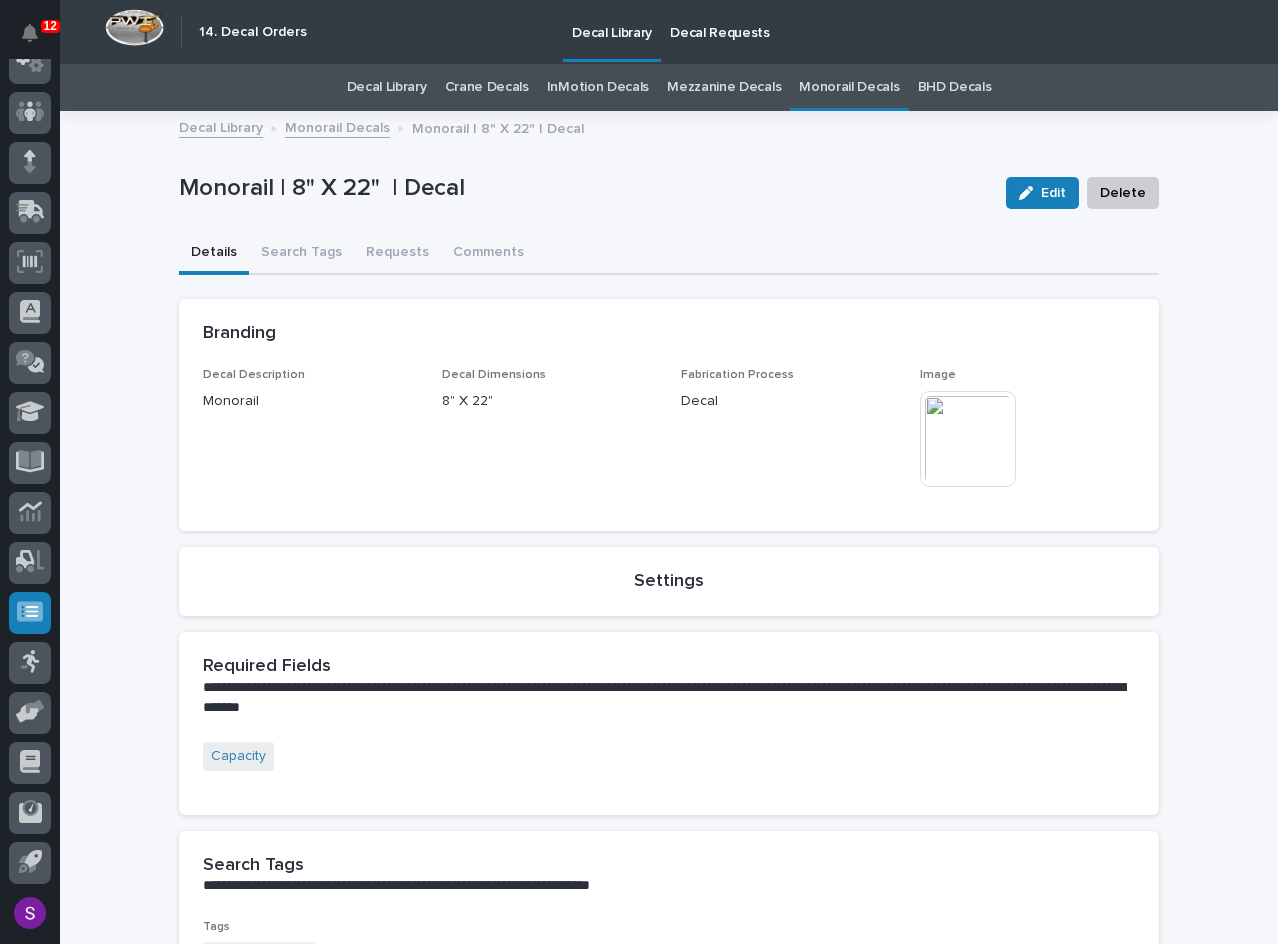 click on "**********" at bounding box center (669, 754) 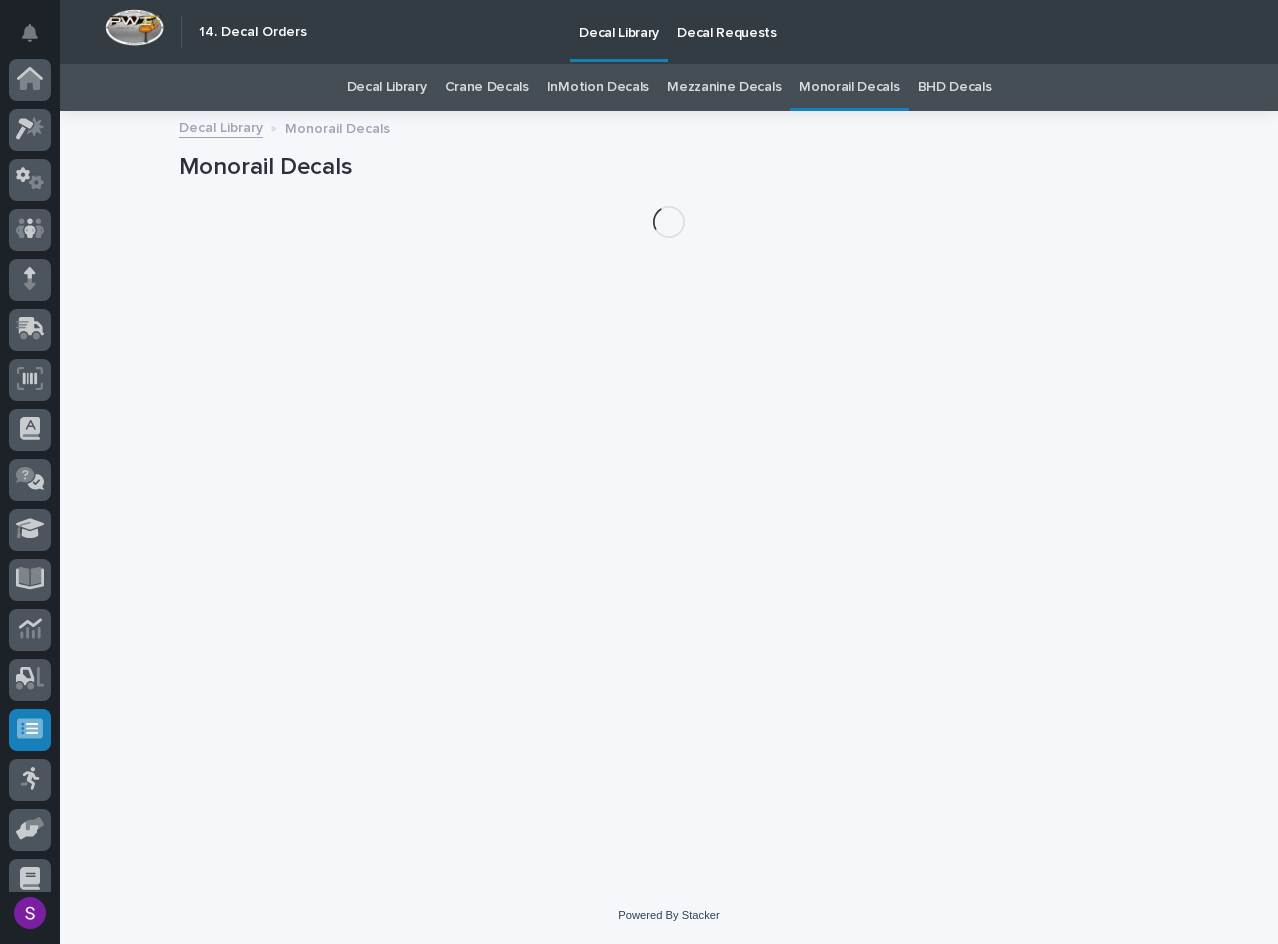 scroll, scrollTop: 117, scrollLeft: 0, axis: vertical 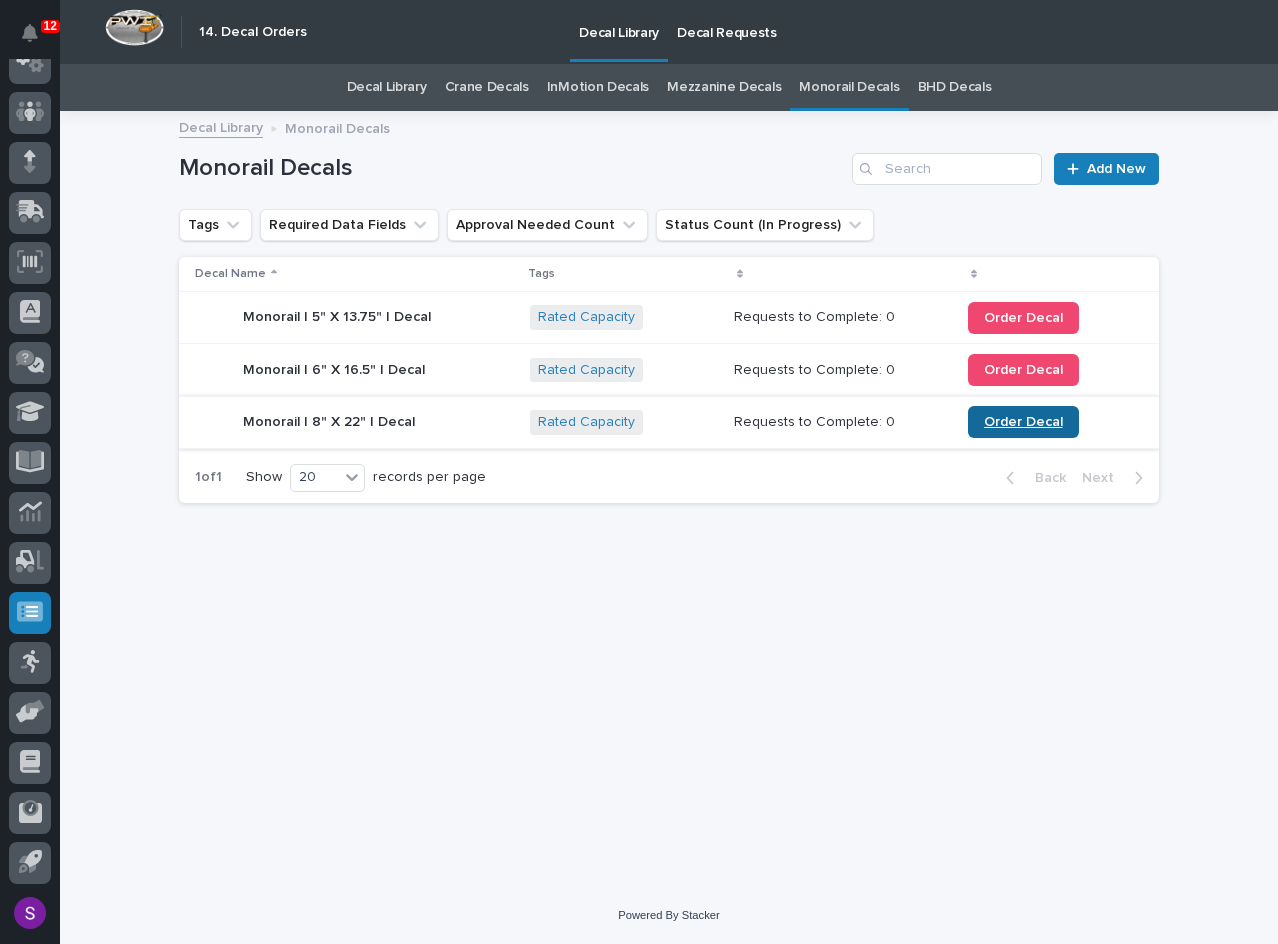 click on "Order Decal" at bounding box center [1023, 422] 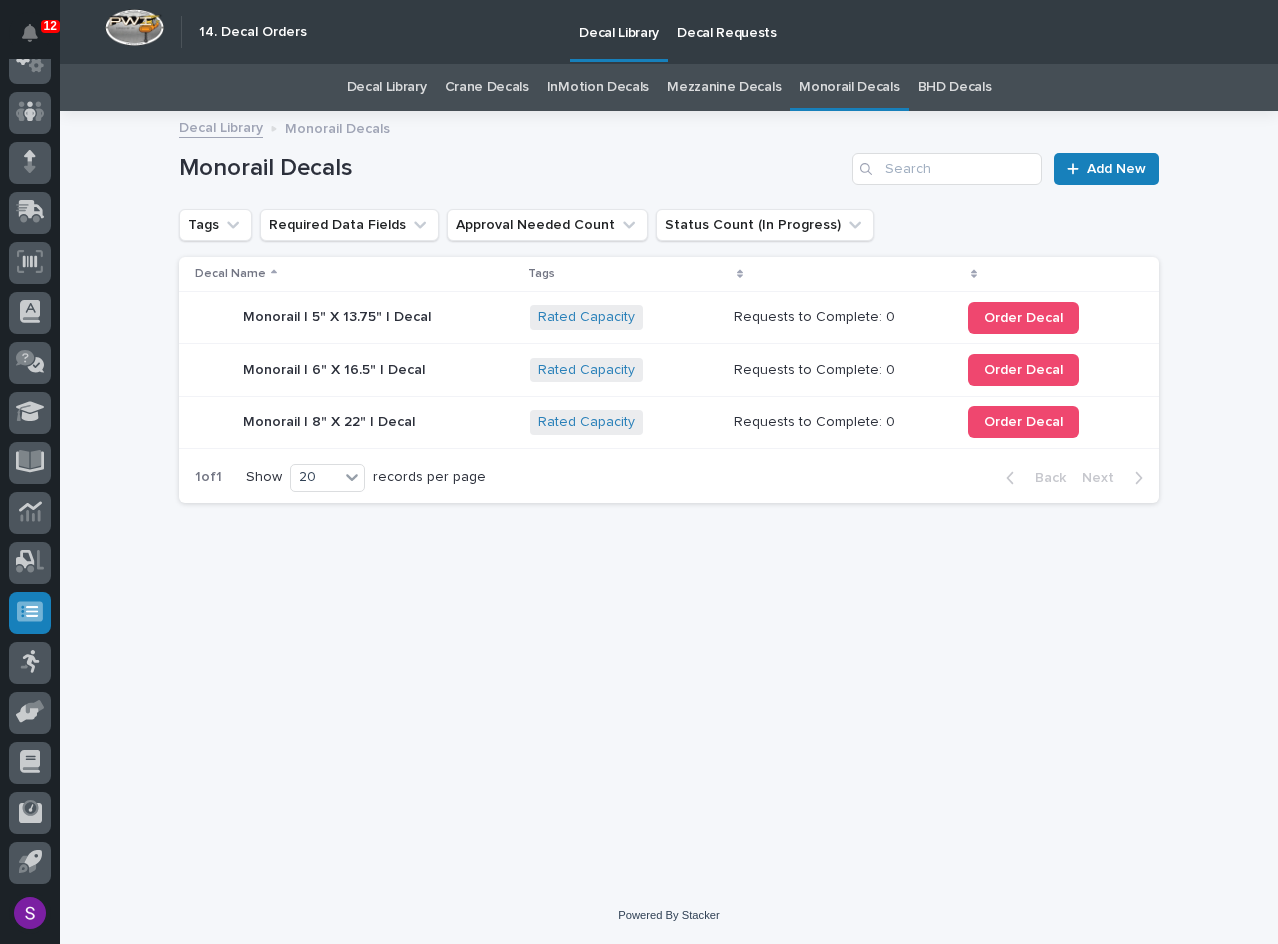 click on "Decal Requests" at bounding box center (727, 21) 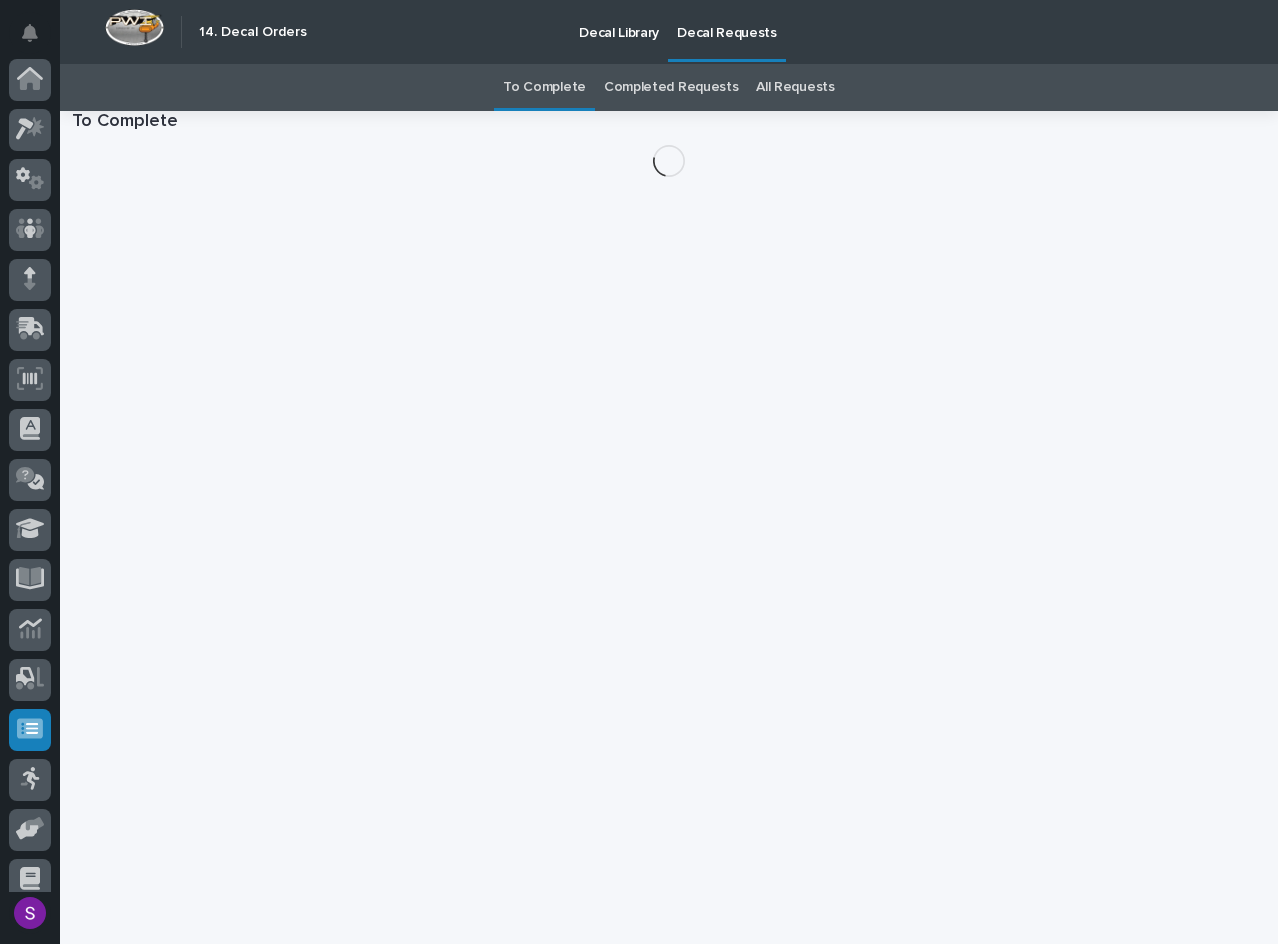 scroll, scrollTop: 117, scrollLeft: 0, axis: vertical 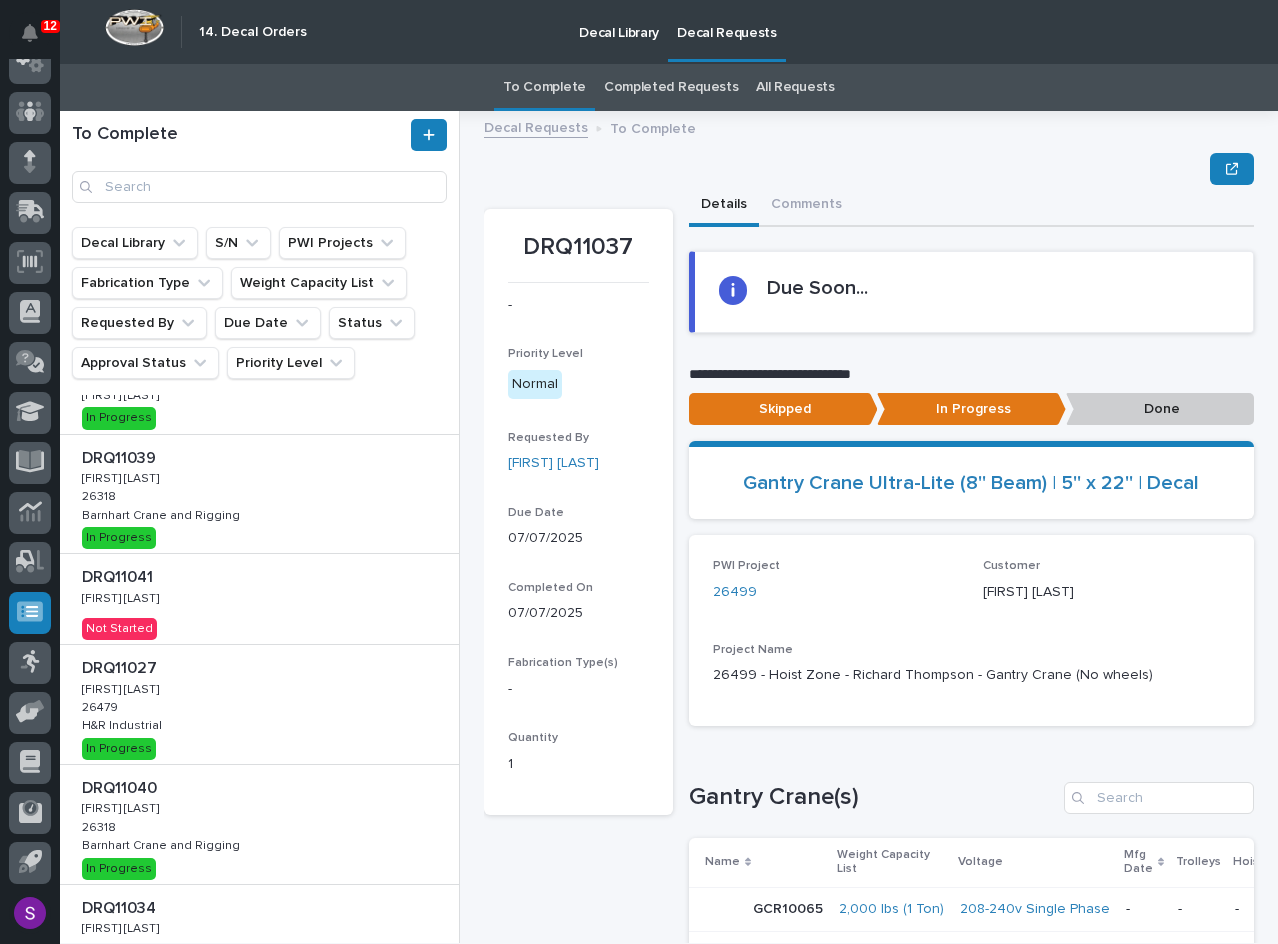 click on "DRQ11041 DRQ11041   Ken Overmyer Ken Overmyer   Not Started" at bounding box center (259, 599) 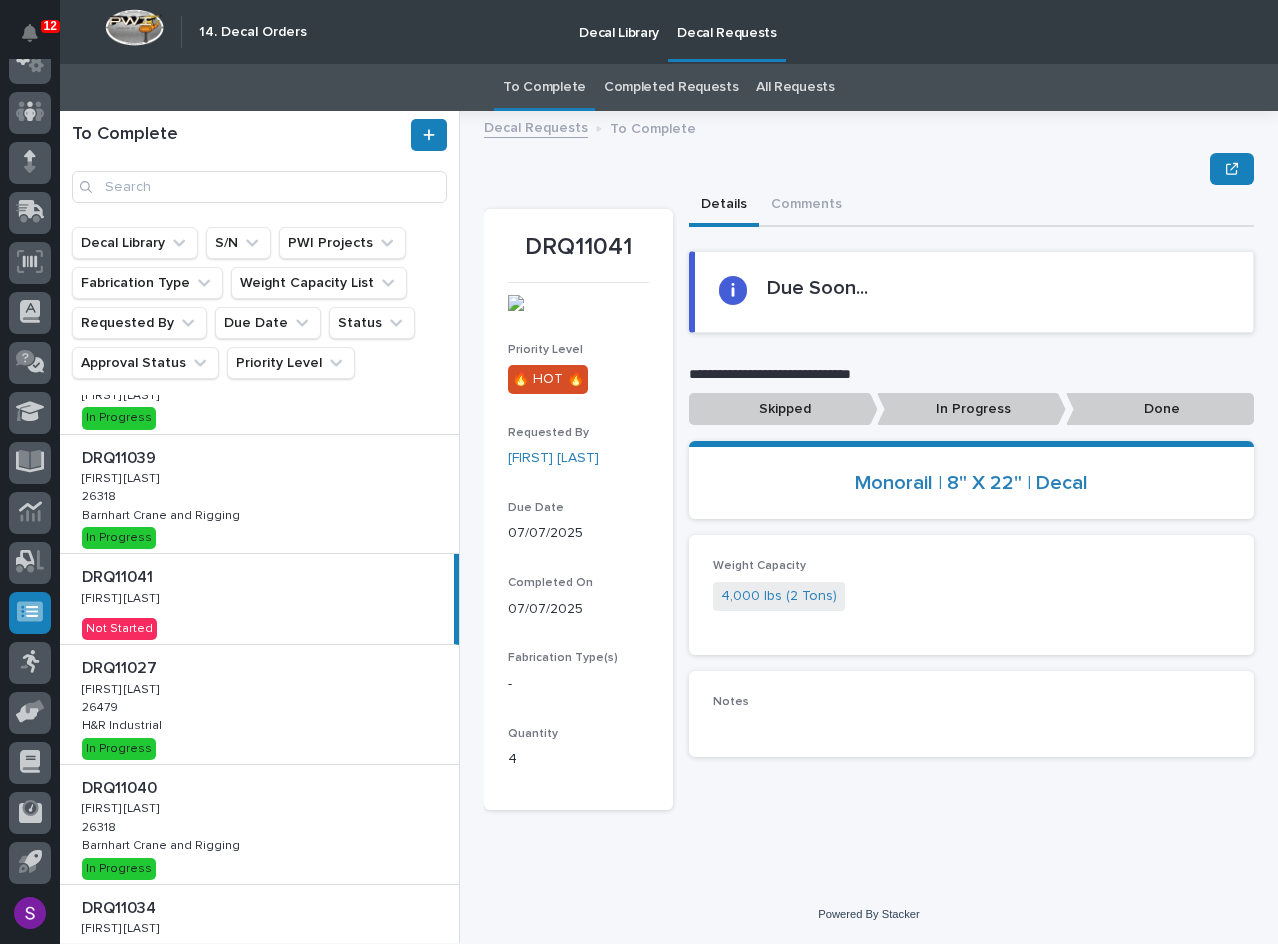 click on "In Progress" at bounding box center [783, 409] 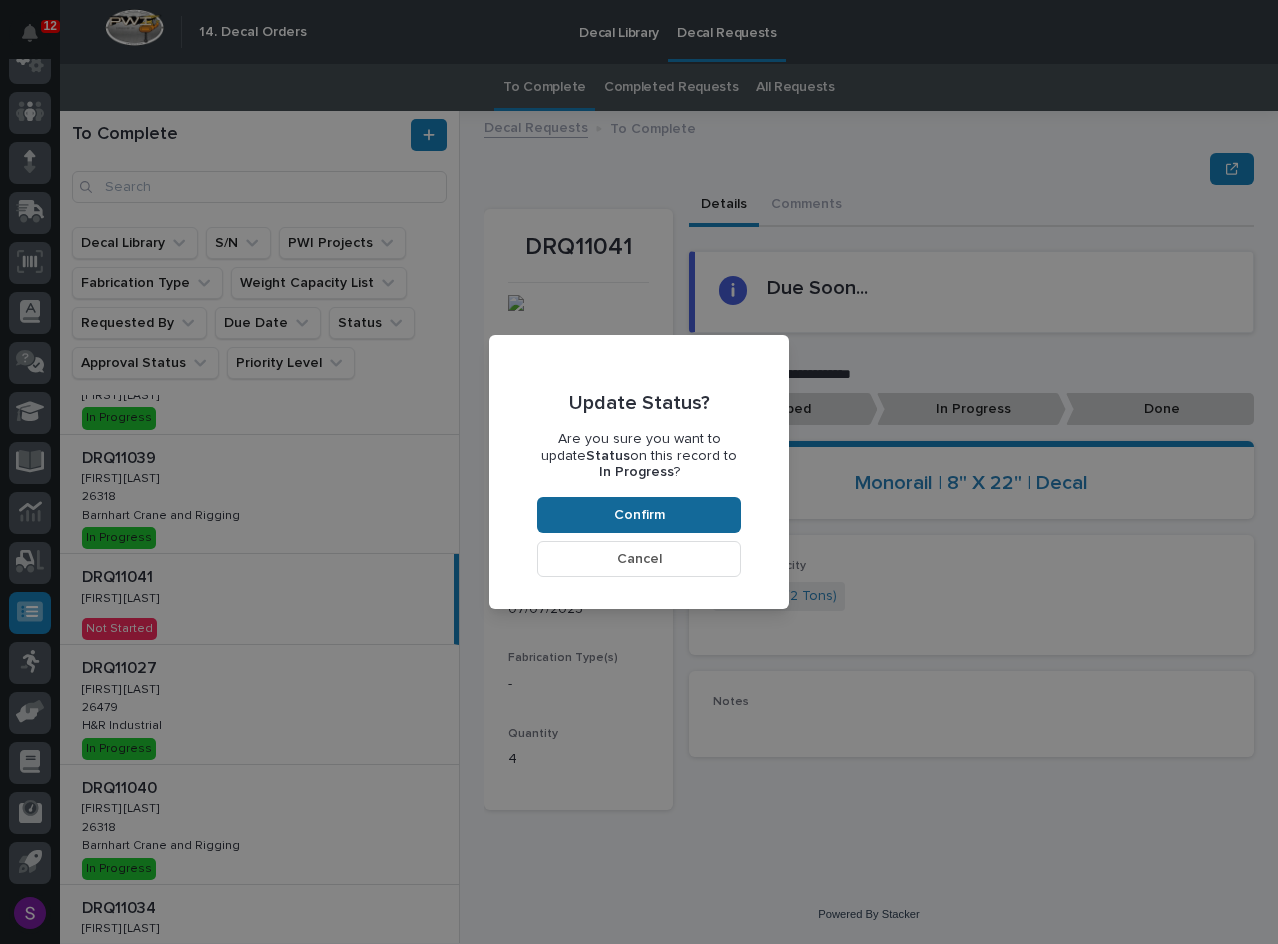 click on "Confirm" at bounding box center [639, 515] 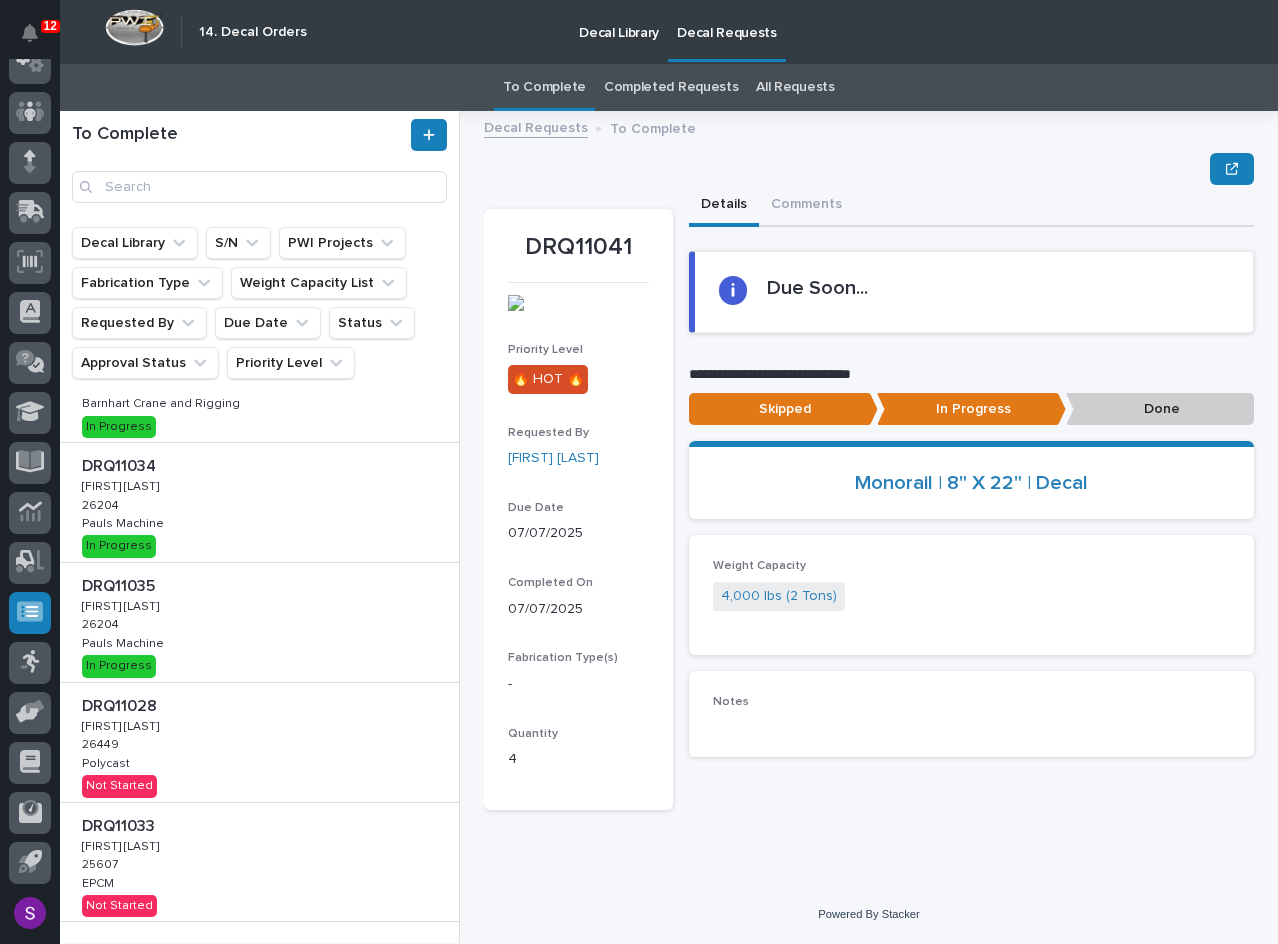scroll, scrollTop: 688, scrollLeft: 0, axis: vertical 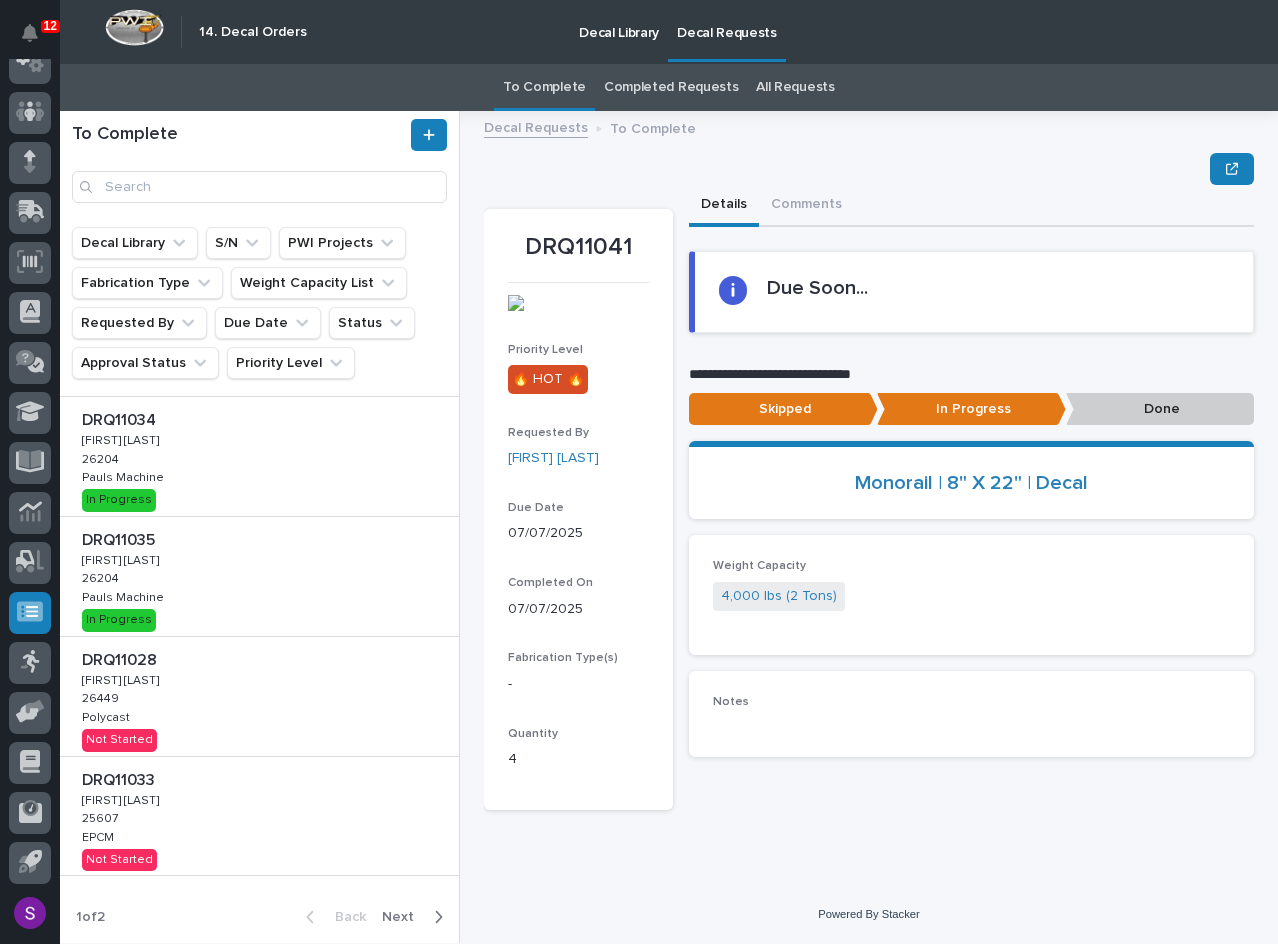 click on "DRQ11035 DRQ11035   Adam Yutzy Adam Yutzy   26204 26204   Pauls Machine Pauls Machine   In Progress" at bounding box center [259, 576] 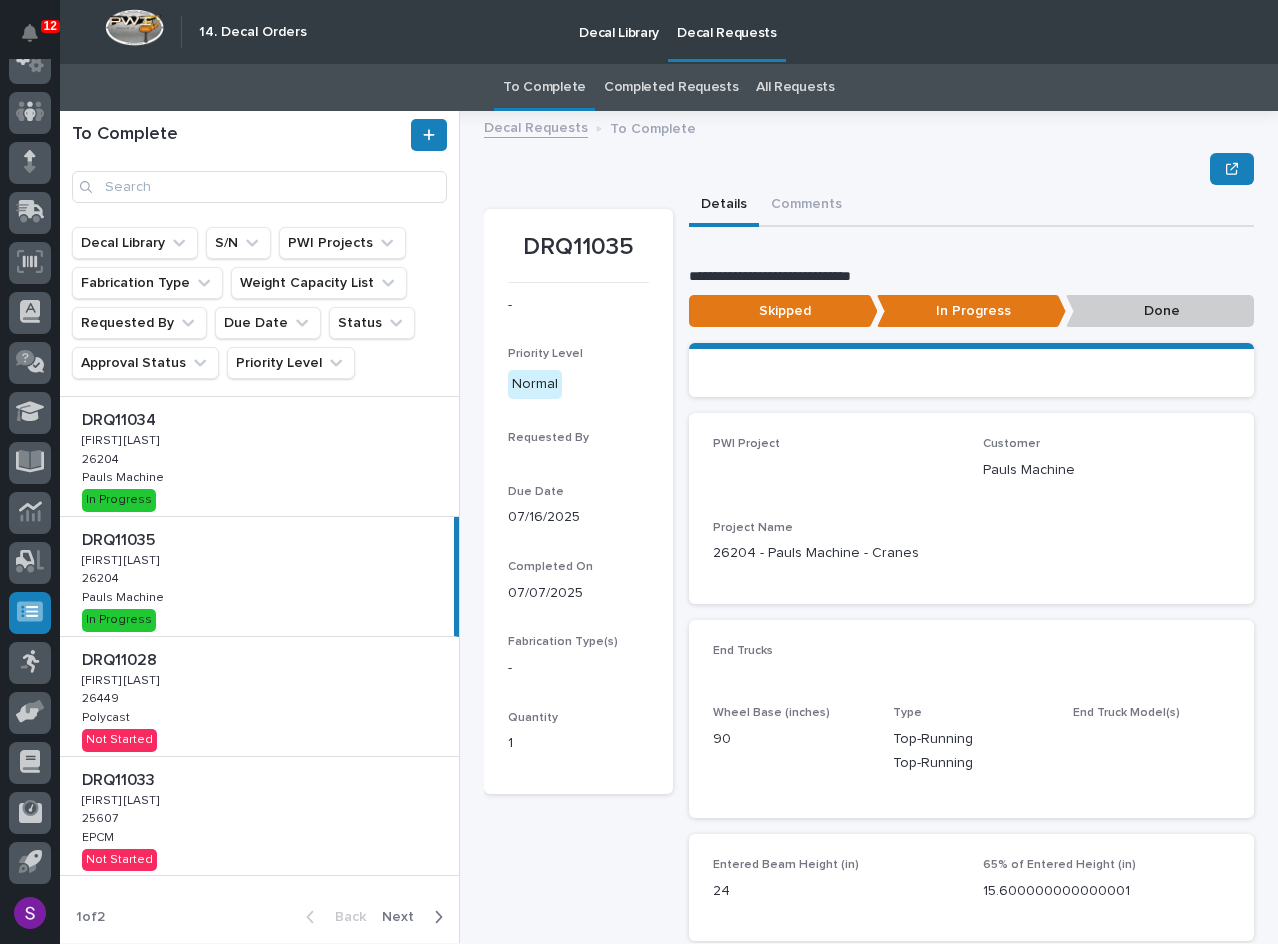 click on "DRQ11028 DRQ11028   Adam Yutzy Adam Yutzy   26449 26449   Polycast Polycast   Not Started" at bounding box center [259, 696] 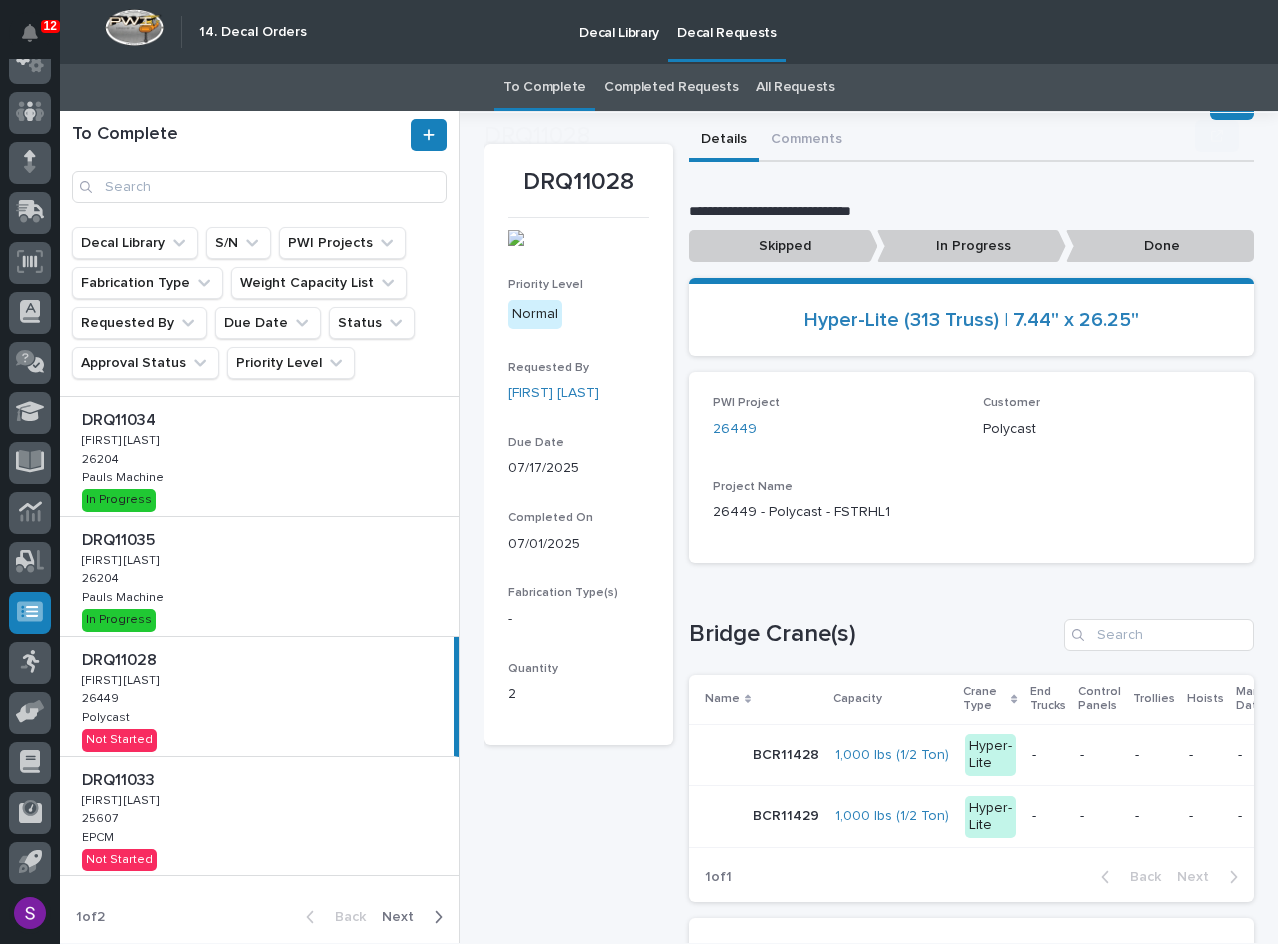 scroll, scrollTop: 100, scrollLeft: 0, axis: vertical 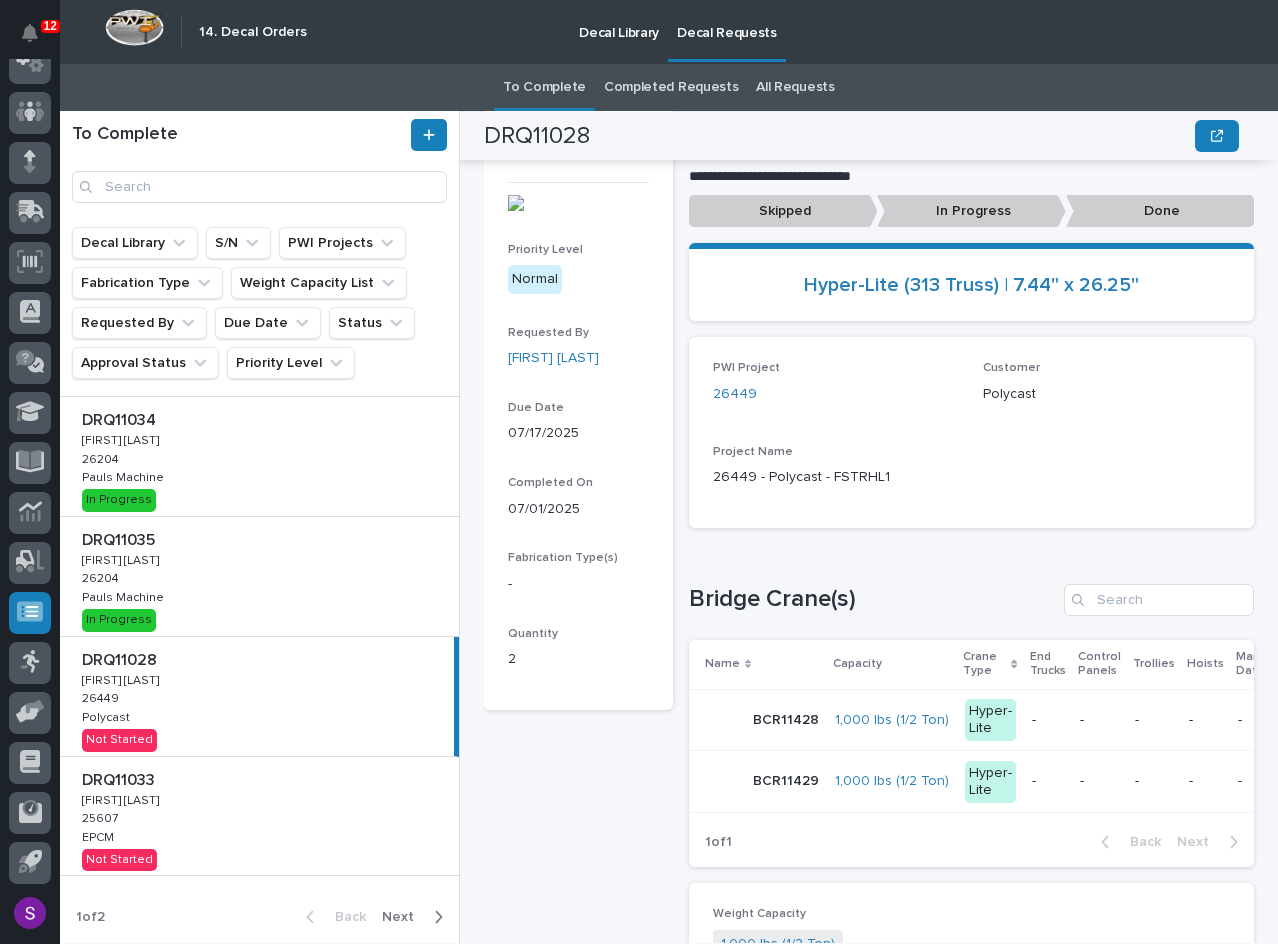 click on "In Progress" at bounding box center [783, 211] 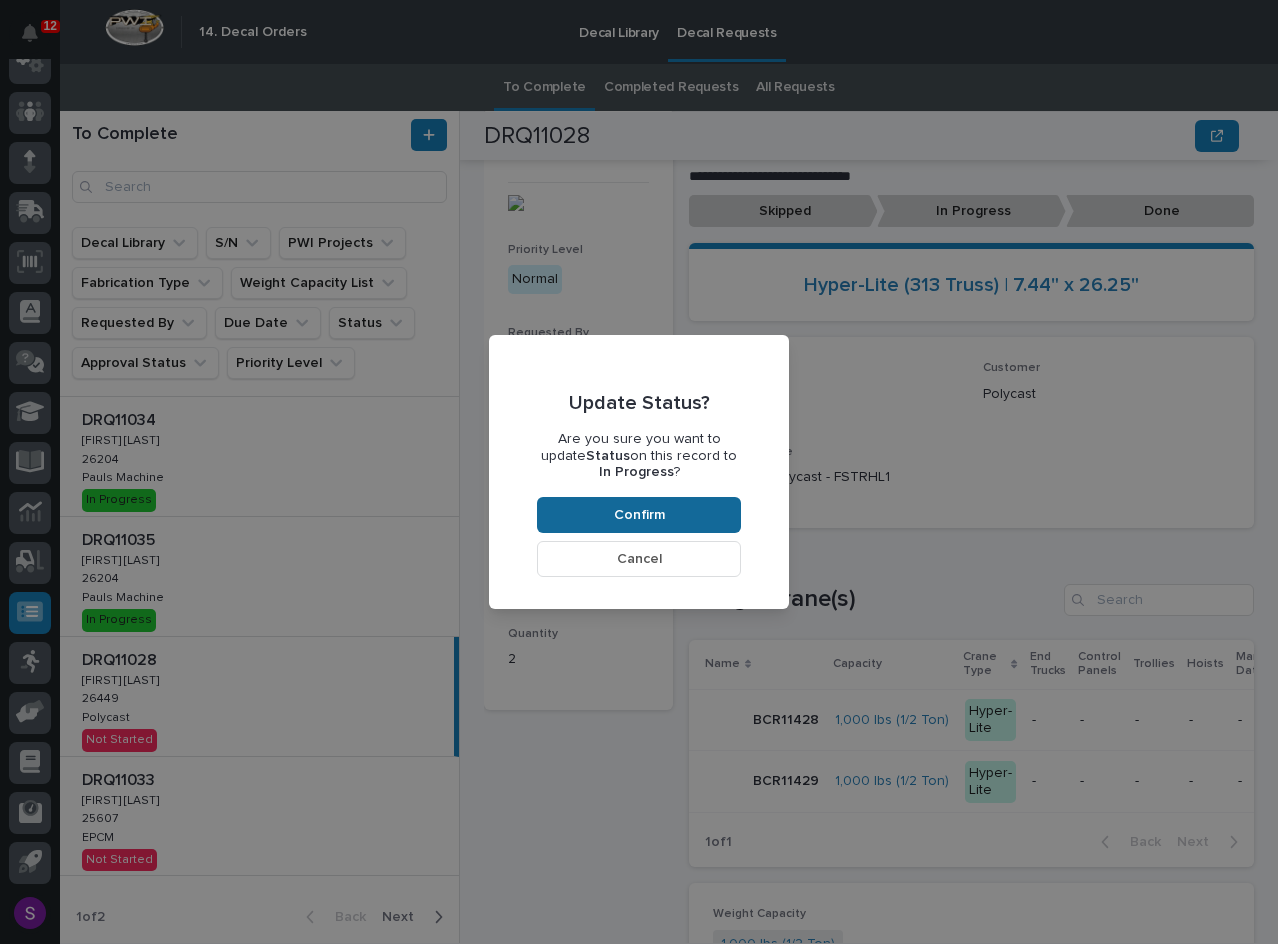 click on "Confirm" at bounding box center [639, 515] 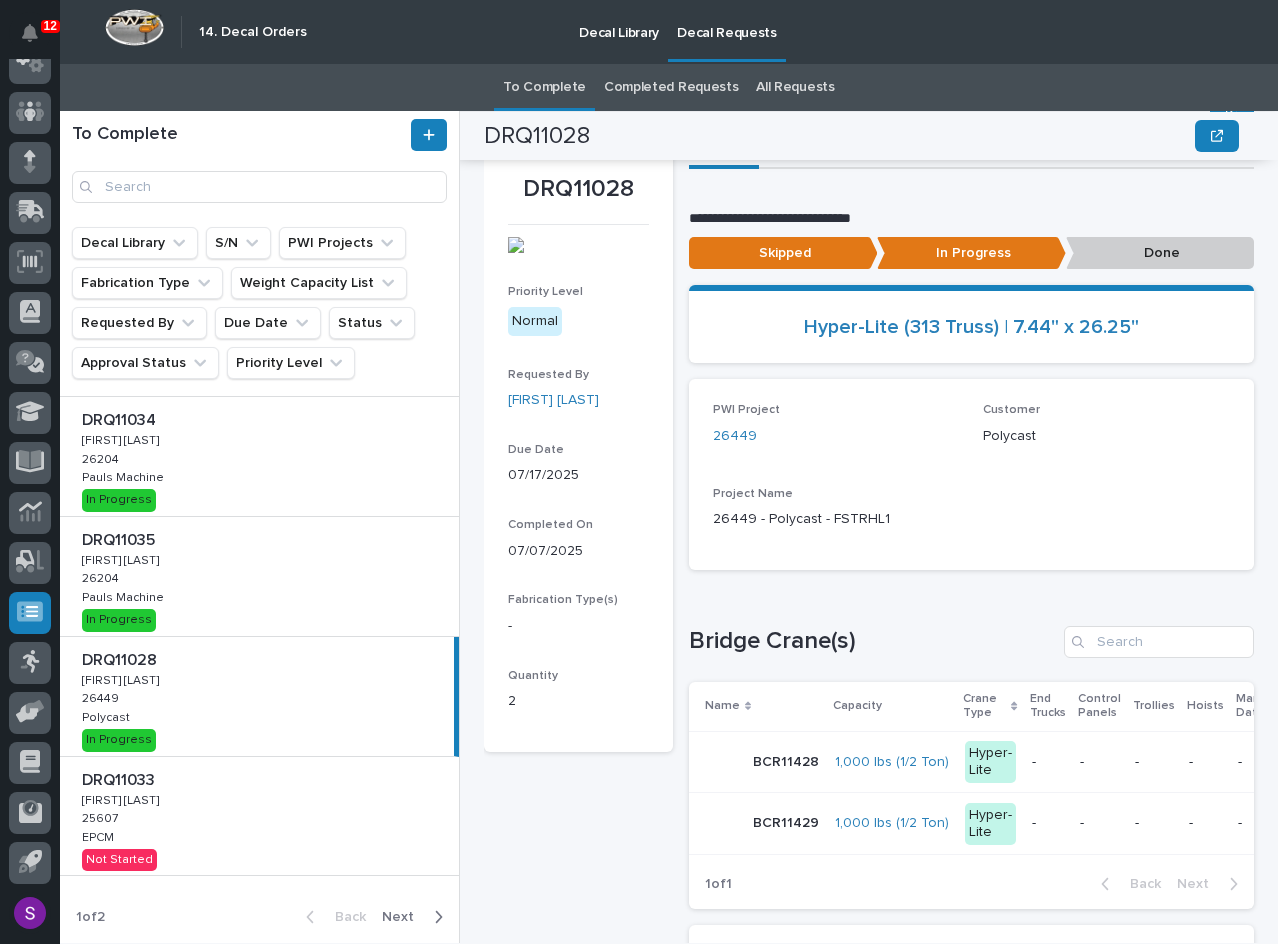 scroll, scrollTop: 0, scrollLeft: 0, axis: both 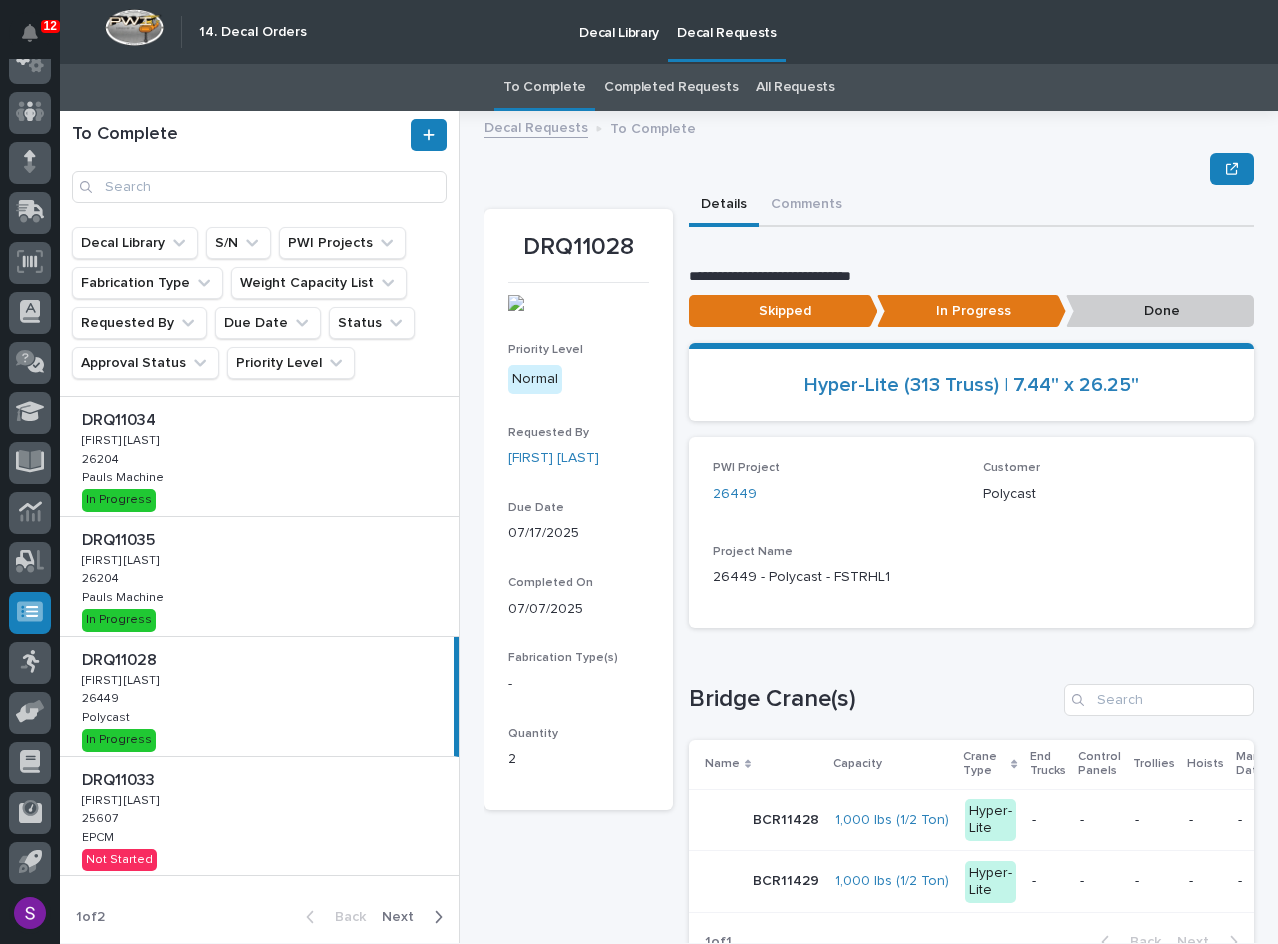 click at bounding box center (869, 169) 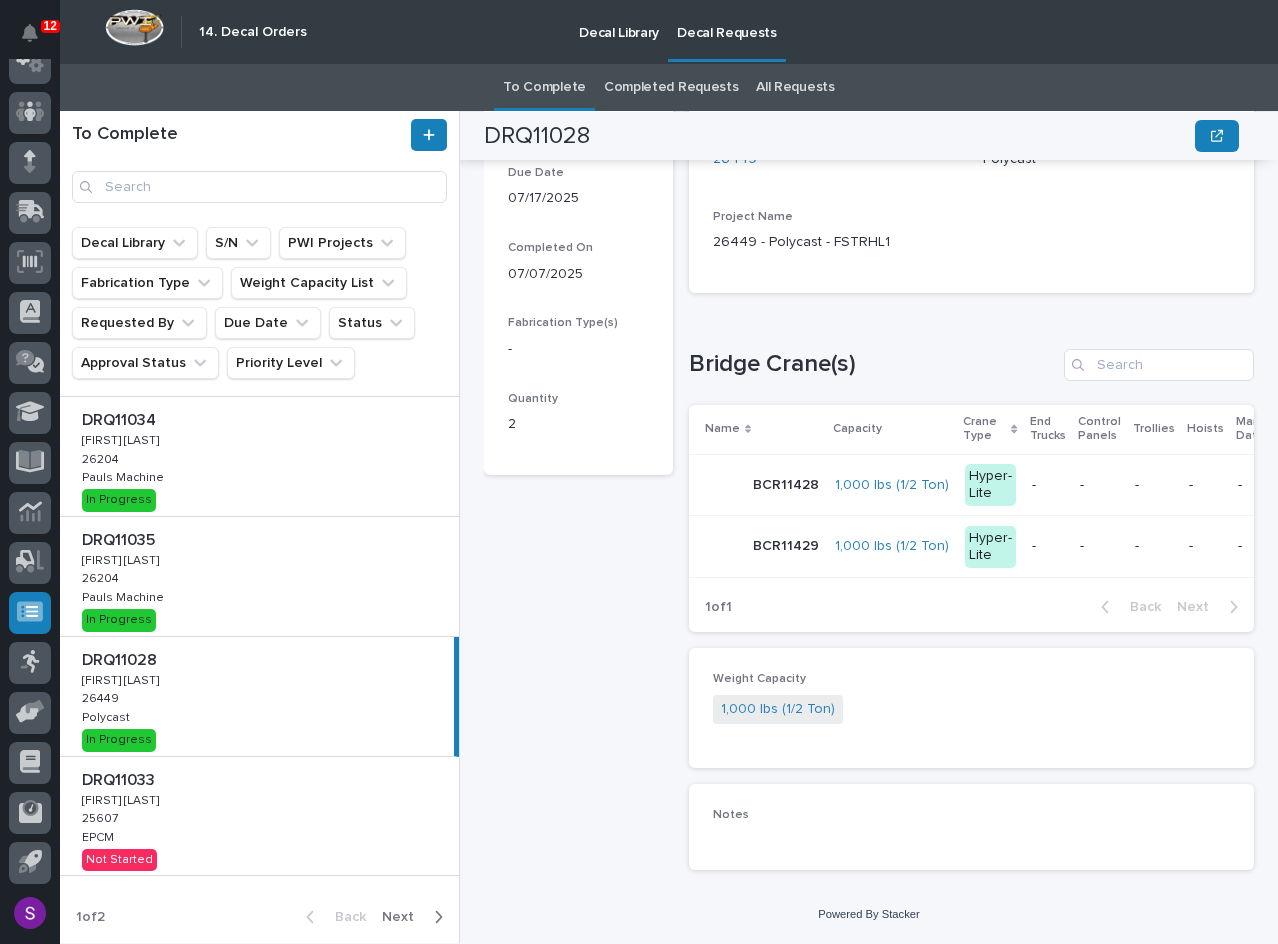 scroll, scrollTop: 0, scrollLeft: 0, axis: both 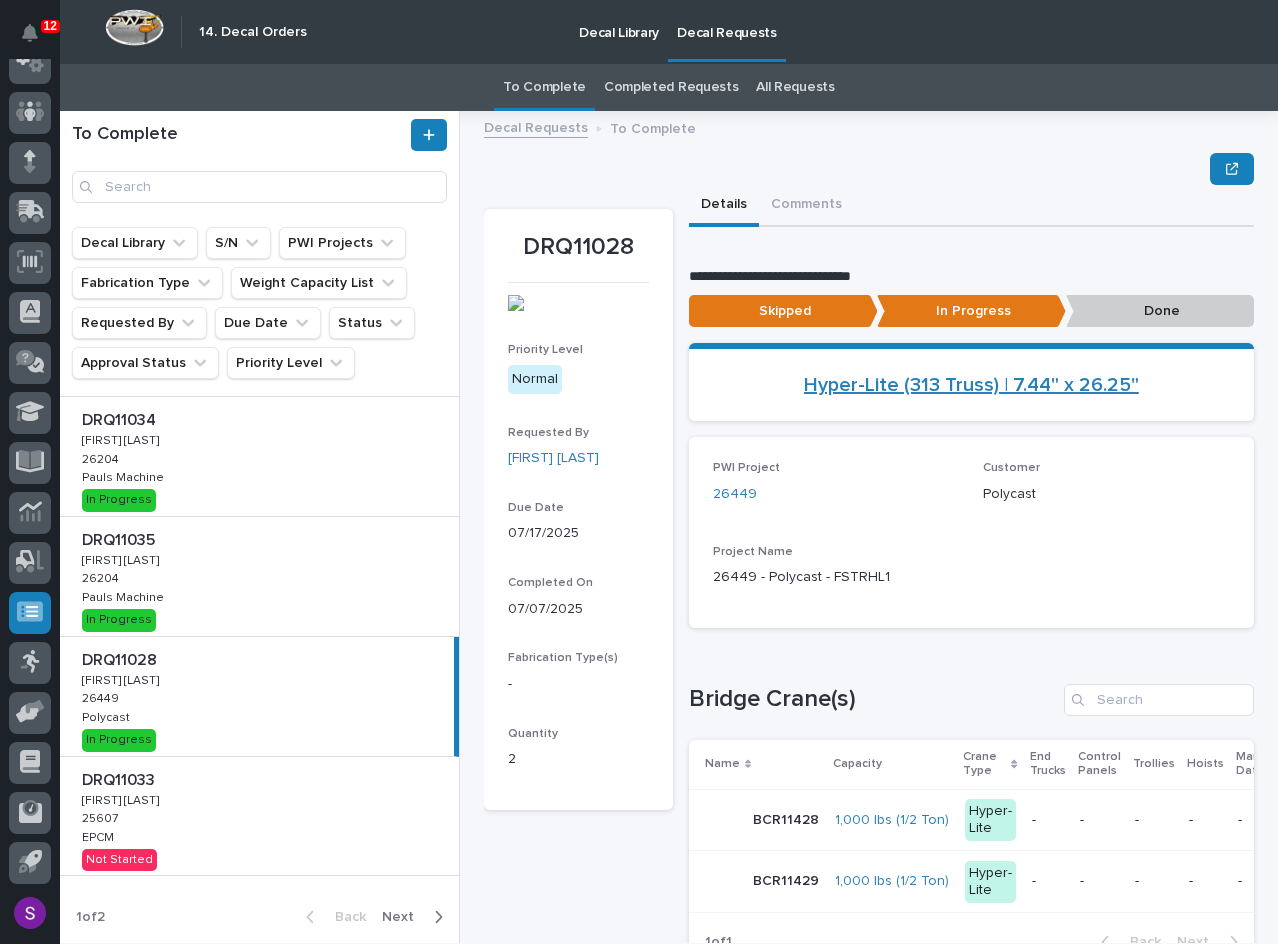 click on "Hyper-Lite (313 Truss) | 7.44" x 26.25"" at bounding box center [971, 385] 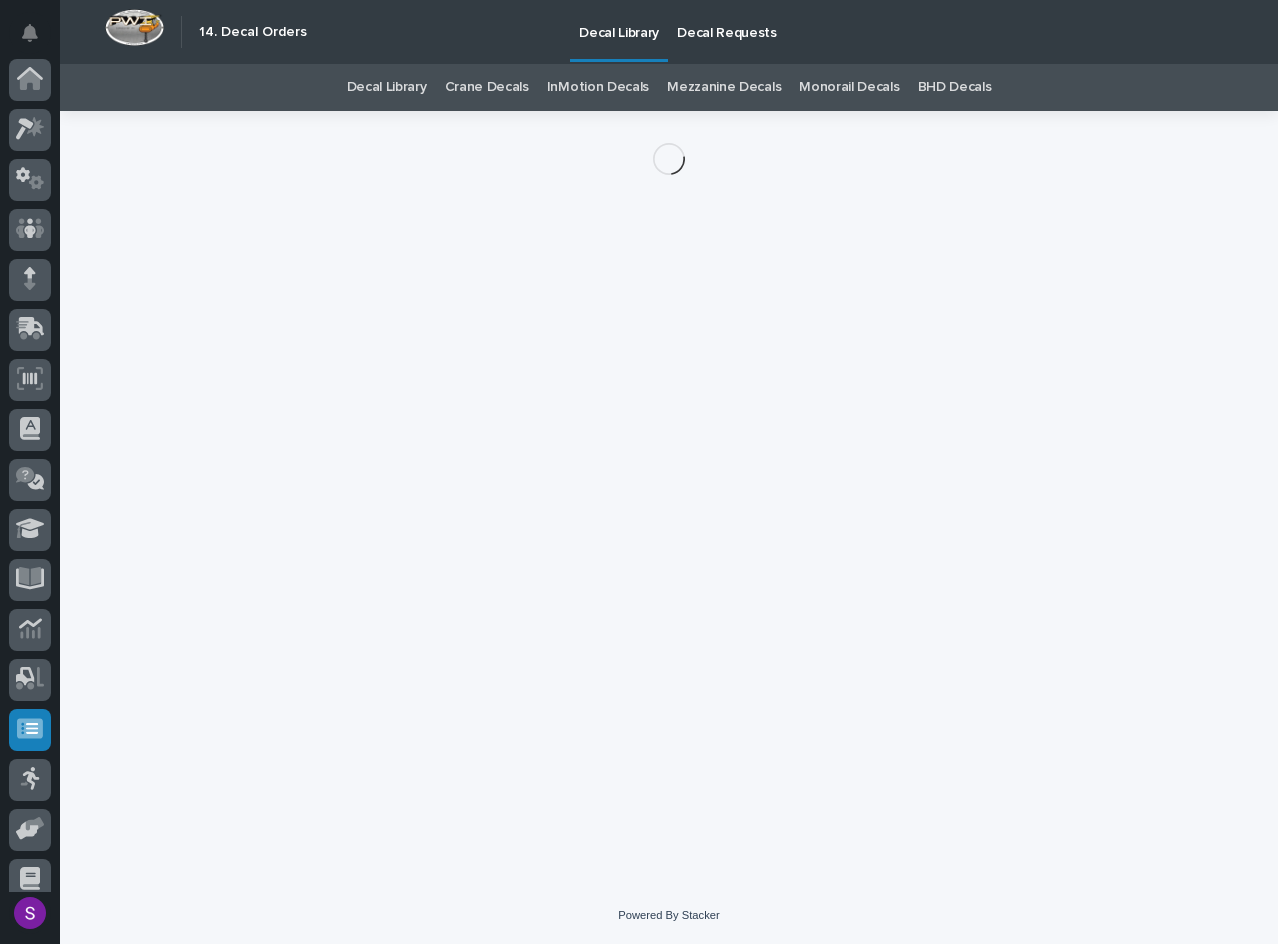 scroll, scrollTop: 117, scrollLeft: 0, axis: vertical 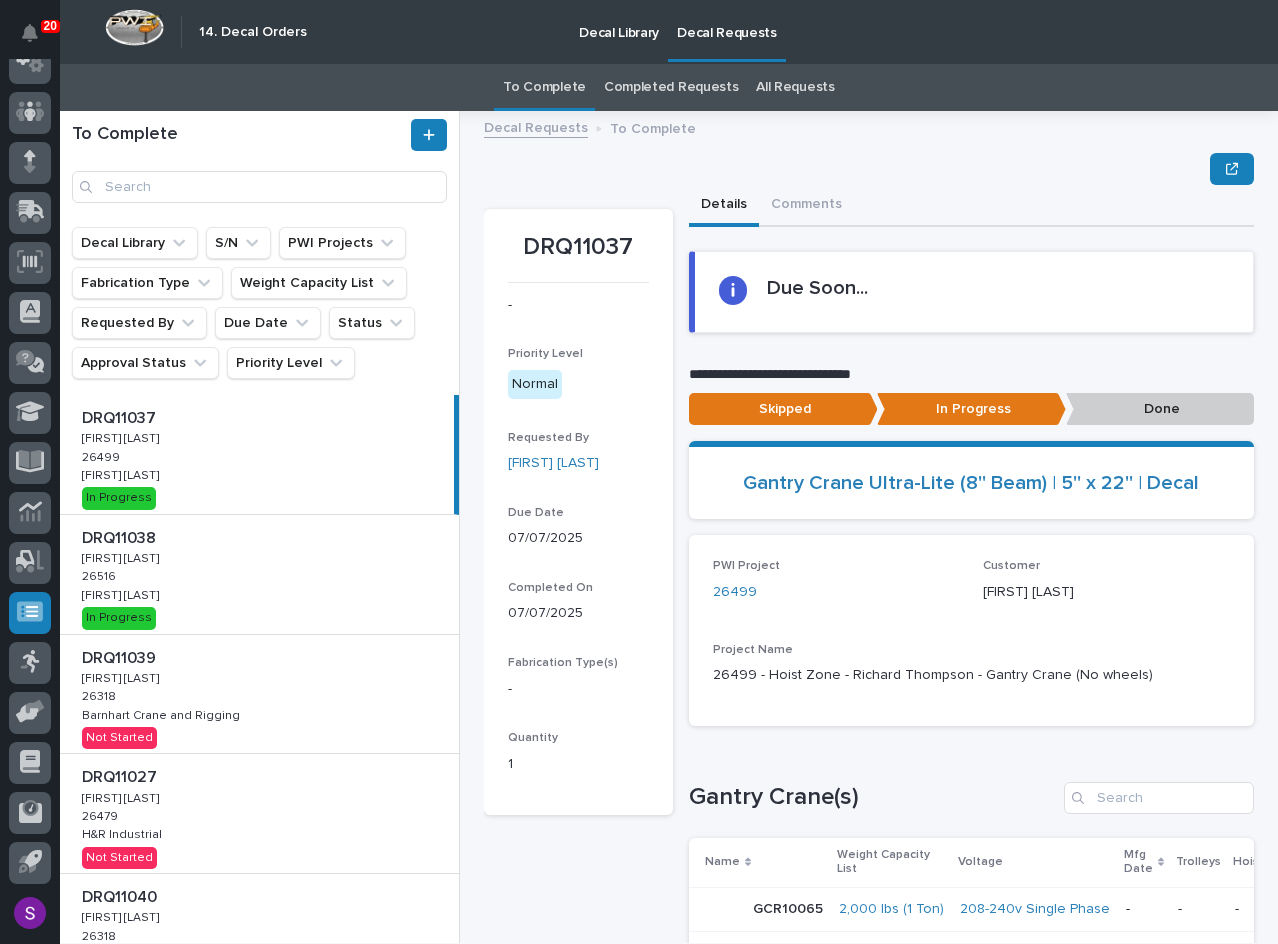 click on "DRQ11039 DRQ11039   Ken Overmyer Ken Overmyer   26318 26318   Barnhart Crane and Rigging Barnhart Crane and Rigging   Not Started" at bounding box center (259, 694) 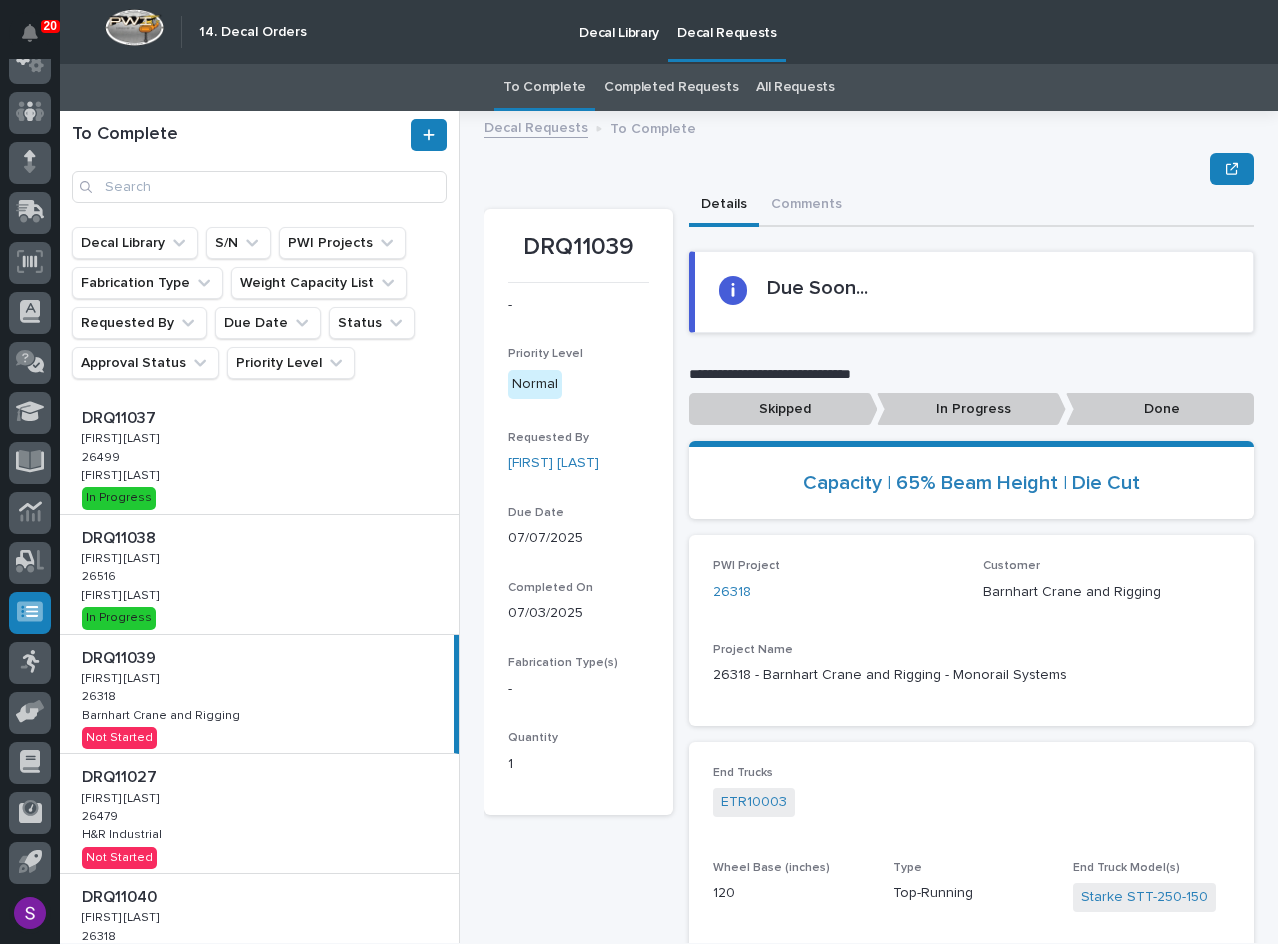 click on "DRQ11039 DRQ11039   Ken Overmyer Ken Overmyer   26318 26318   Barnhart Crane and Rigging Barnhart Crane and Rigging   Not Started" at bounding box center (257, 694) 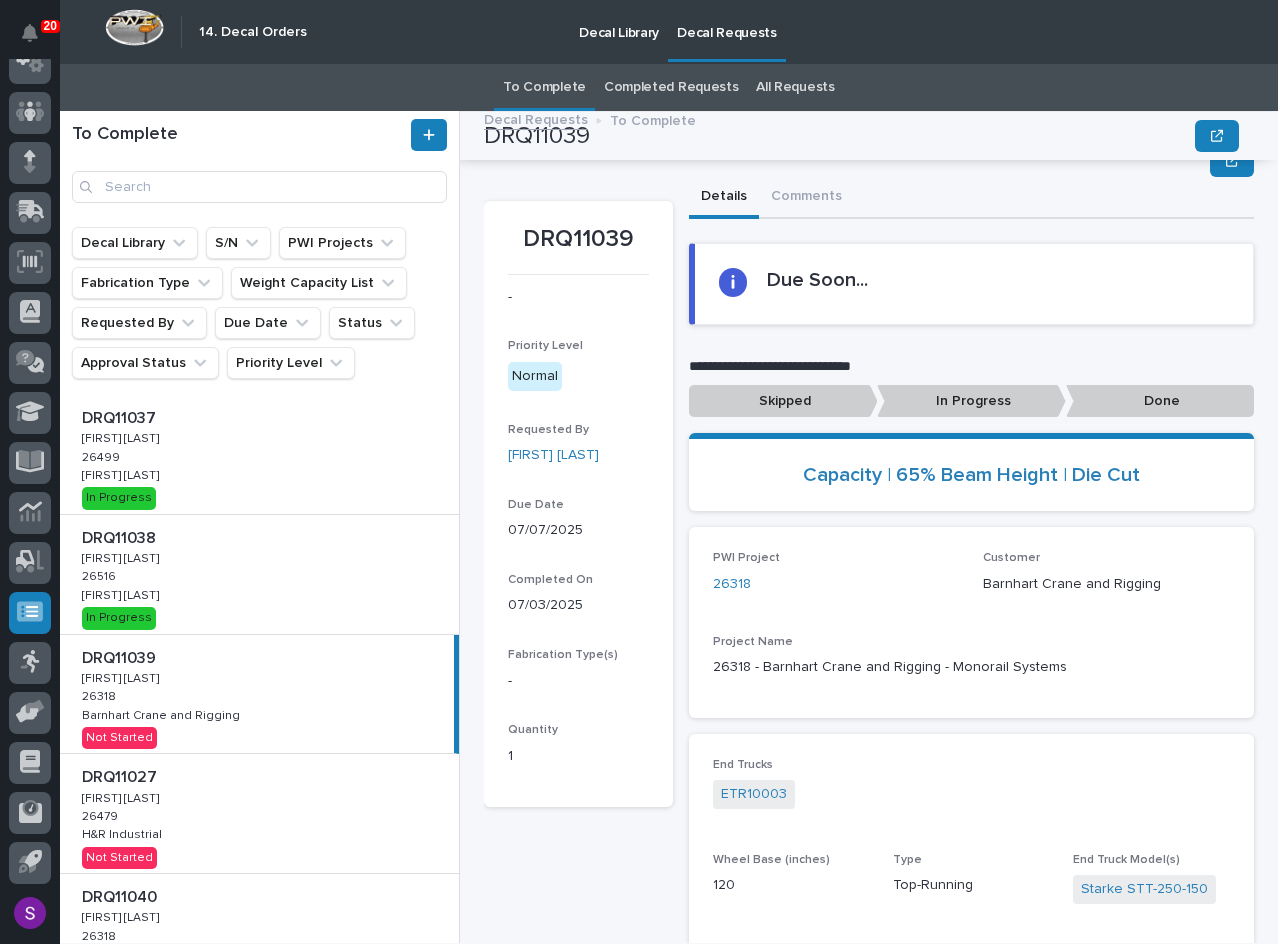 scroll, scrollTop: 0, scrollLeft: 0, axis: both 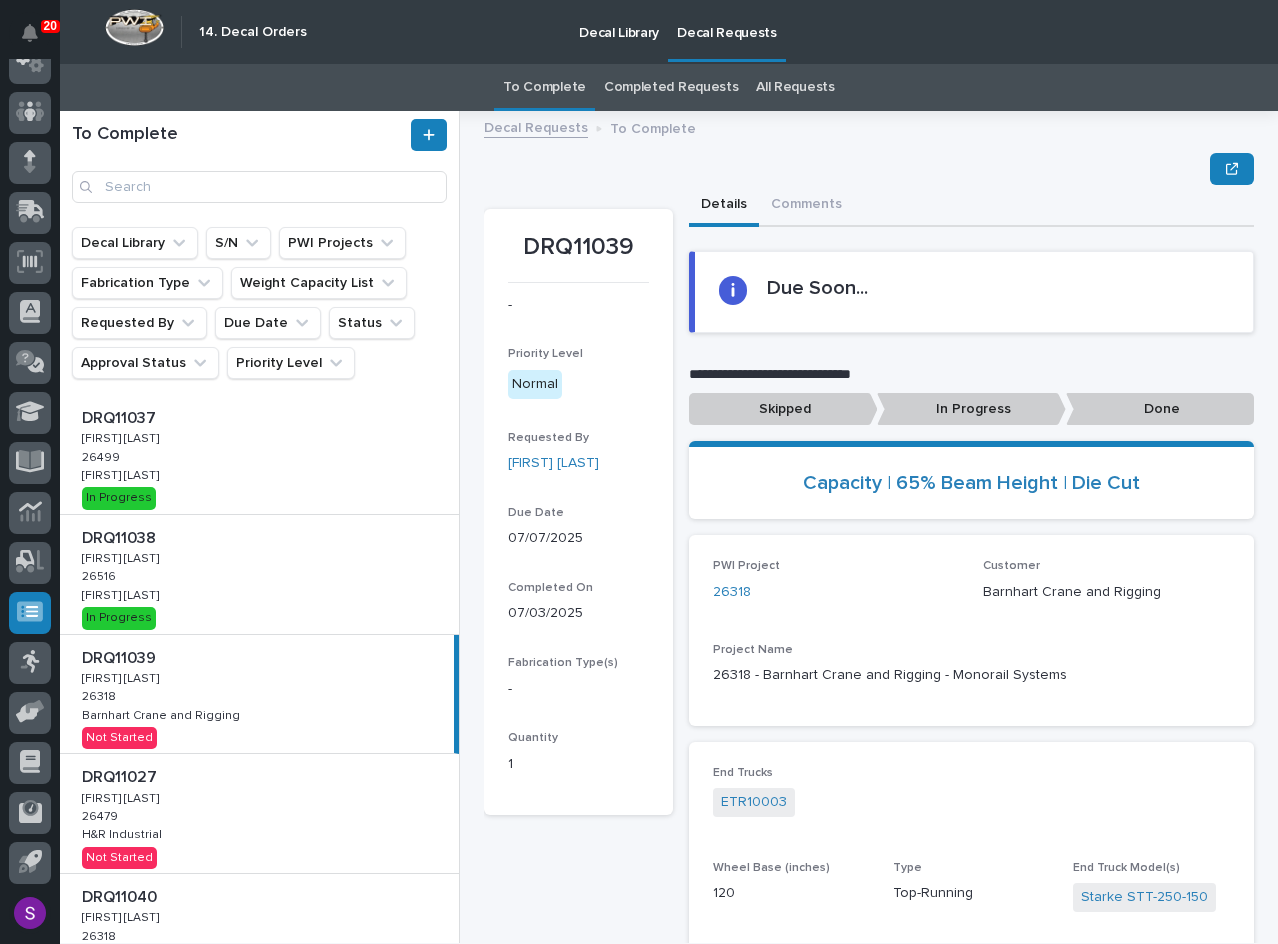 click on "In Progress" at bounding box center (783, 409) 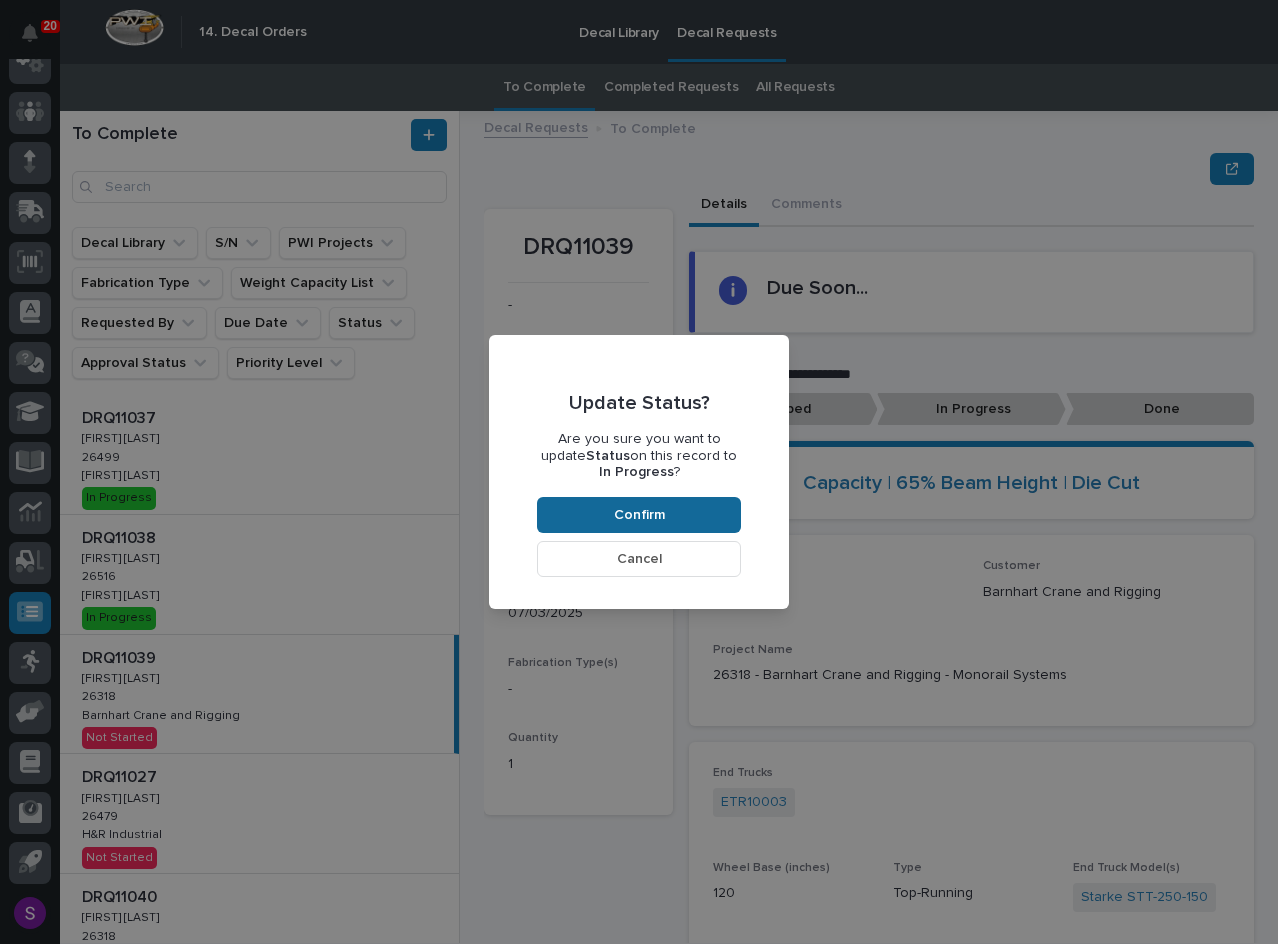 click on "Confirm" at bounding box center (639, 515) 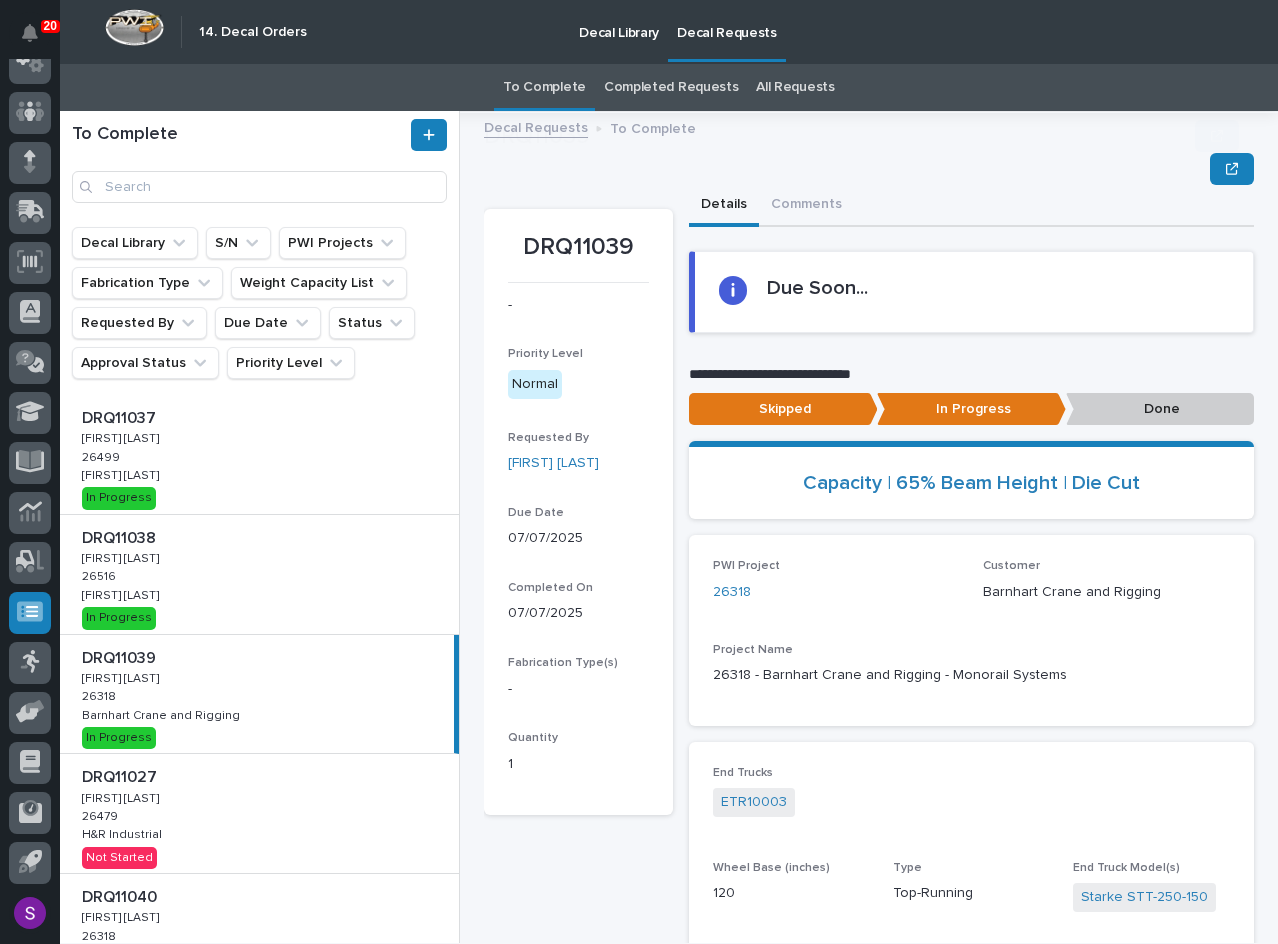 scroll, scrollTop: 120, scrollLeft: 0, axis: vertical 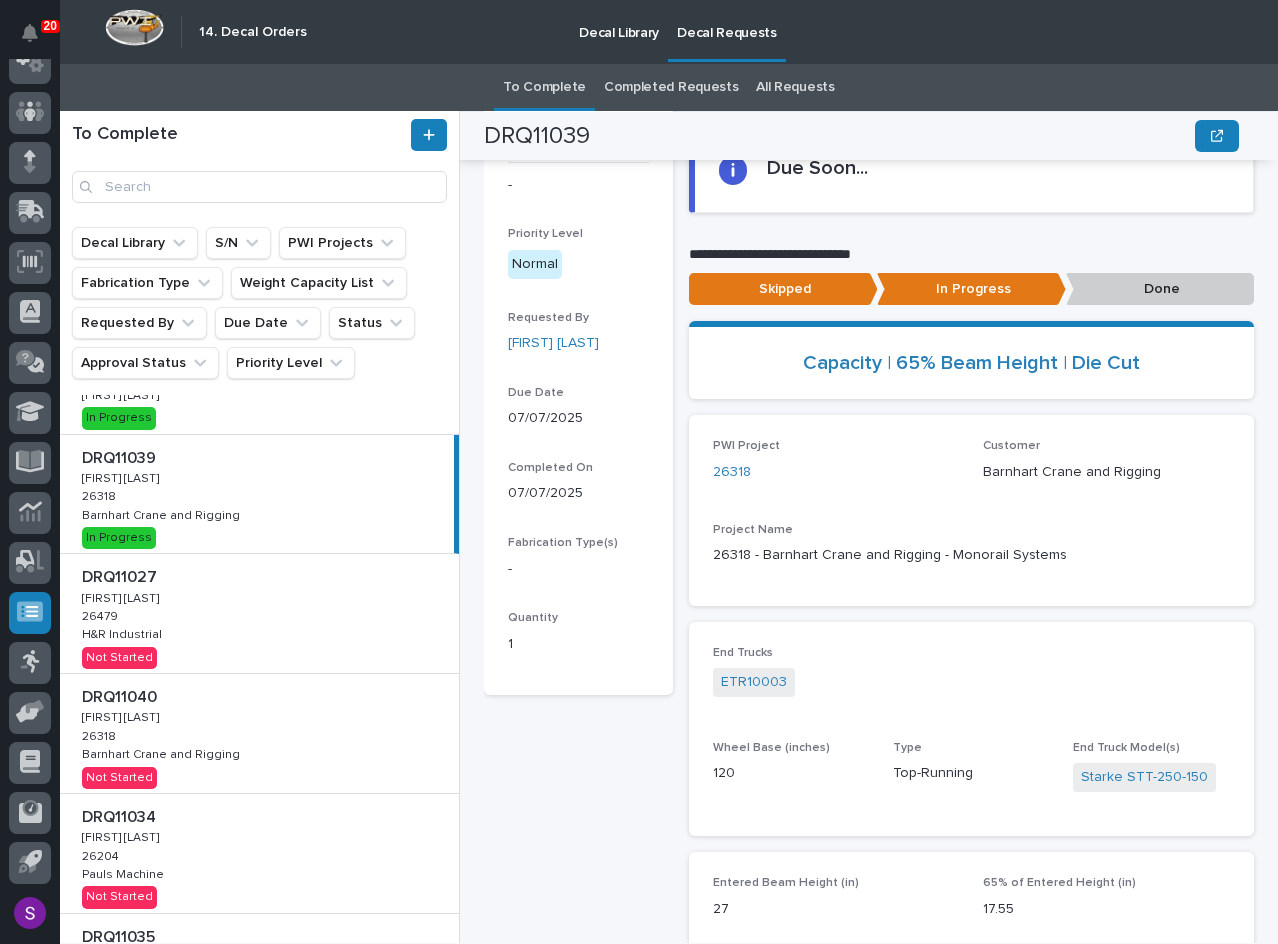 click on "DRQ11040 DRQ11040   Ken Overmyer Ken Overmyer   26318 26318   Barnhart Crane and Rigging Barnhart Crane and Rigging   Not Started" at bounding box center (259, 733) 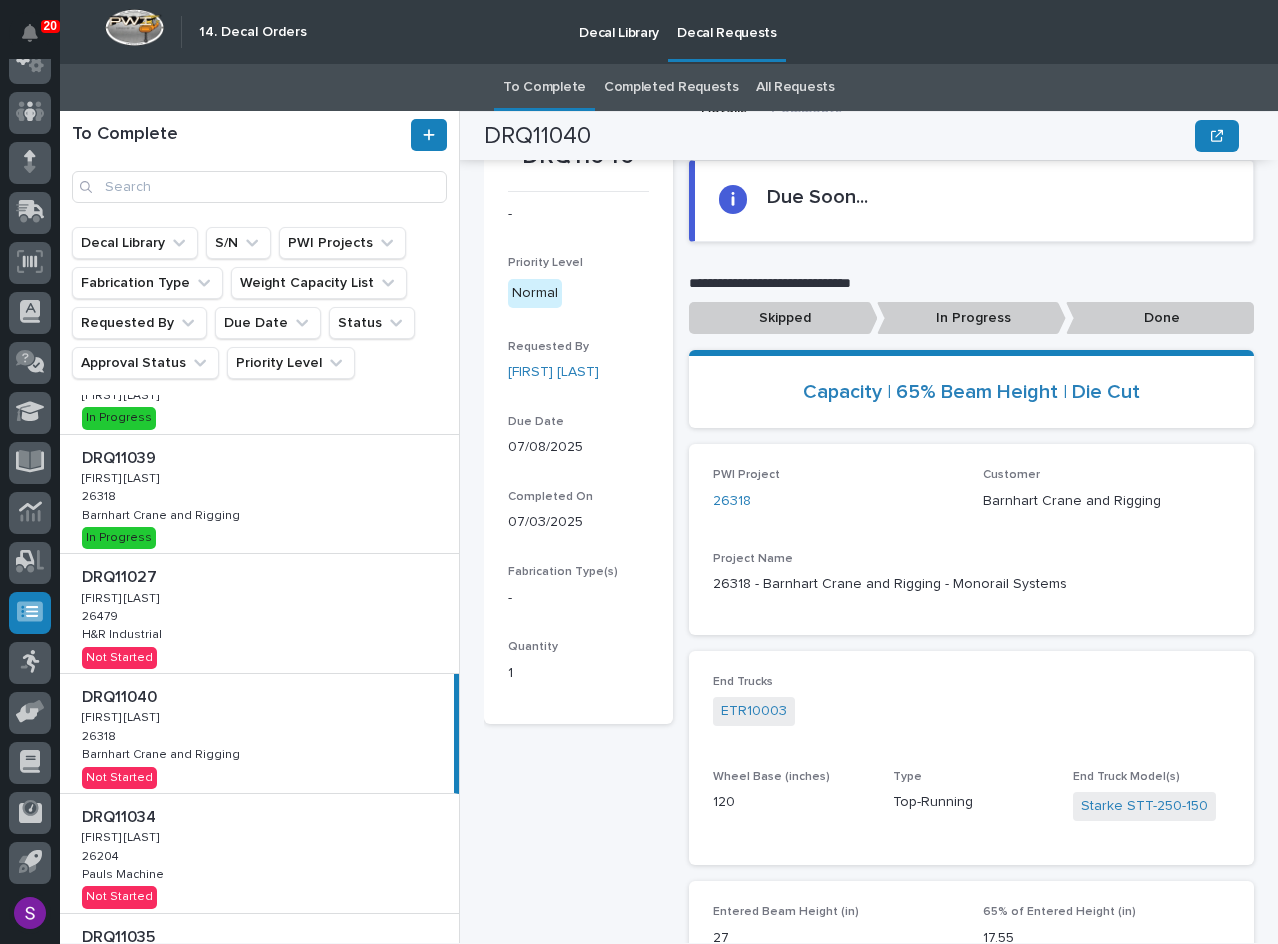 scroll, scrollTop: 90, scrollLeft: 0, axis: vertical 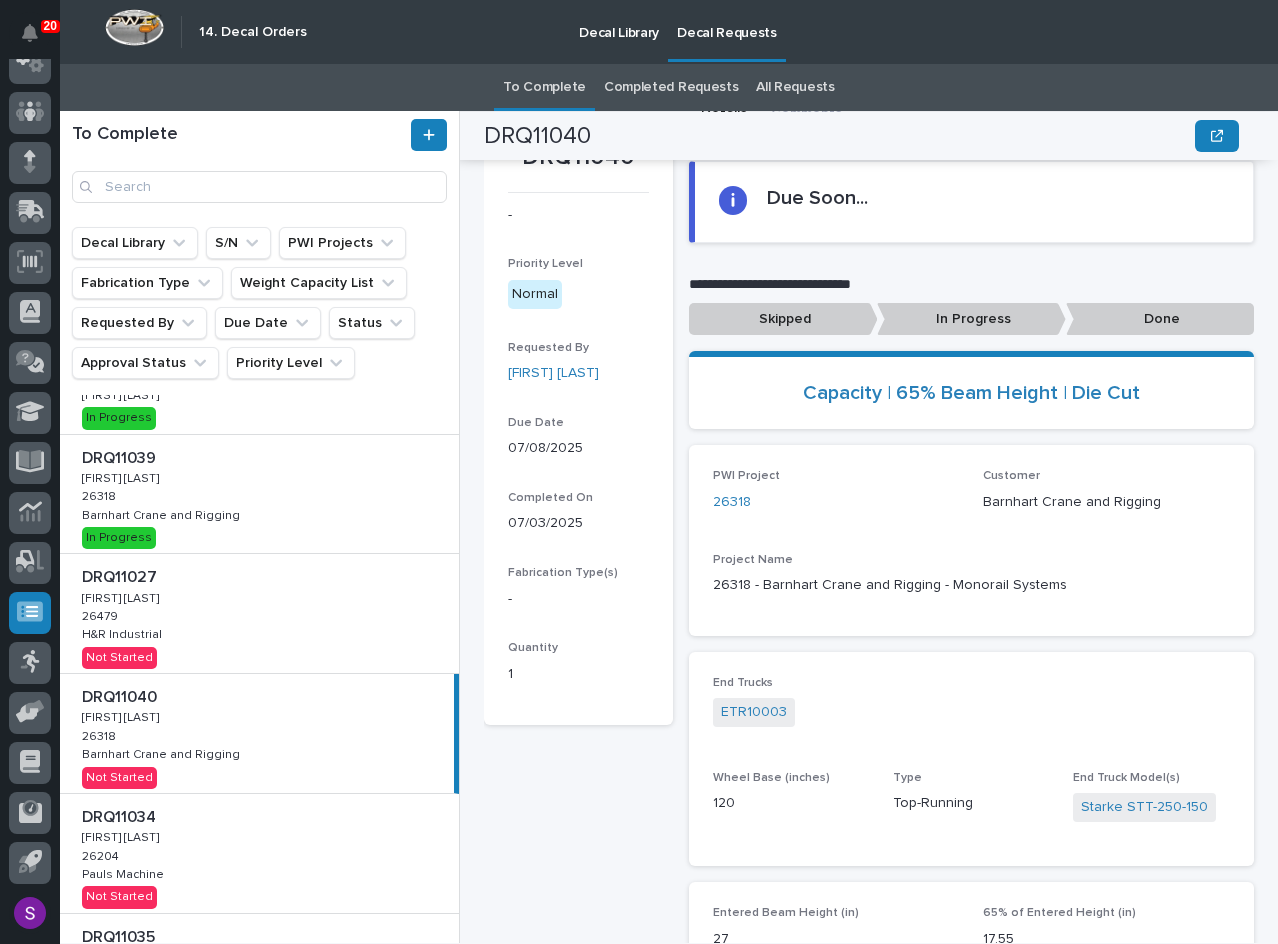 click on "In Progress" at bounding box center (783, 319) 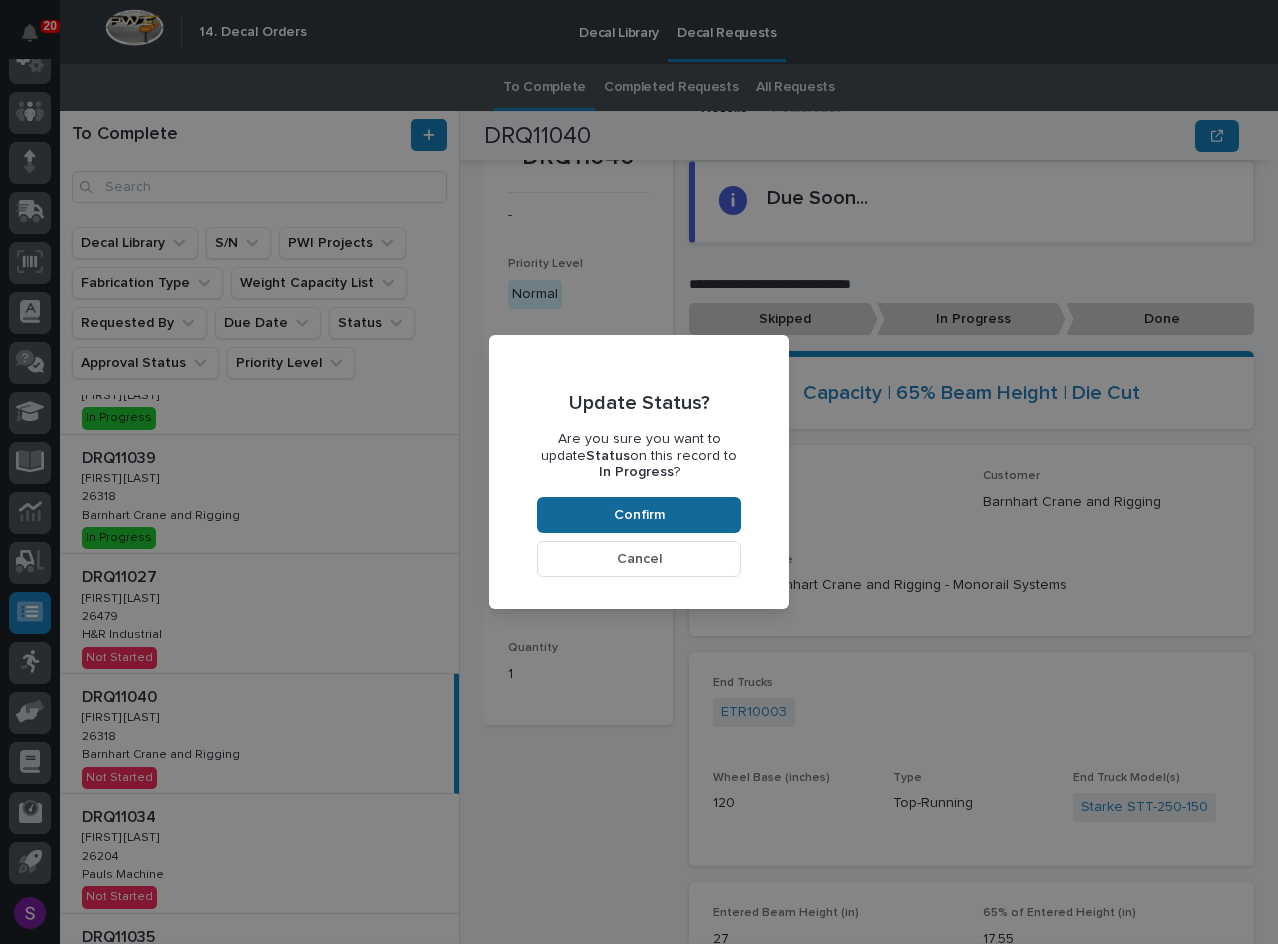 drag, startPoint x: 671, startPoint y: 507, endPoint x: 681, endPoint y: 513, distance: 11.661903 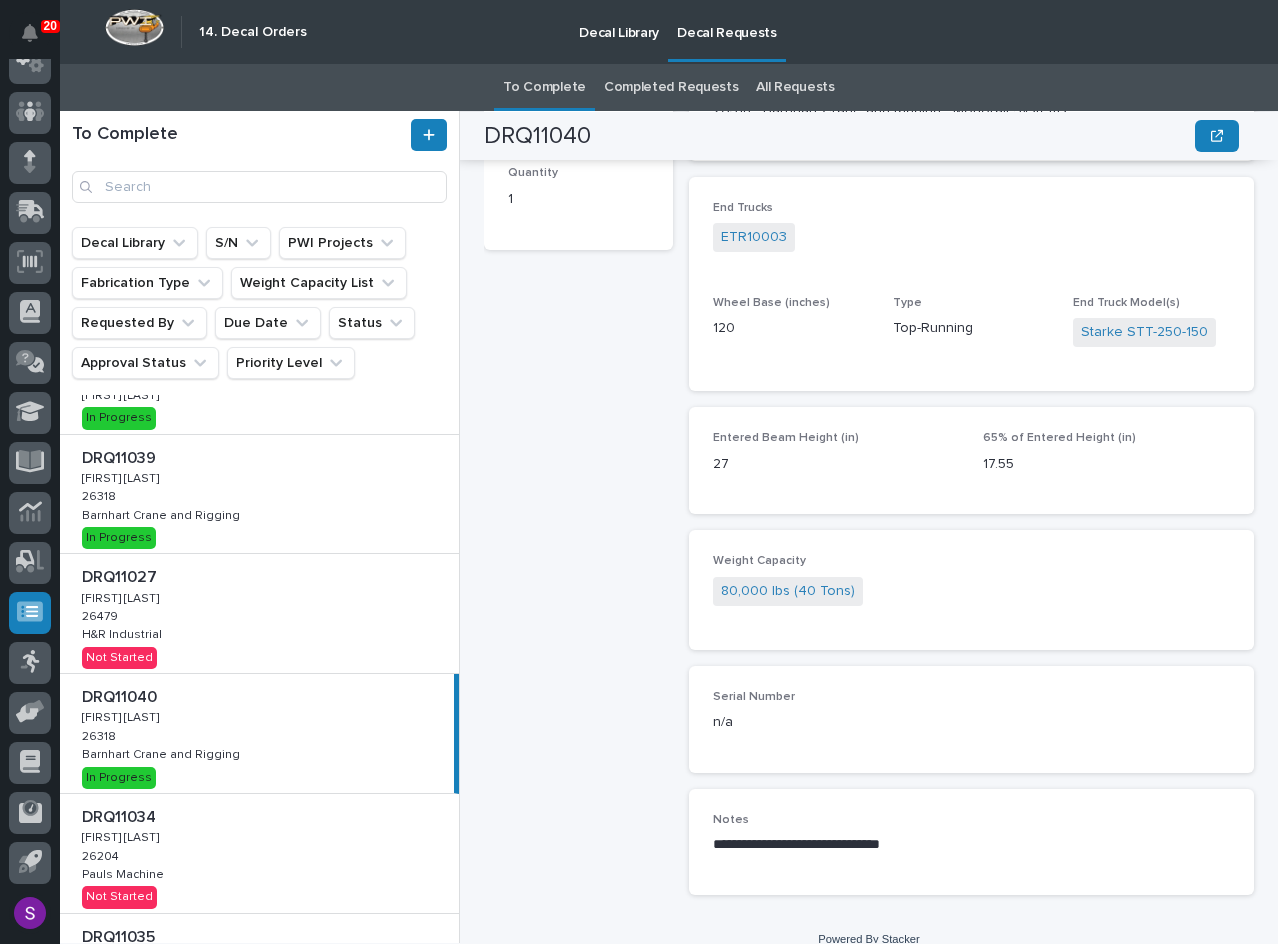 scroll, scrollTop: 590, scrollLeft: 0, axis: vertical 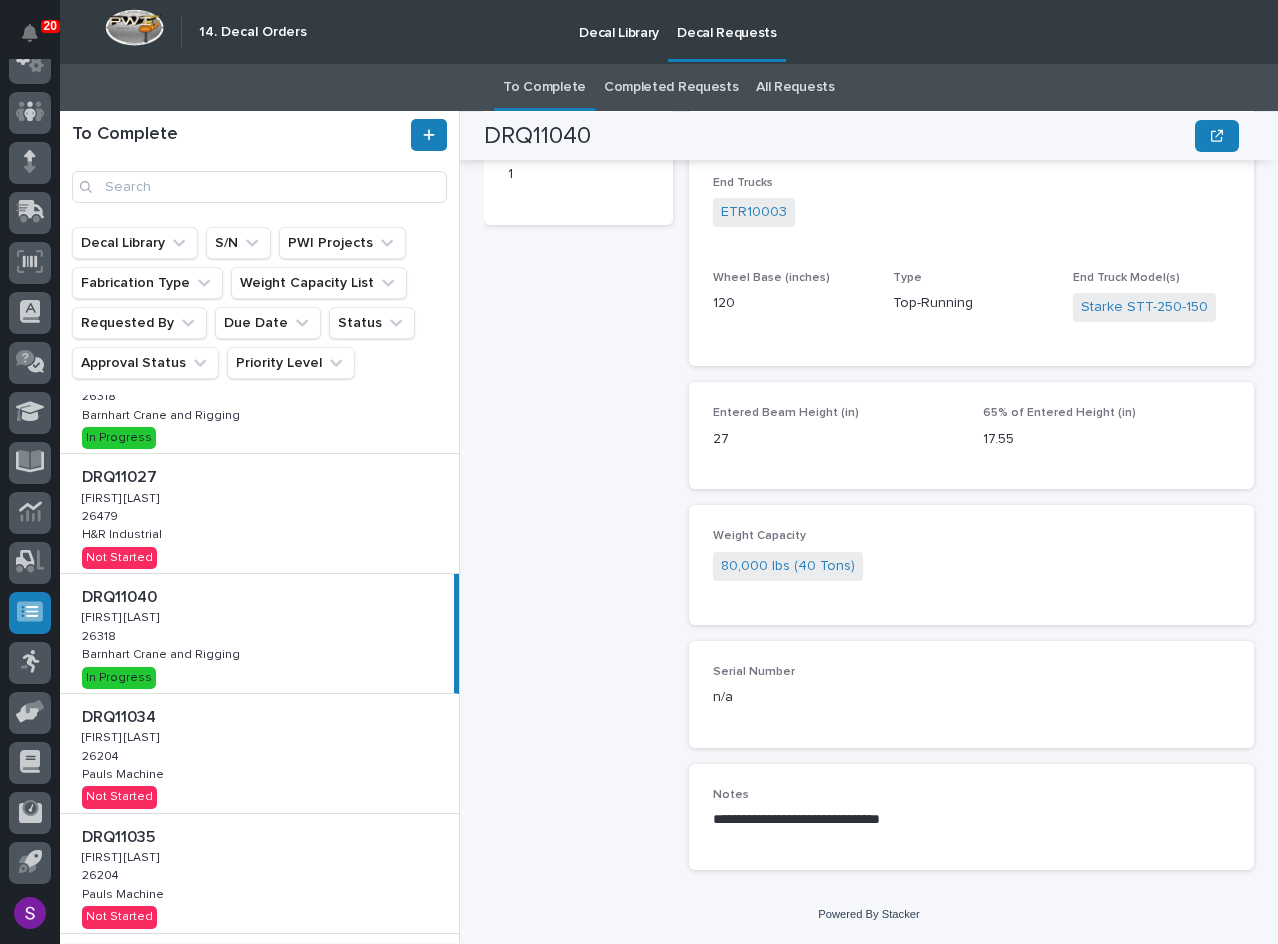 drag, startPoint x: 202, startPoint y: 507, endPoint x: 240, endPoint y: 519, distance: 39.849716 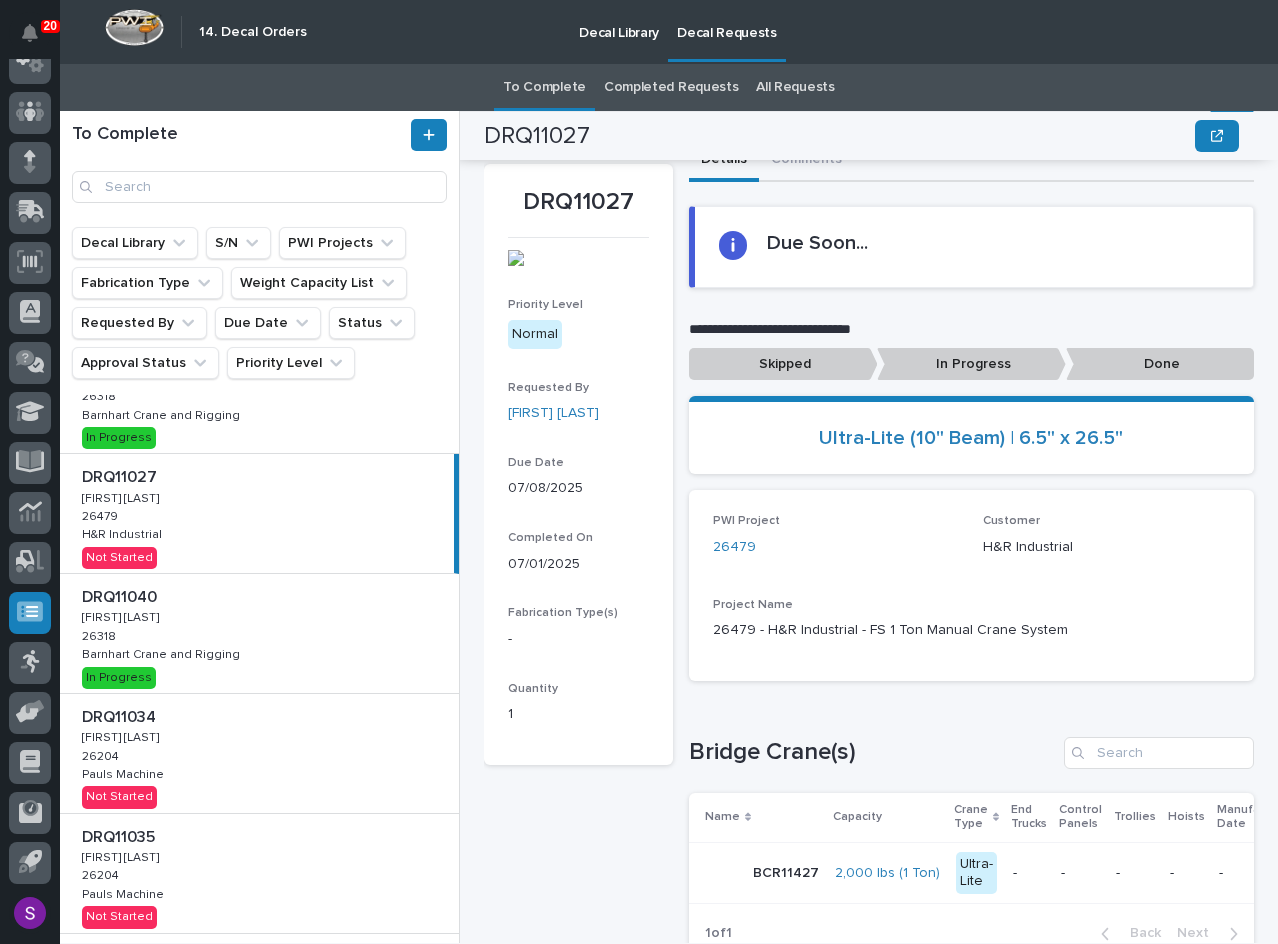 scroll, scrollTop: 0, scrollLeft: 0, axis: both 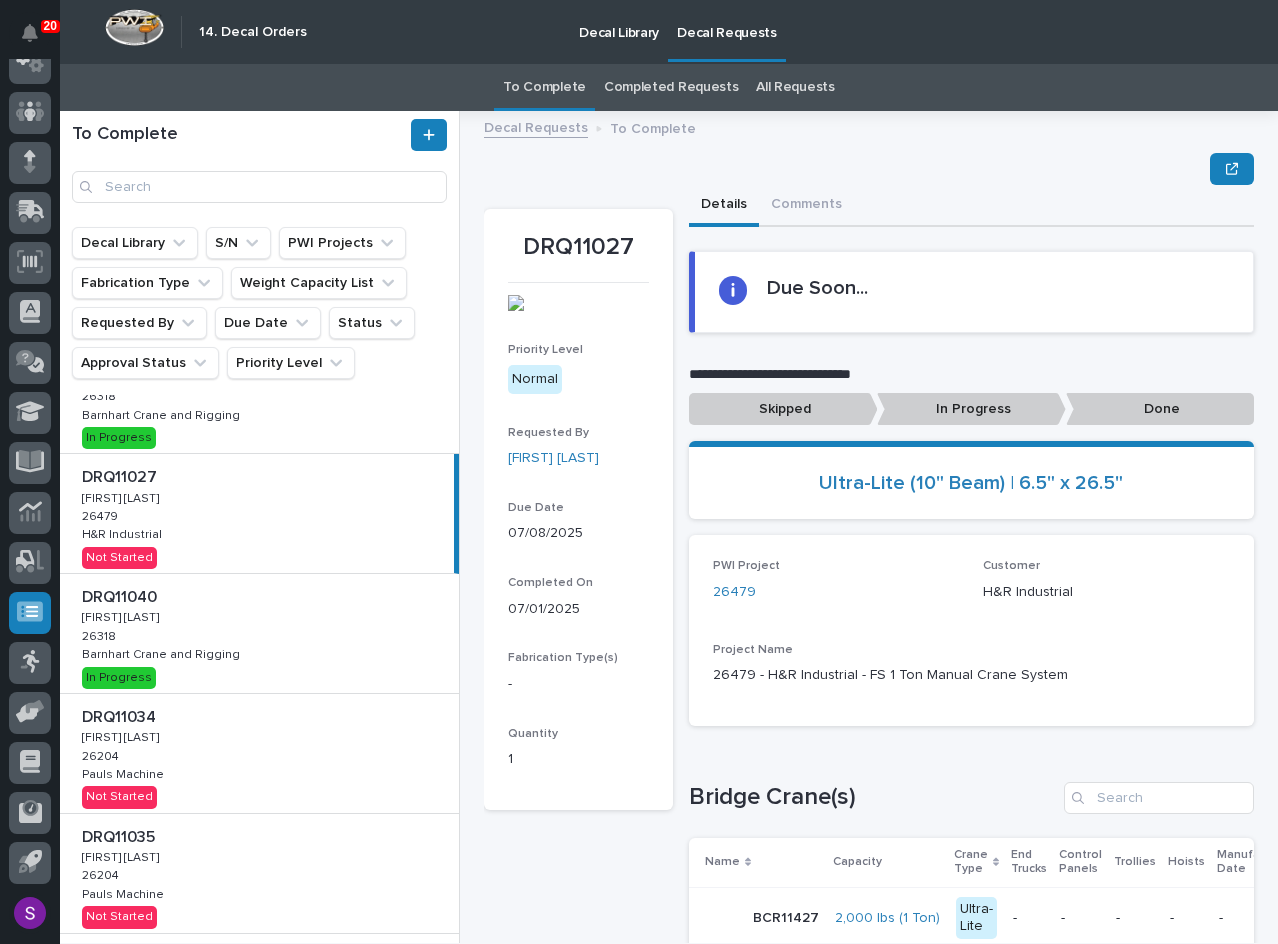 click on "In Progress" at bounding box center [783, 409] 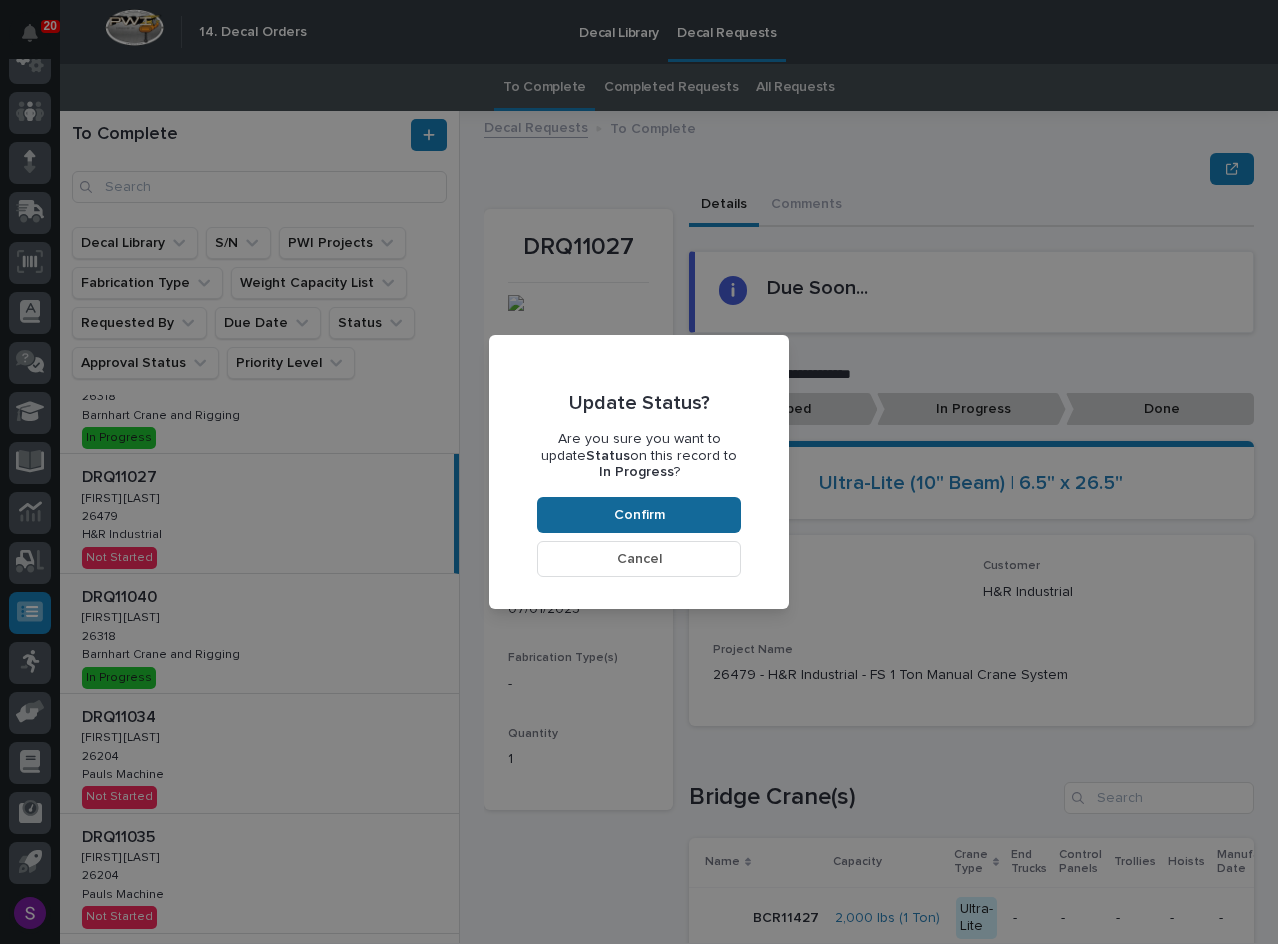 click on "Confirm" at bounding box center (639, 515) 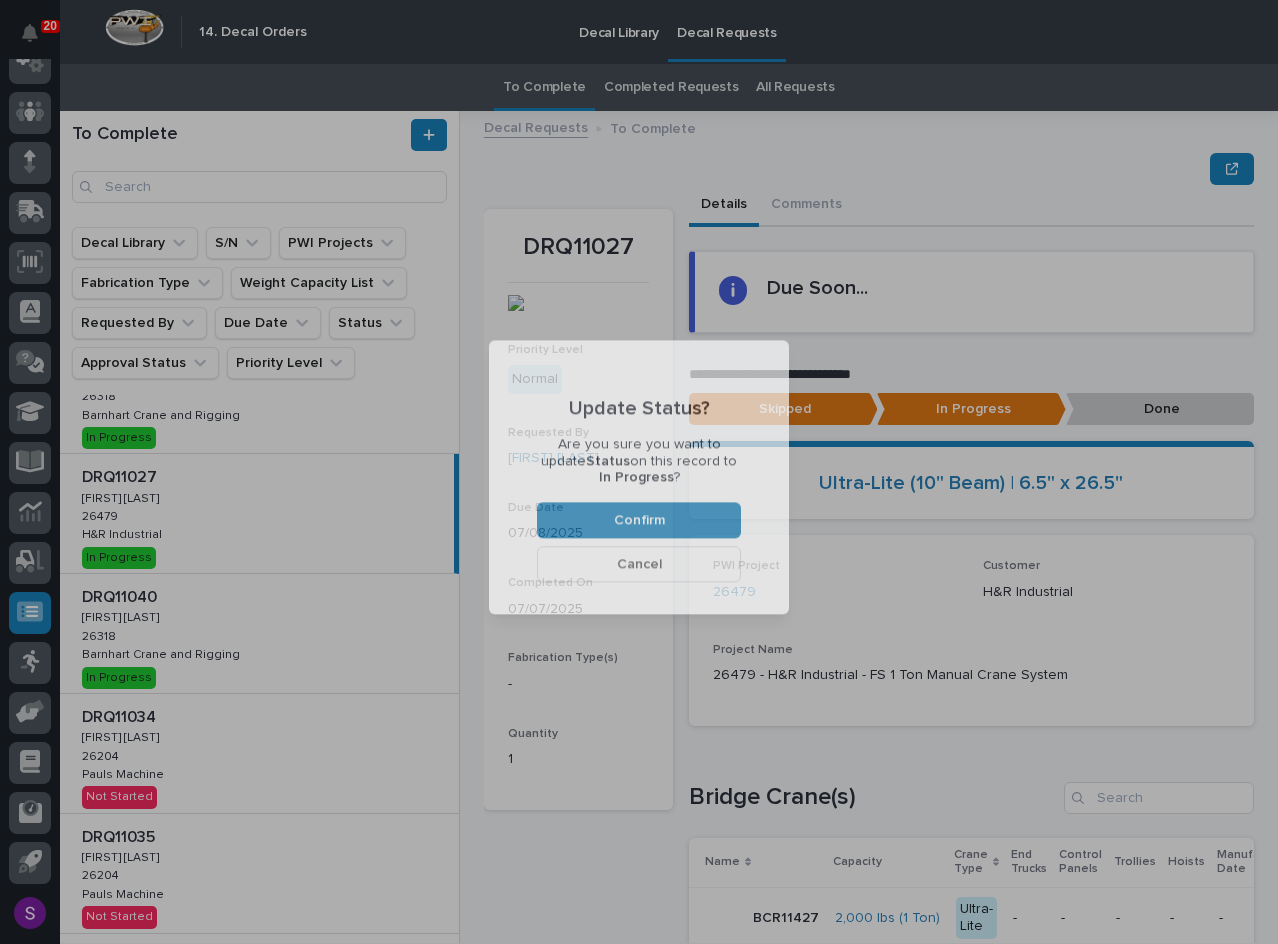 scroll, scrollTop: 120, scrollLeft: 0, axis: vertical 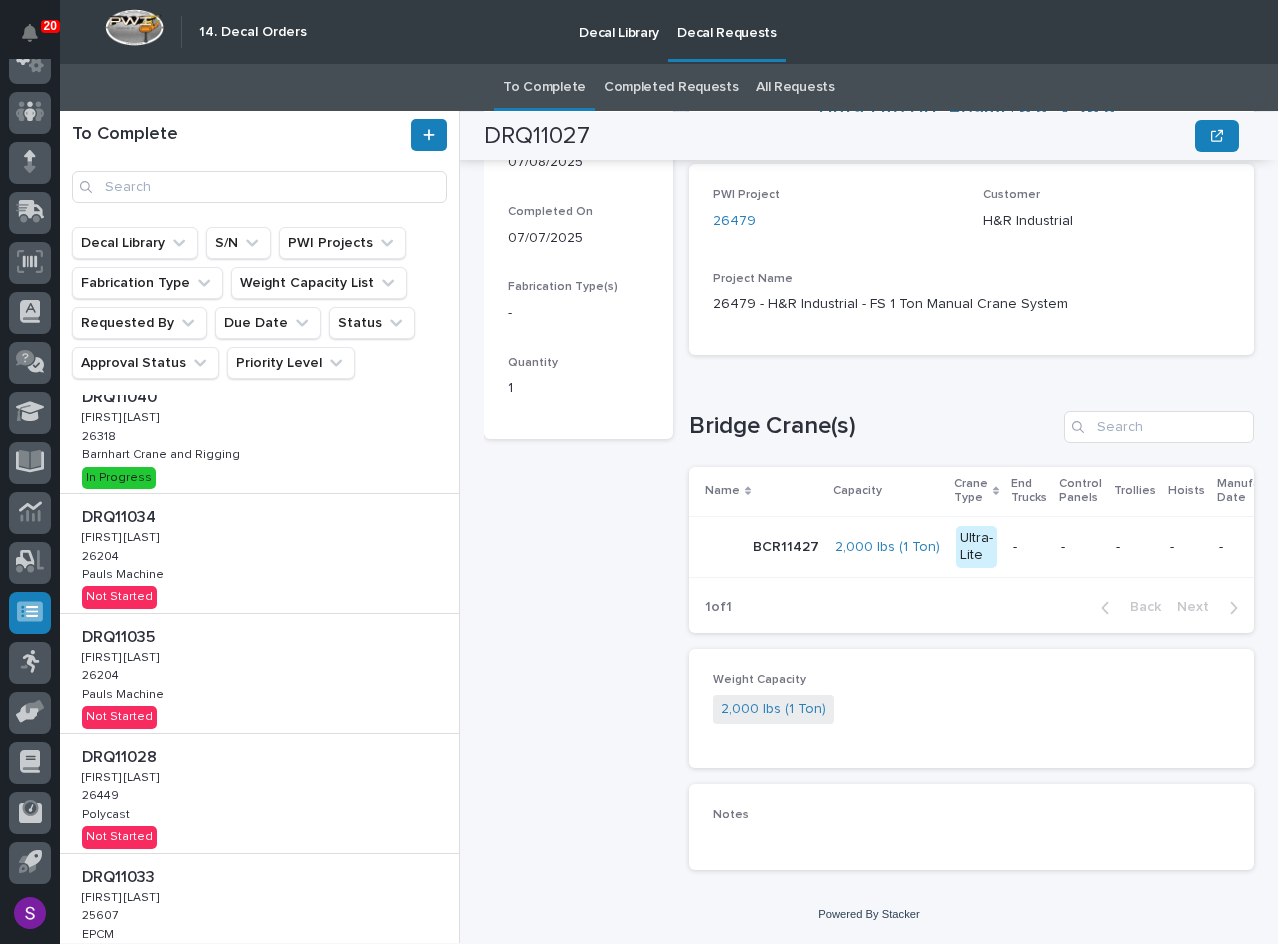 click on "DRQ11034 DRQ11034   Adam Yutzy Adam Yutzy   26204 26204   Pauls Machine Pauls Machine   Not Started" at bounding box center [259, 553] 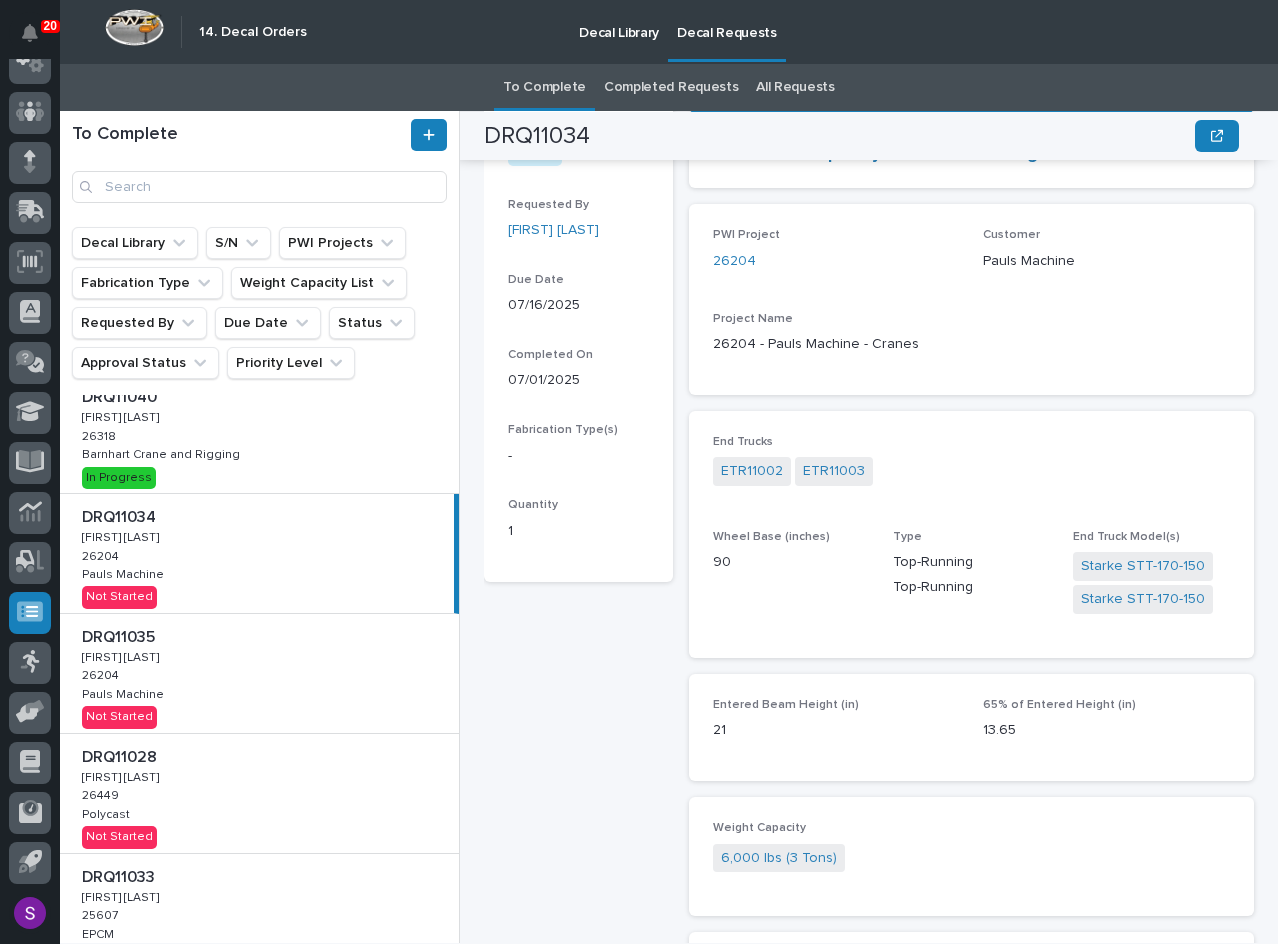 scroll, scrollTop: 200, scrollLeft: 0, axis: vertical 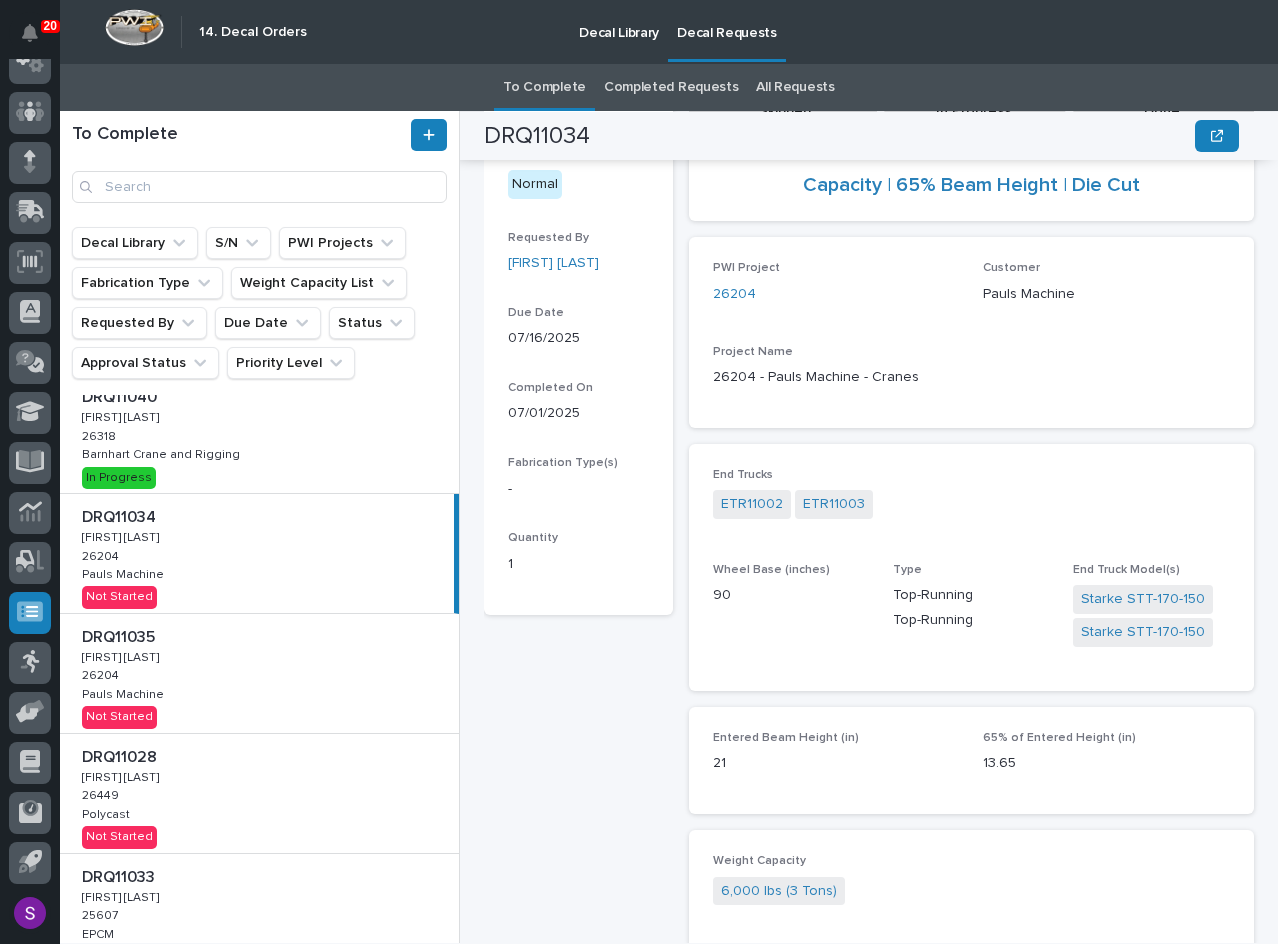 click on "DRQ11034 DRQ11034   Adam Yutzy Adam Yutzy   26204 26204   Pauls Machine Pauls Machine   Not Started" at bounding box center (257, 553) 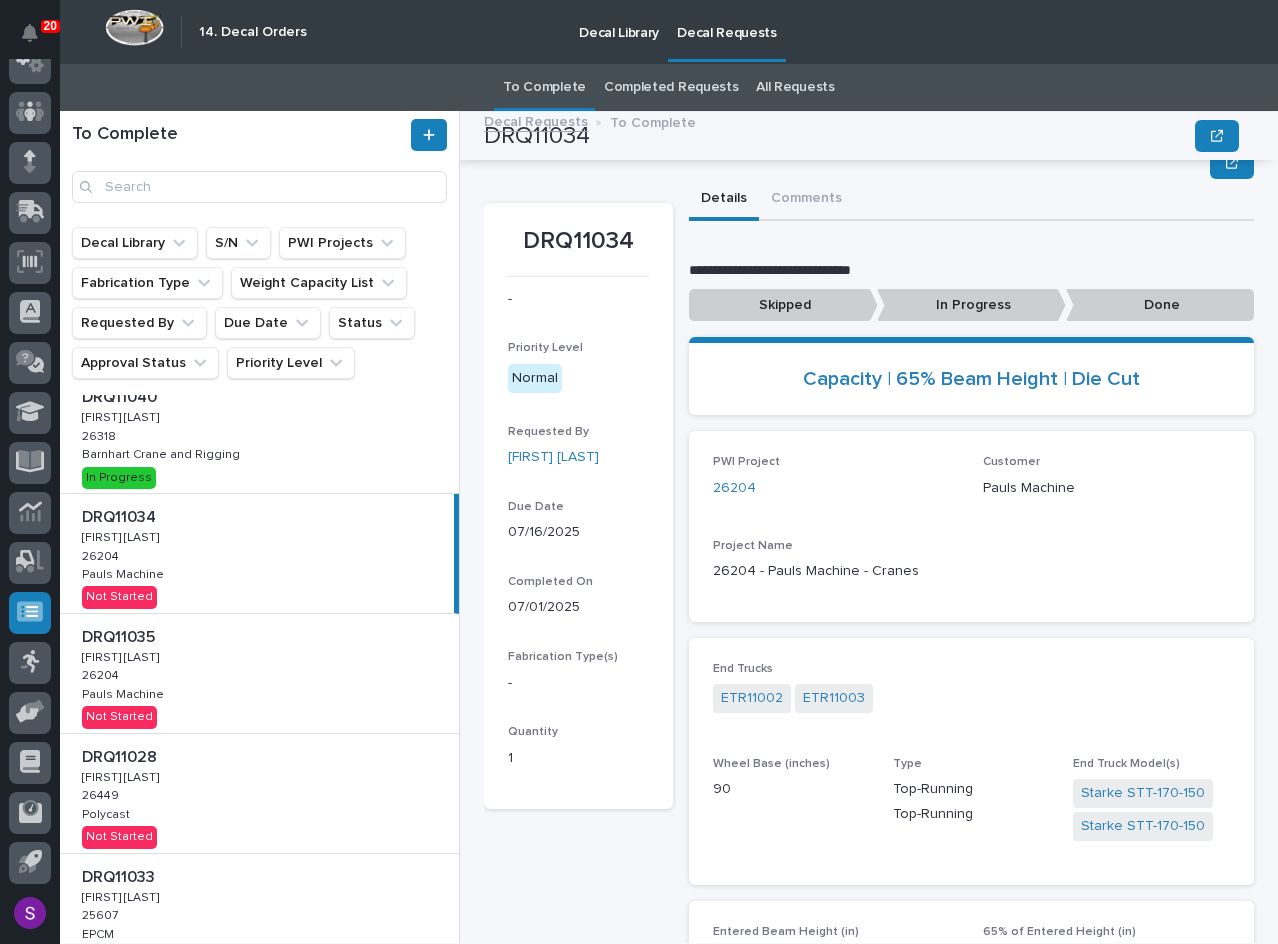 scroll, scrollTop: 0, scrollLeft: 0, axis: both 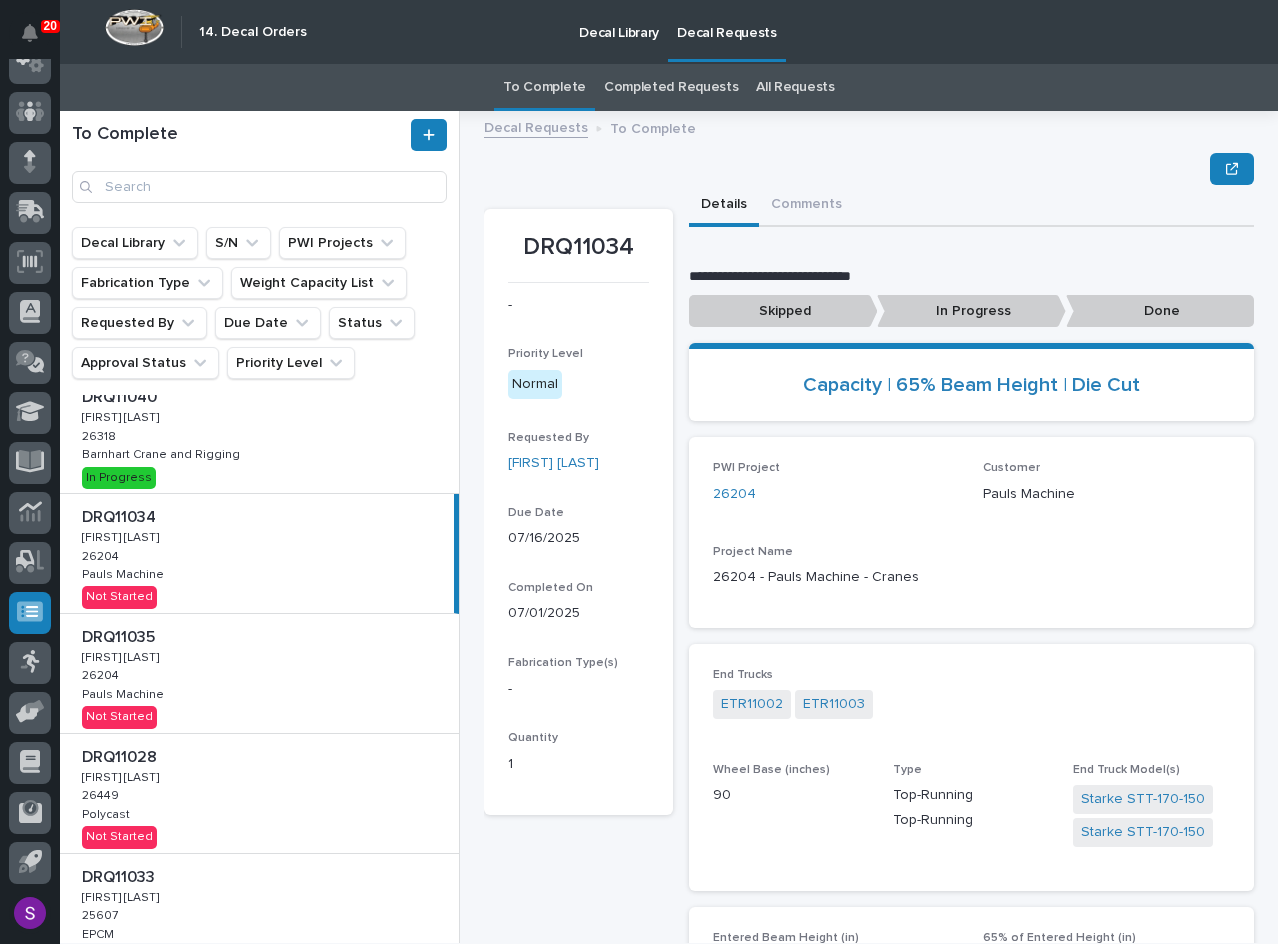 click on "In Progress" at bounding box center (783, 311) 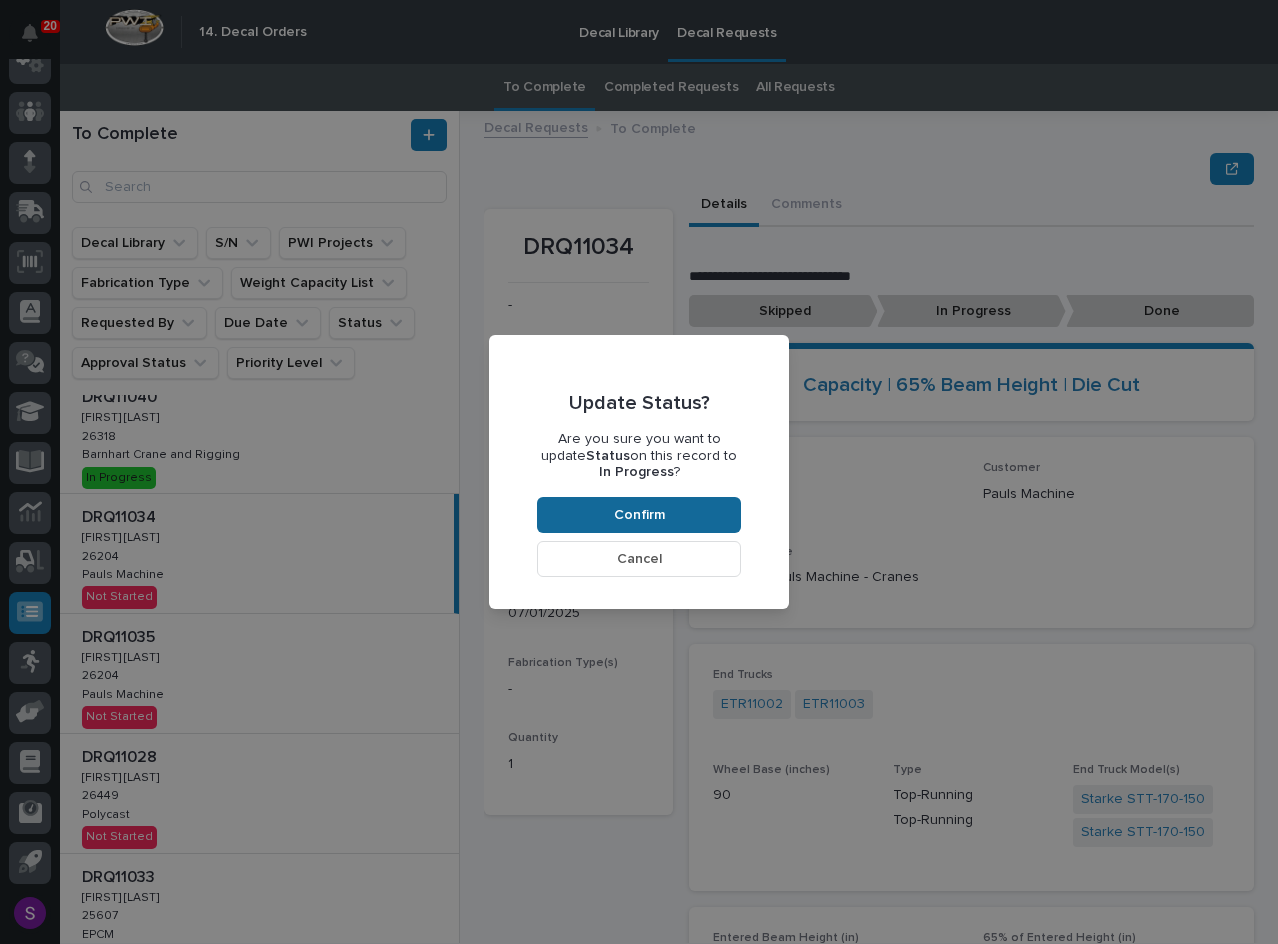 click on "Confirm" at bounding box center (639, 515) 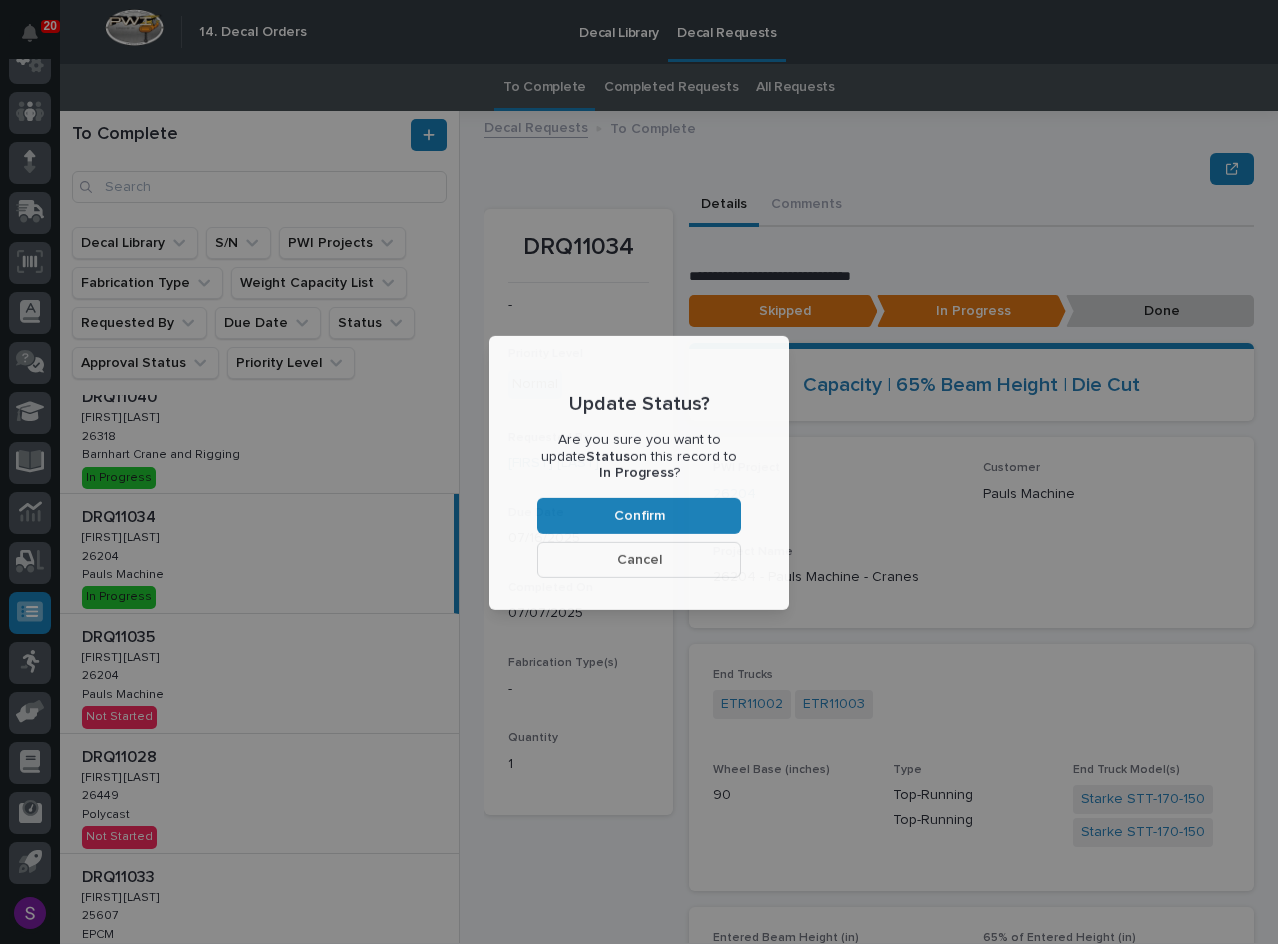 scroll, scrollTop: 120, scrollLeft: 0, axis: vertical 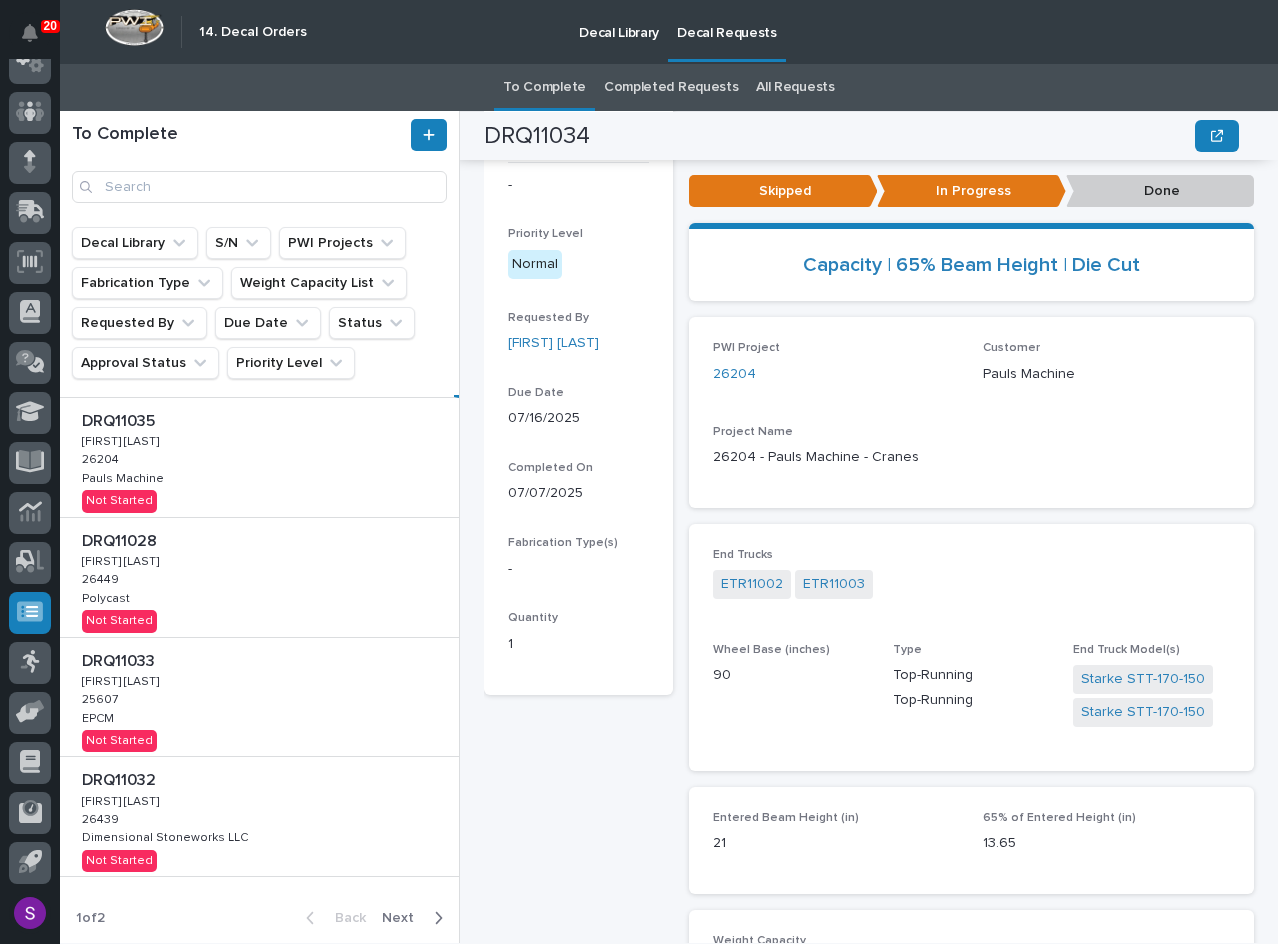 click on "Next" at bounding box center (404, 918) 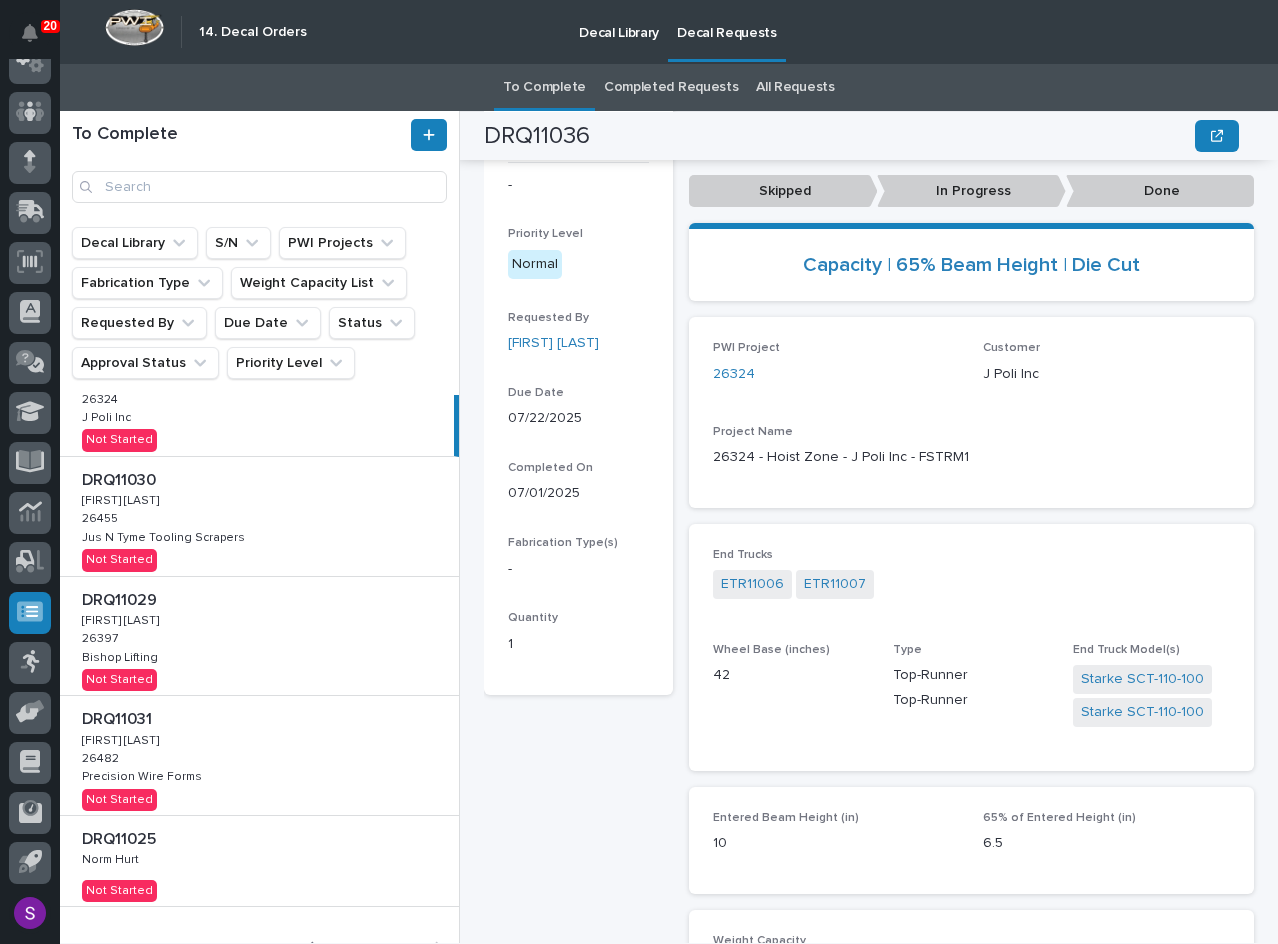 scroll, scrollTop: 88, scrollLeft: 0, axis: vertical 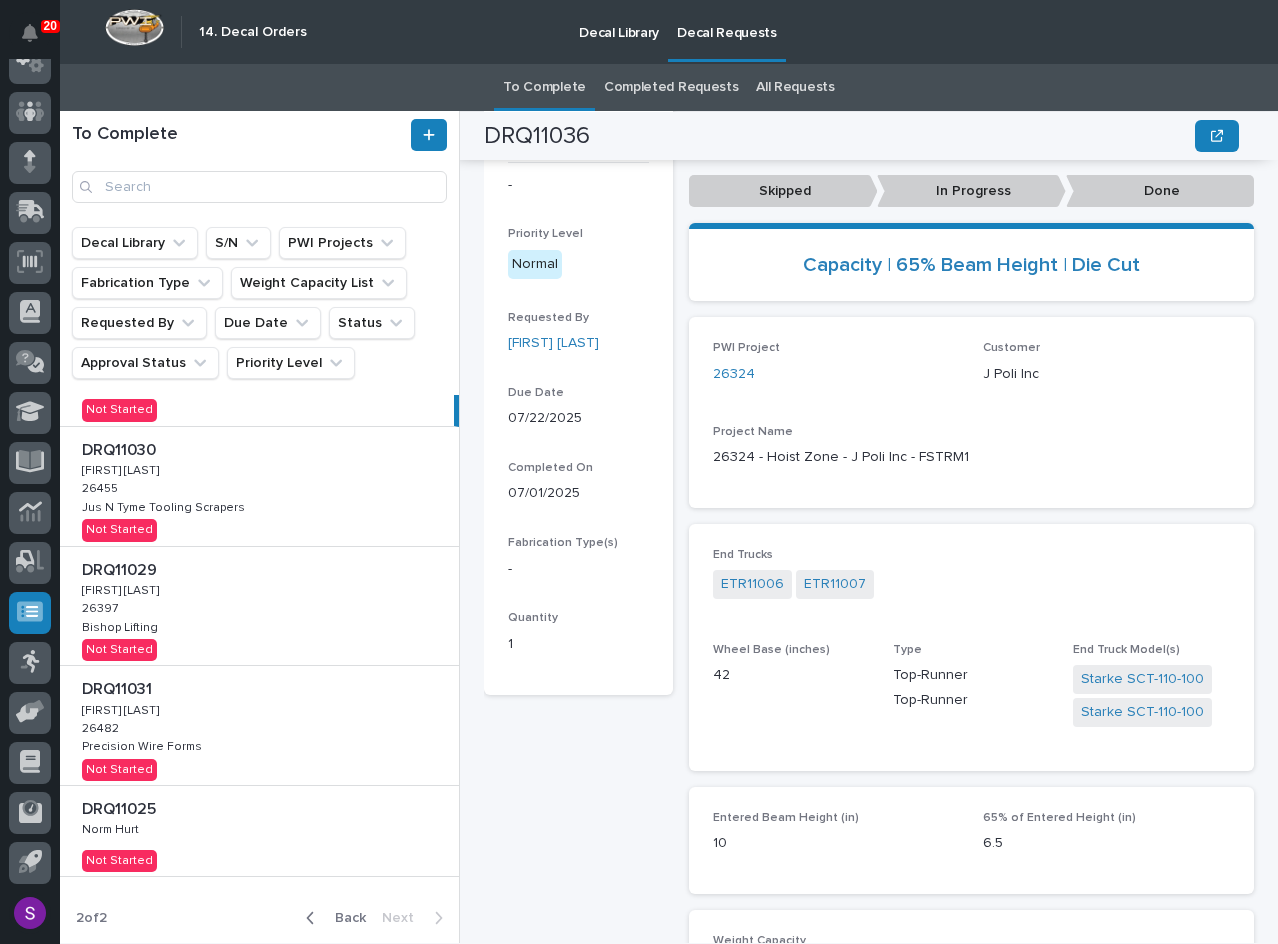 drag, startPoint x: 333, startPoint y: 913, endPoint x: 468, endPoint y: 869, distance: 141.98944 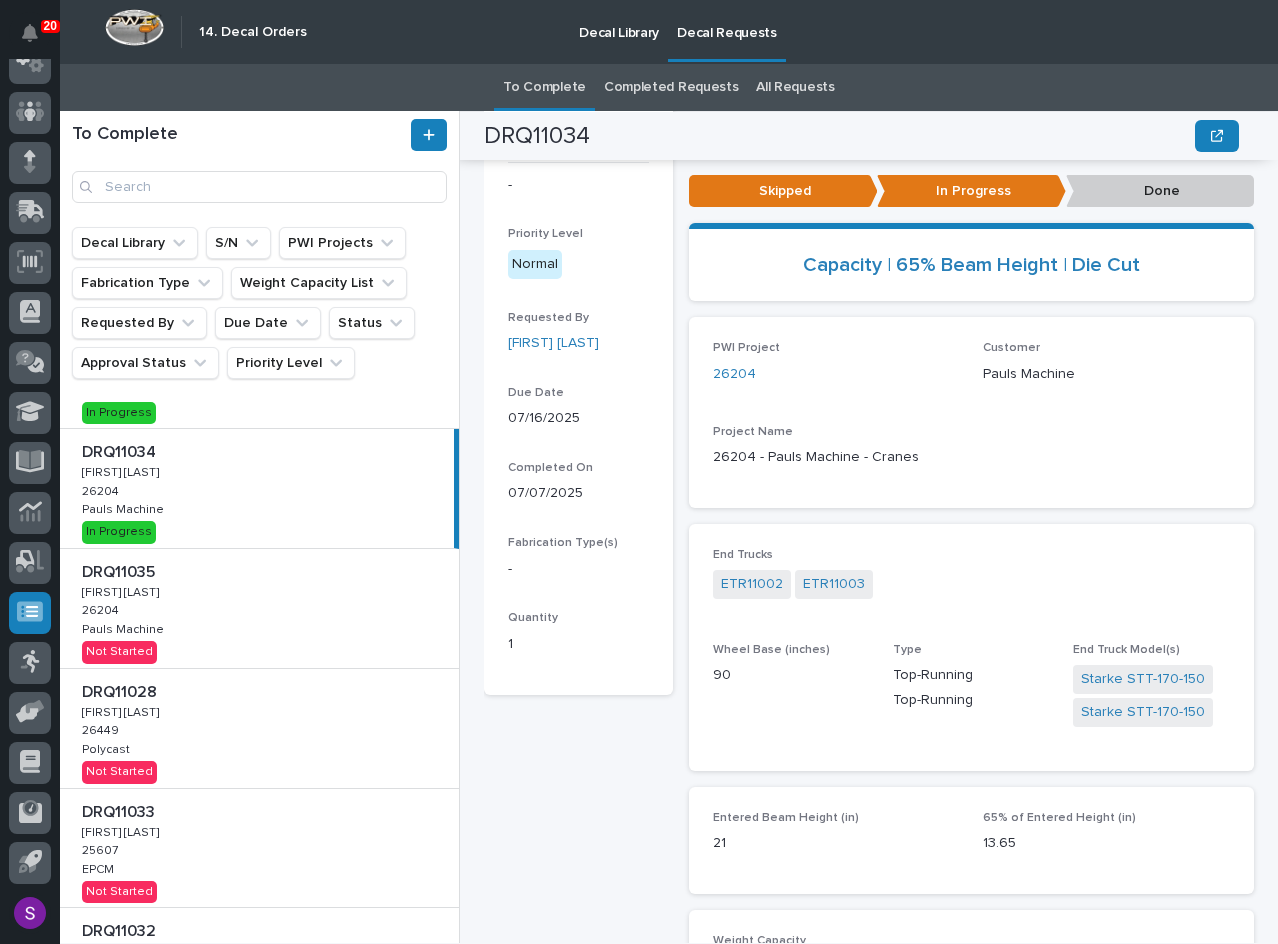 scroll, scrollTop: 516, scrollLeft: 0, axis: vertical 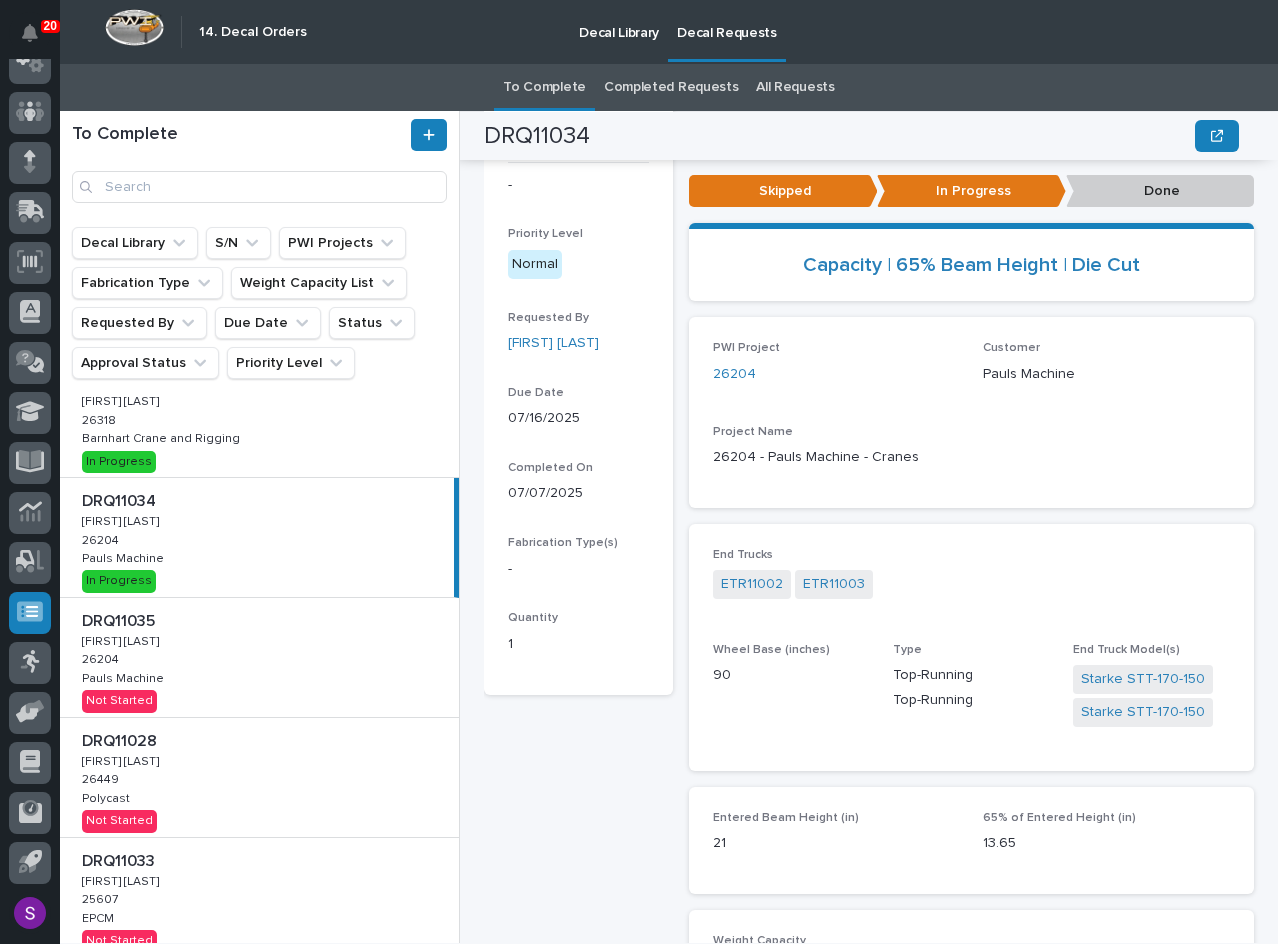 click on "DRQ11035 DRQ11035   Adam Yutzy Adam Yutzy   26204 26204   Pauls Machine Pauls Machine   Not Started" at bounding box center (259, 657) 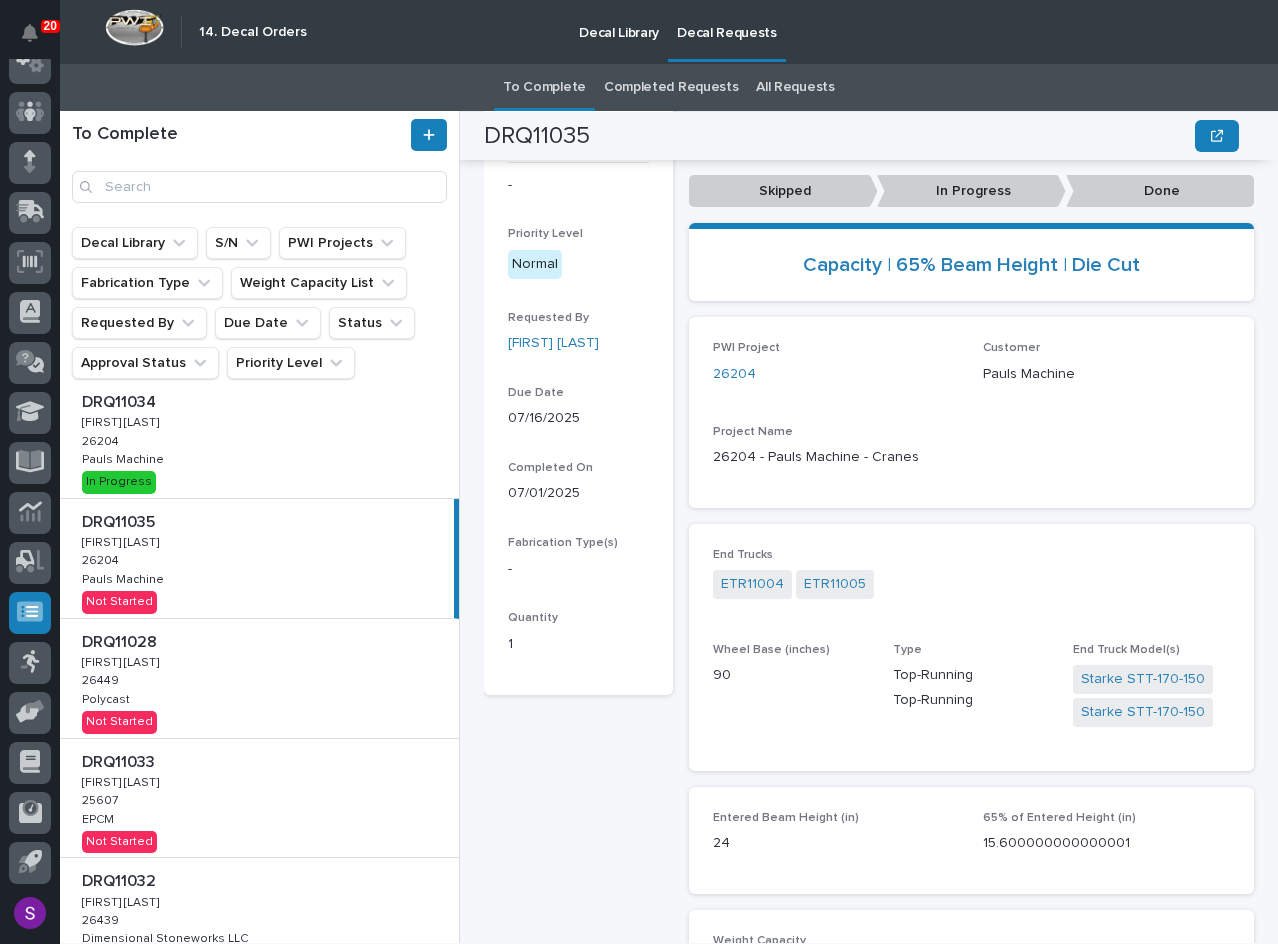 scroll, scrollTop: 616, scrollLeft: 0, axis: vertical 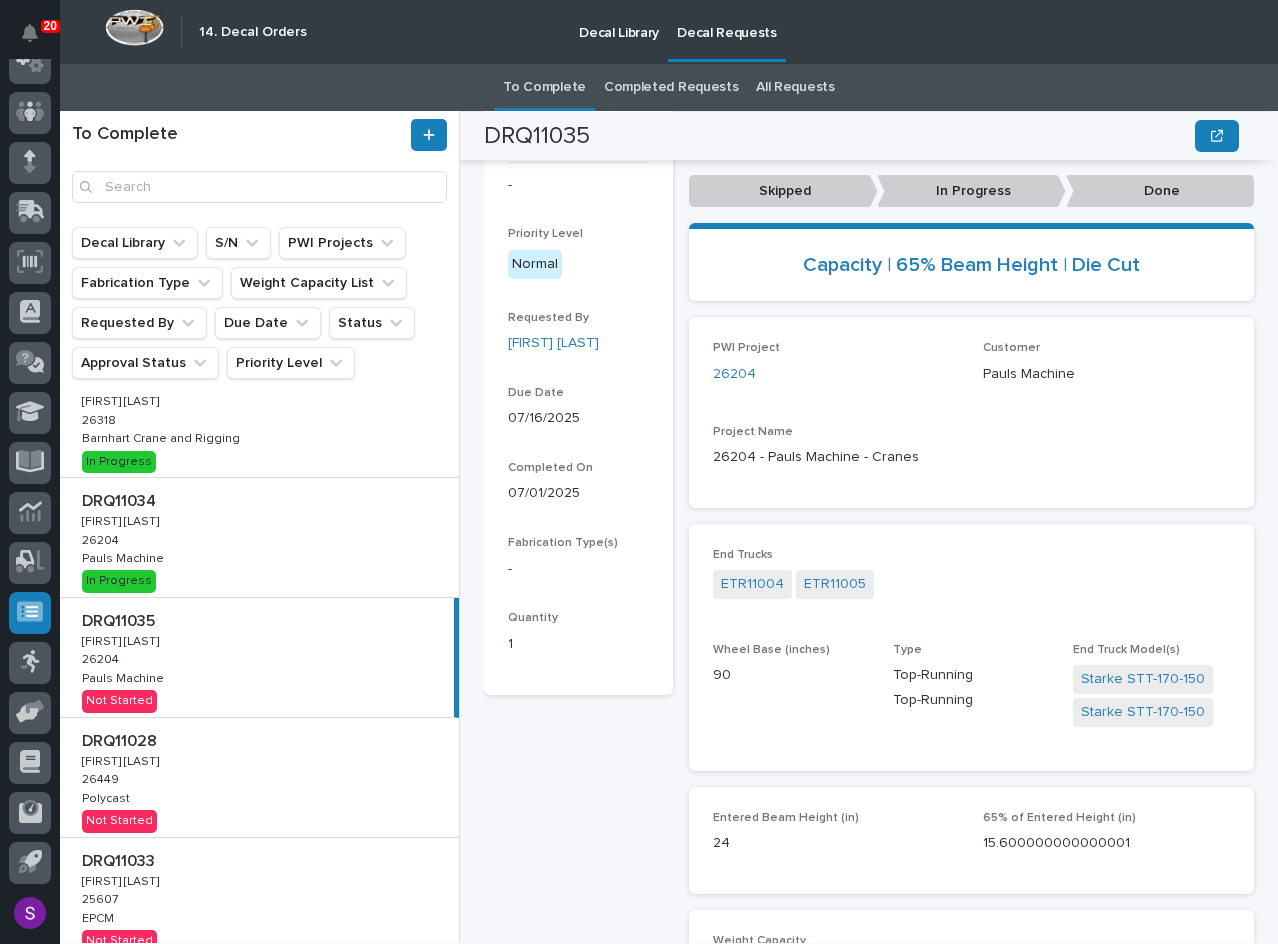 click on "DRQ11034 DRQ11034   Adam Yutzy Adam Yutzy   26204 26204   Pauls Machine Pauls Machine   In Progress" at bounding box center [259, 537] 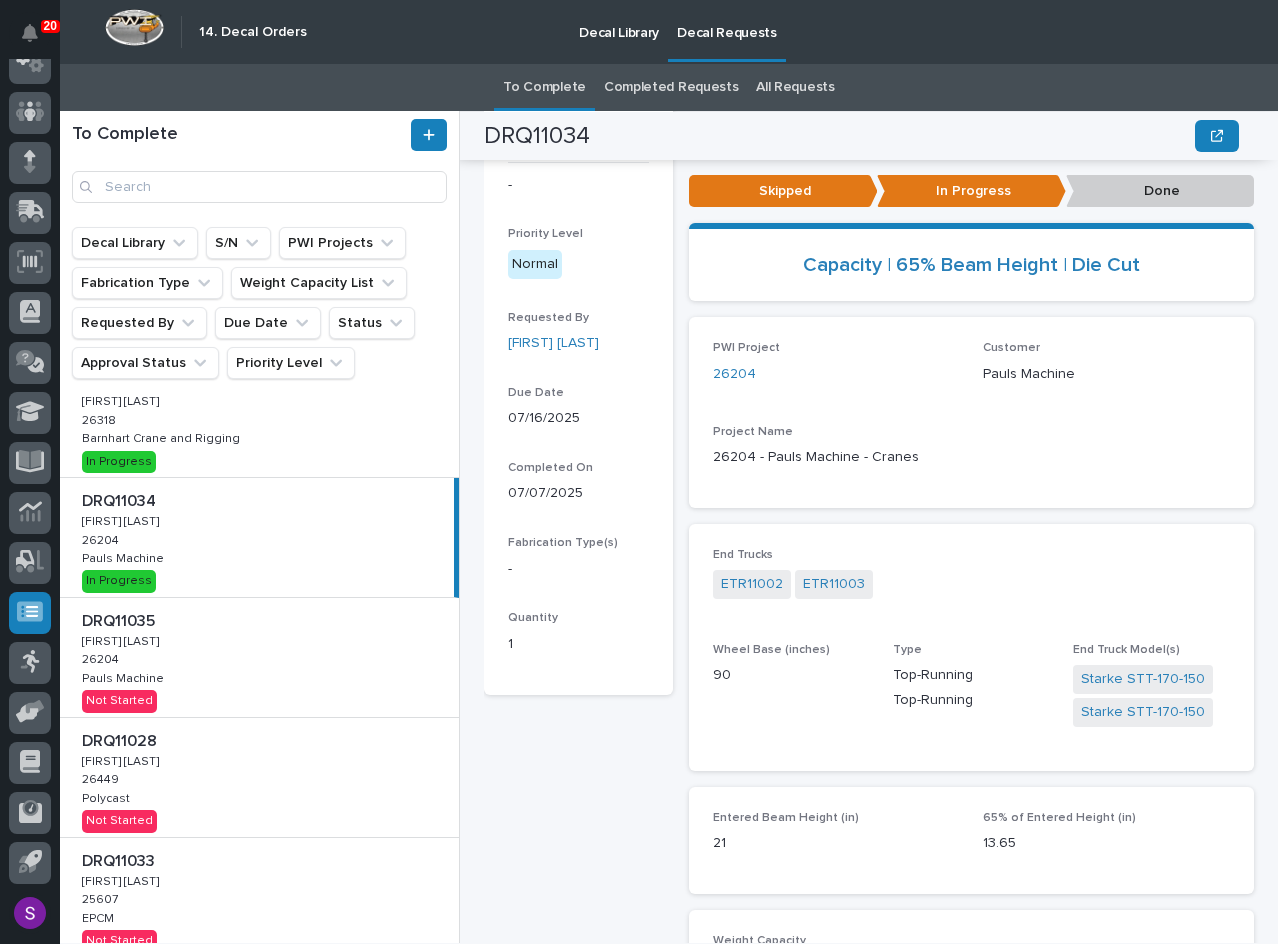 click on "DRQ11035 DRQ11035   Adam Yutzy Adam Yutzy   26204 26204   Pauls Machine Pauls Machine   Not Started" at bounding box center (259, 657) 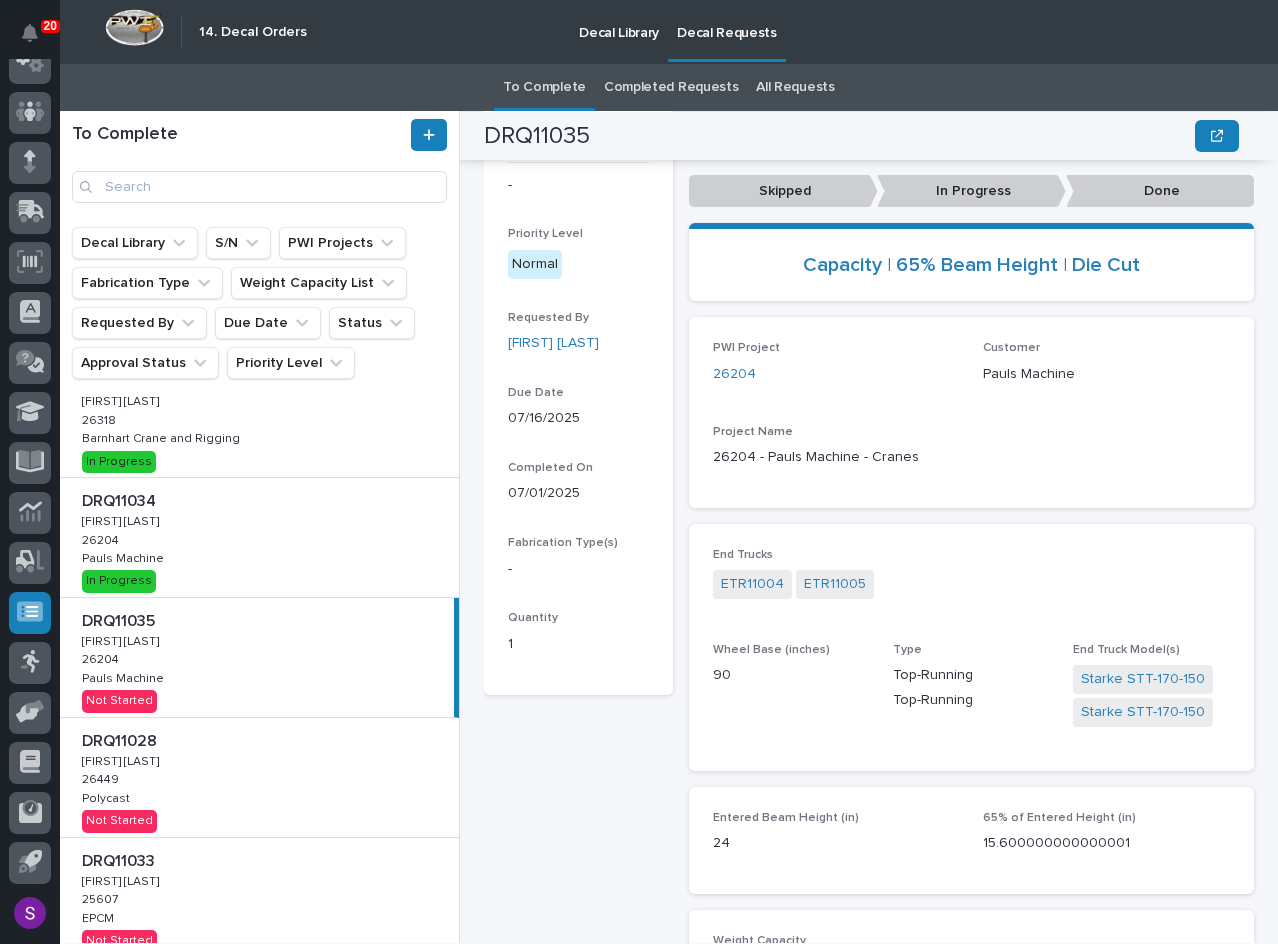 click on "DRQ11034 DRQ11034   Adam Yutzy Adam Yutzy   26204 26204   Pauls Machine Pauls Machine   In Progress" at bounding box center [259, 537] 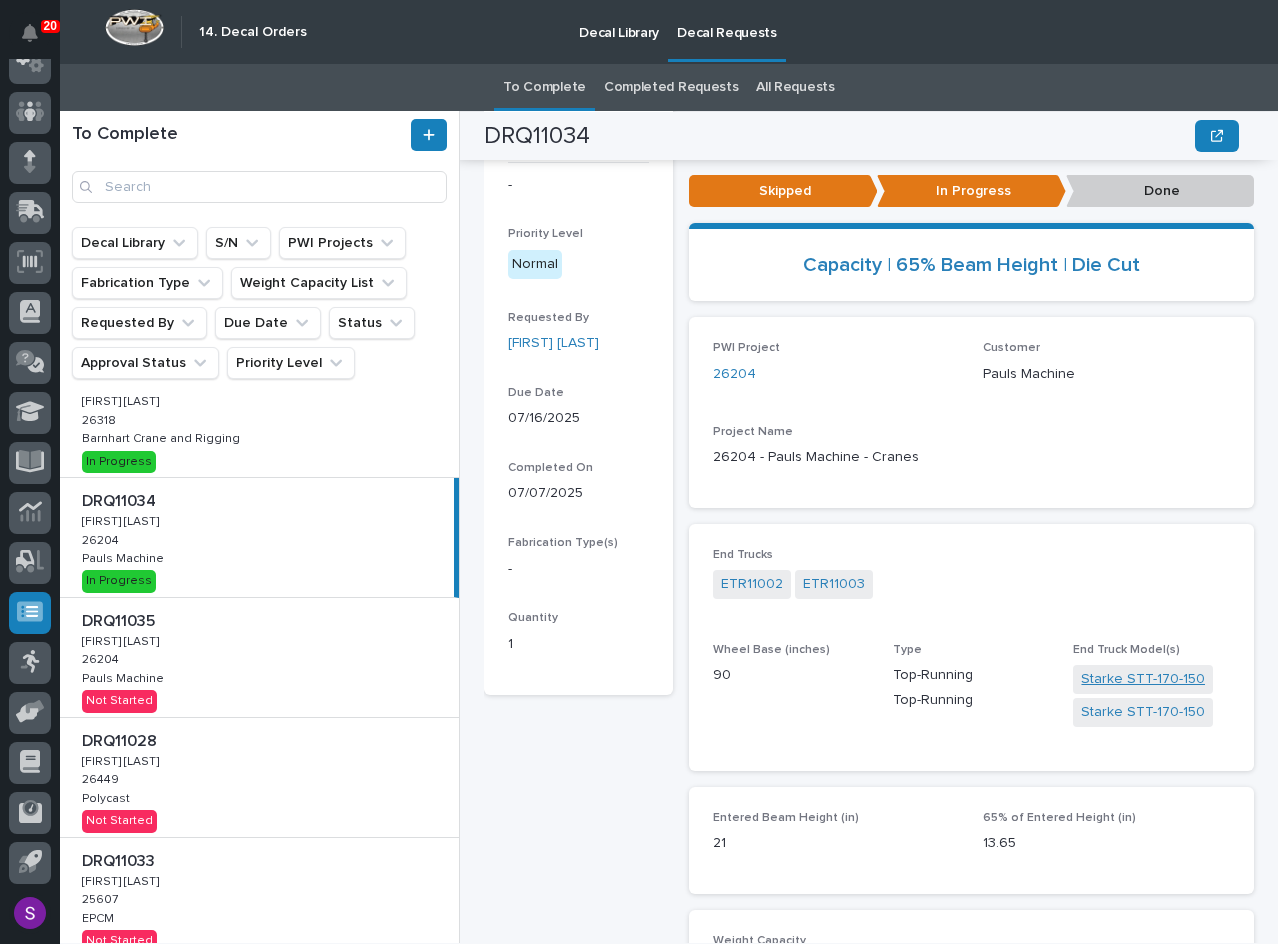 click on "Starke STT-170-150" at bounding box center [1143, 679] 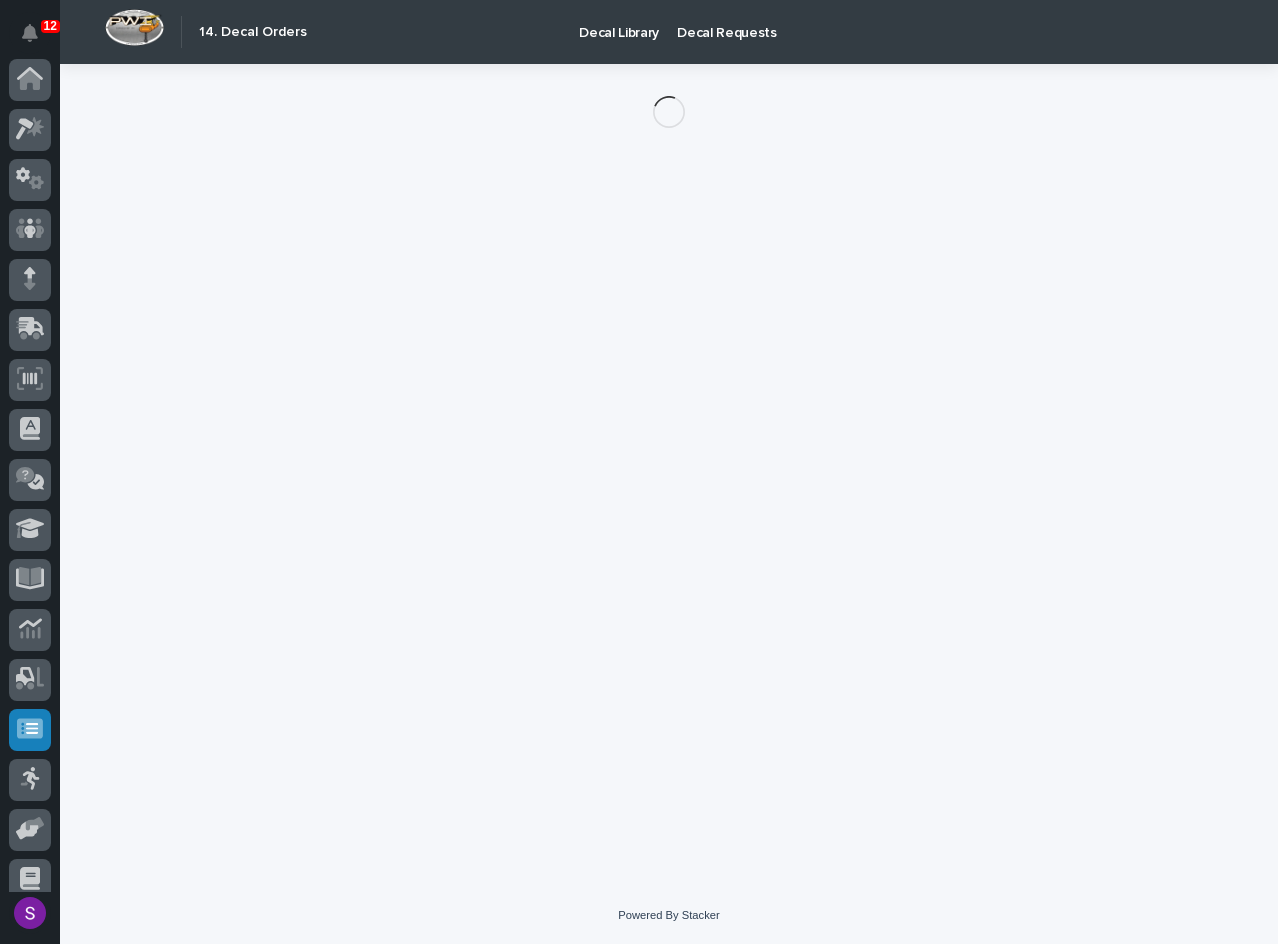 scroll, scrollTop: 117, scrollLeft: 0, axis: vertical 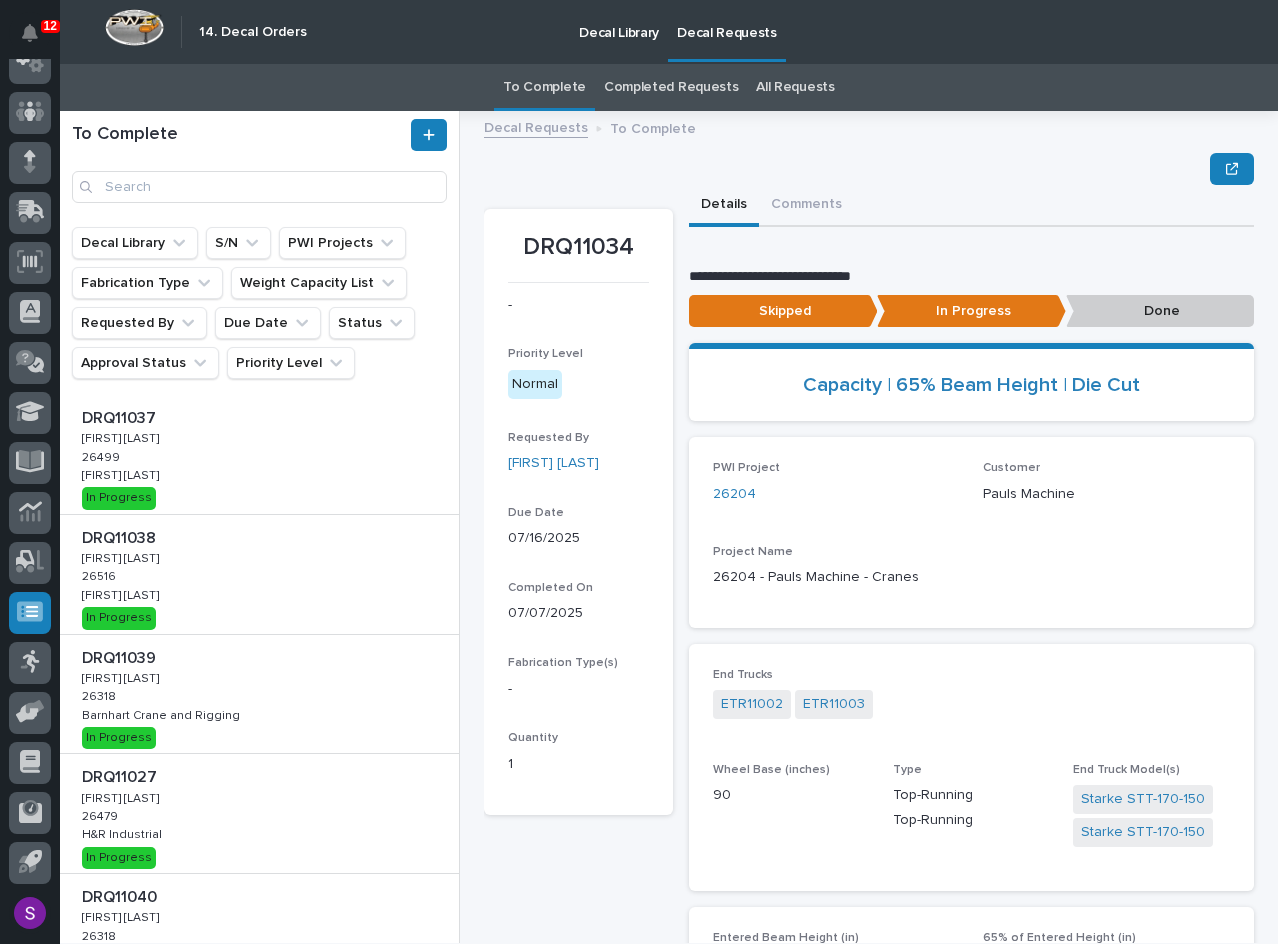 click on "26204 - Pauls Machine - Cranes" at bounding box center [972, 577] 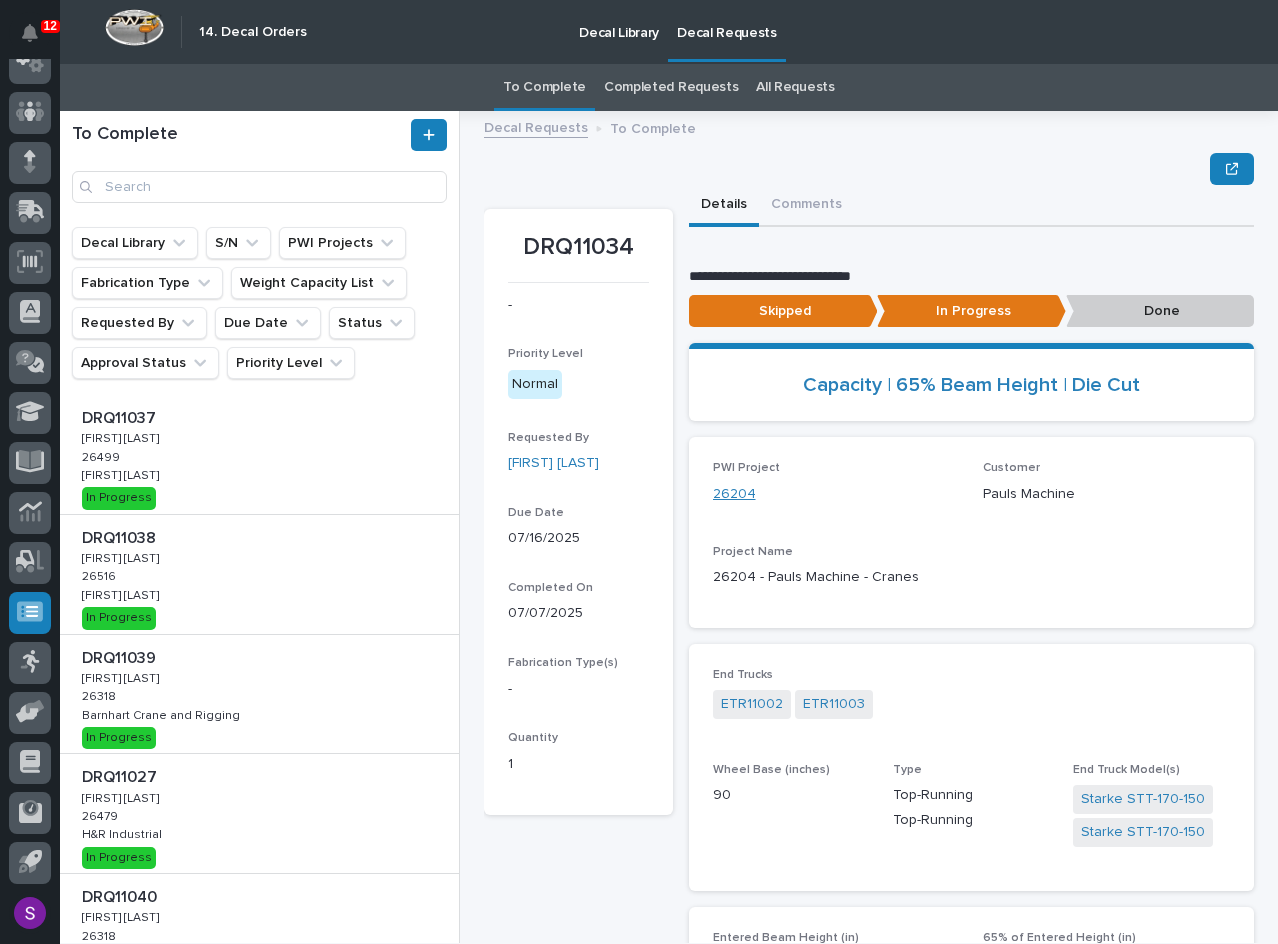 click on "26204" at bounding box center (734, 494) 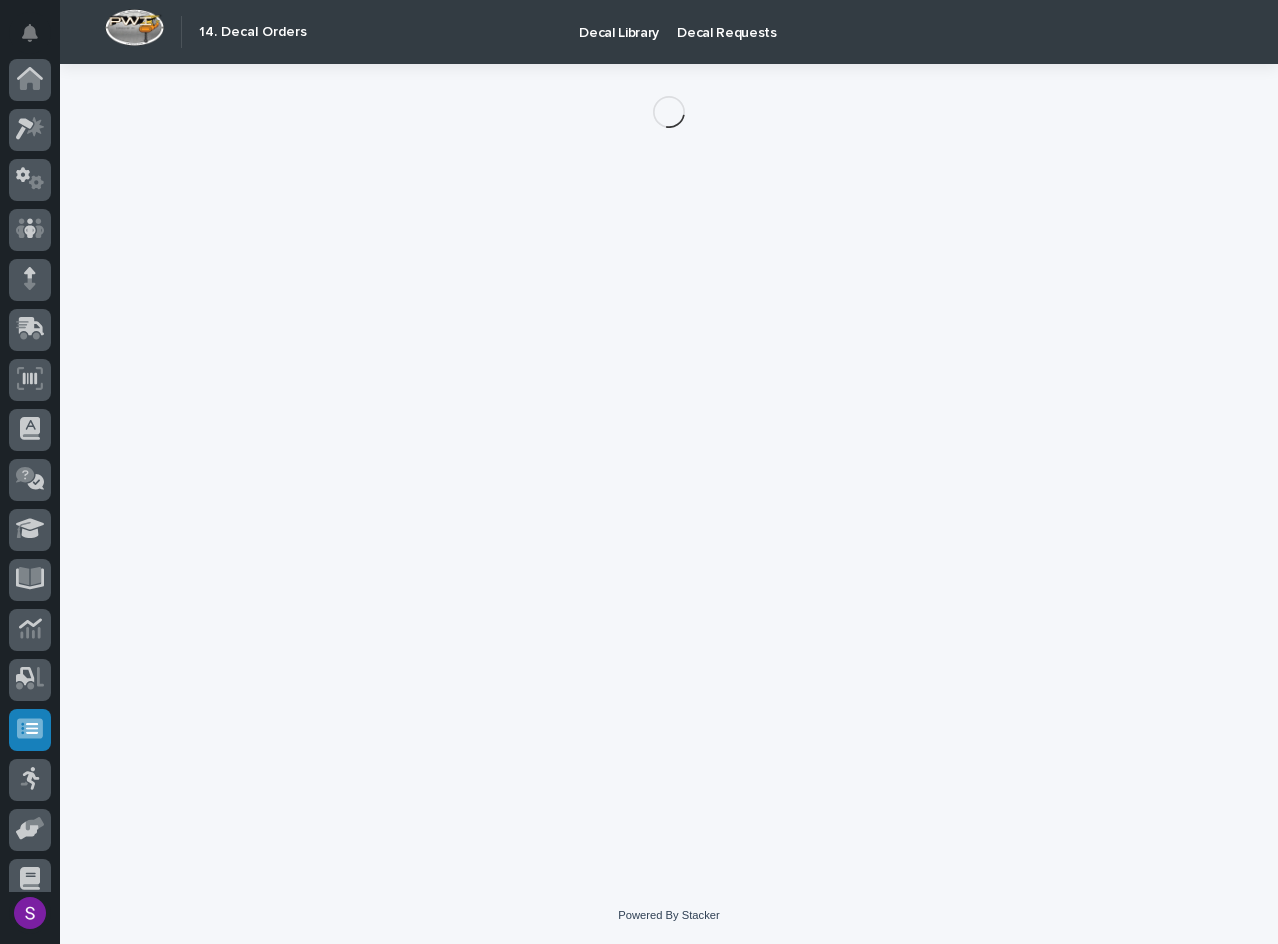 scroll, scrollTop: 117, scrollLeft: 0, axis: vertical 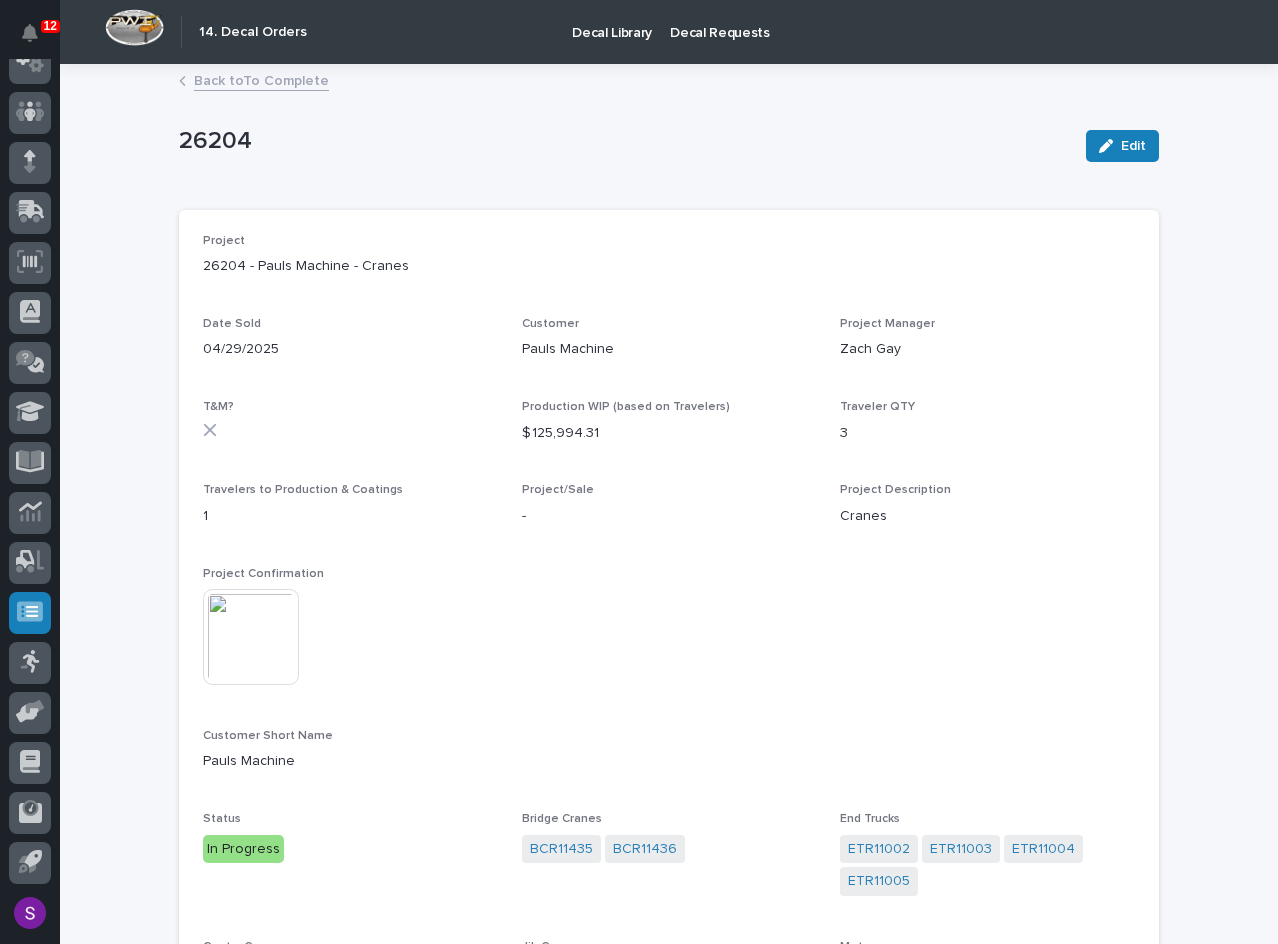 click at bounding box center [251, 637] 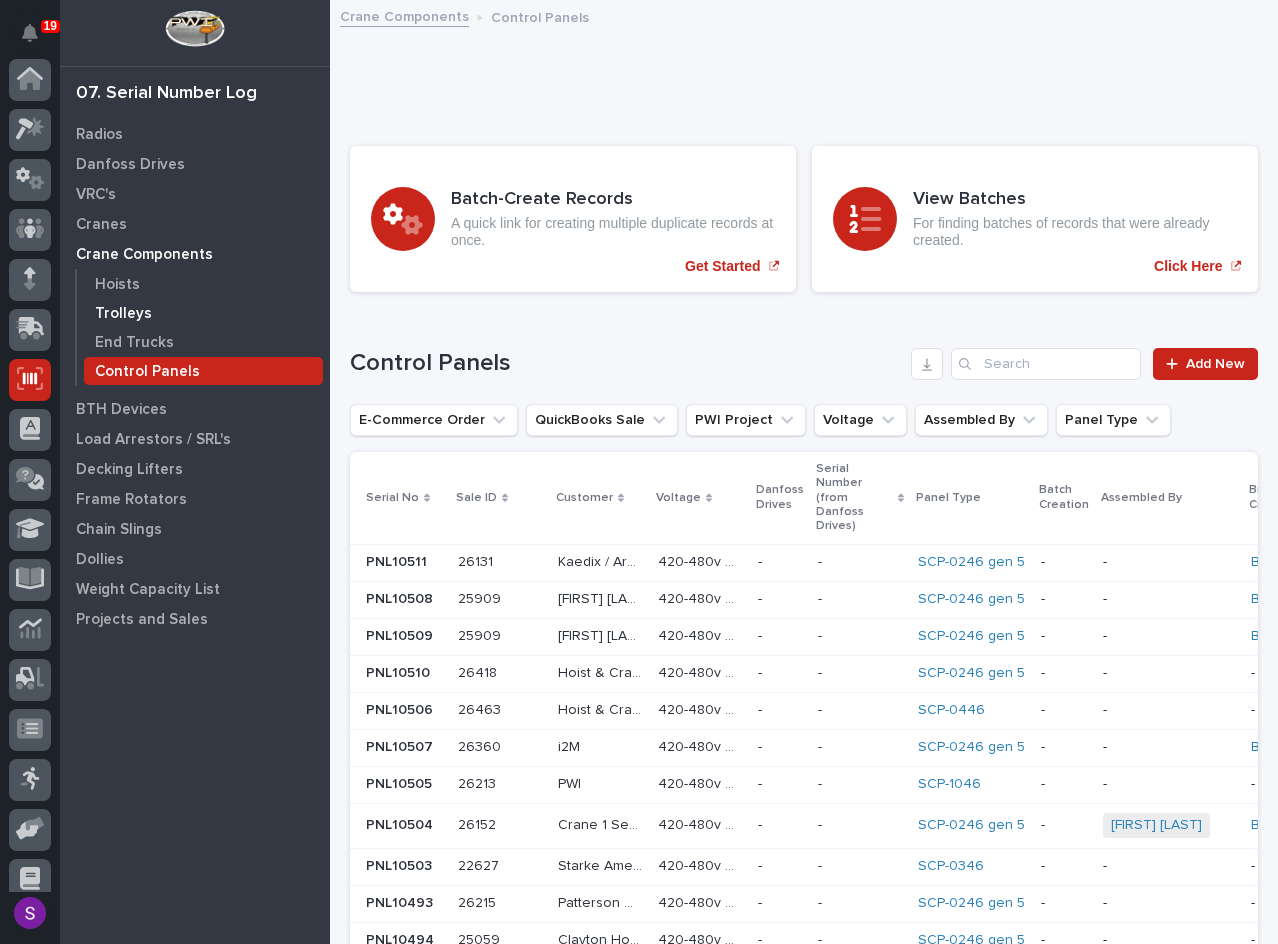 scroll, scrollTop: 0, scrollLeft: 0, axis: both 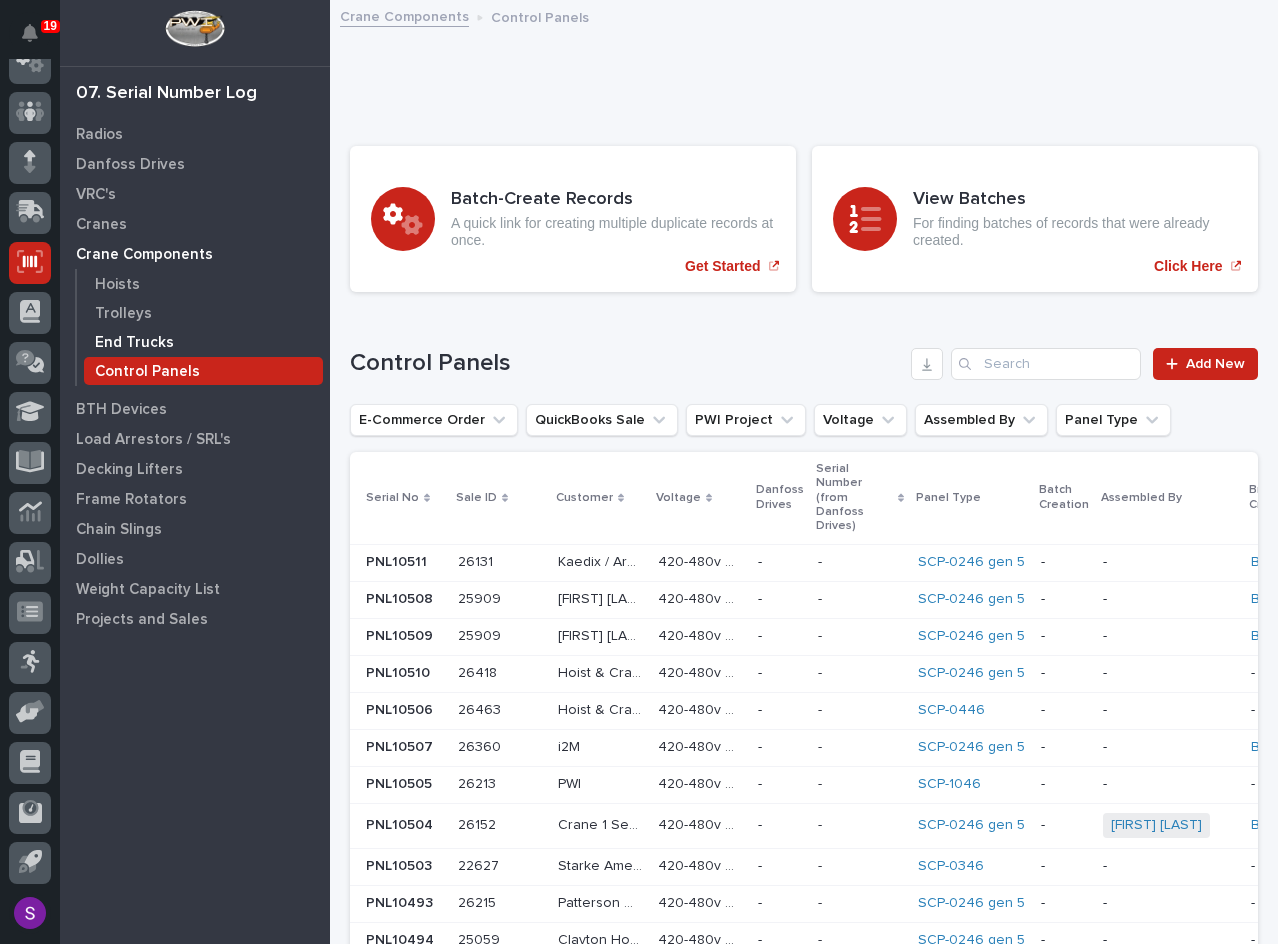 click on "End Trucks" at bounding box center [134, 343] 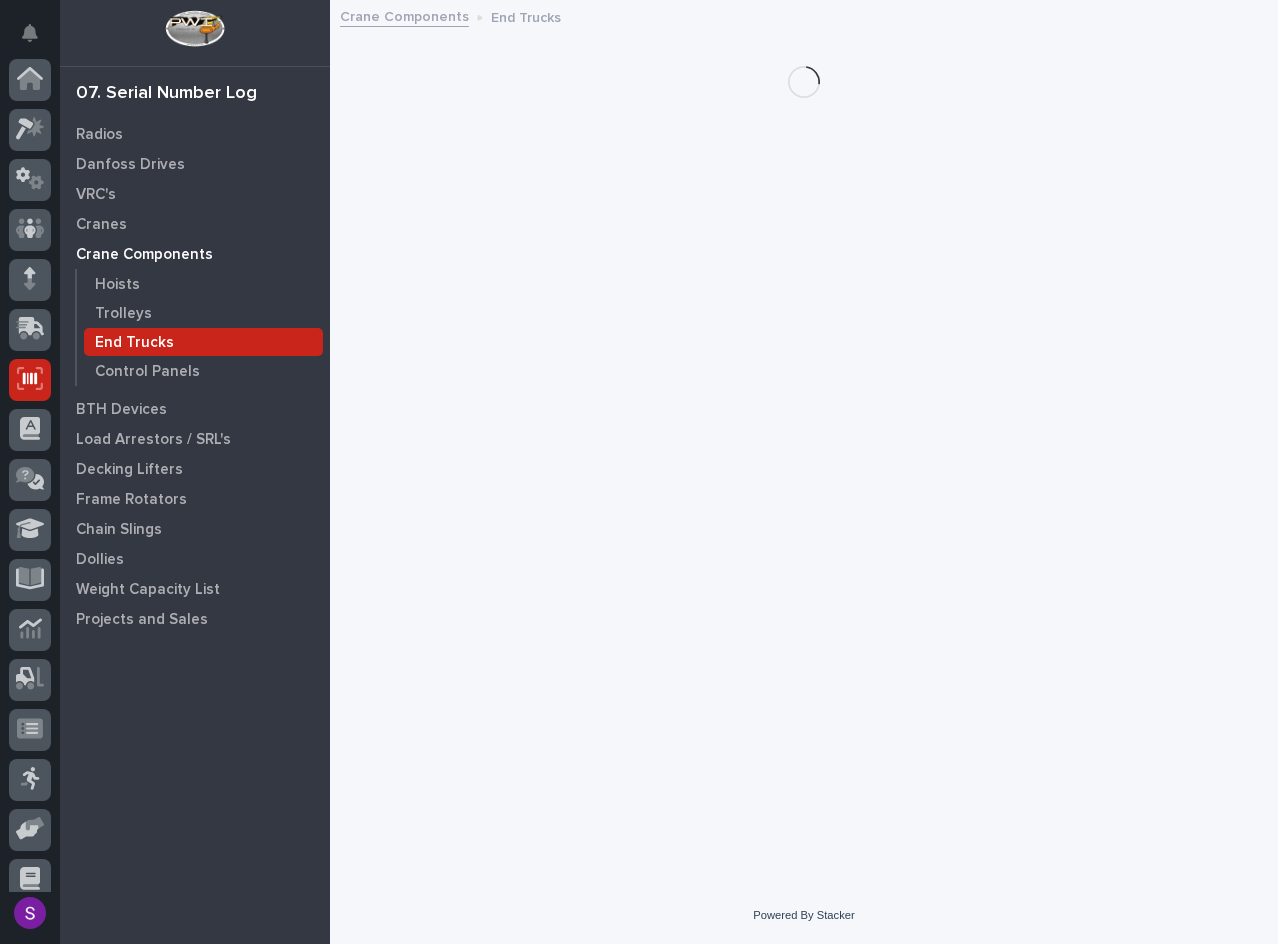scroll, scrollTop: 117, scrollLeft: 0, axis: vertical 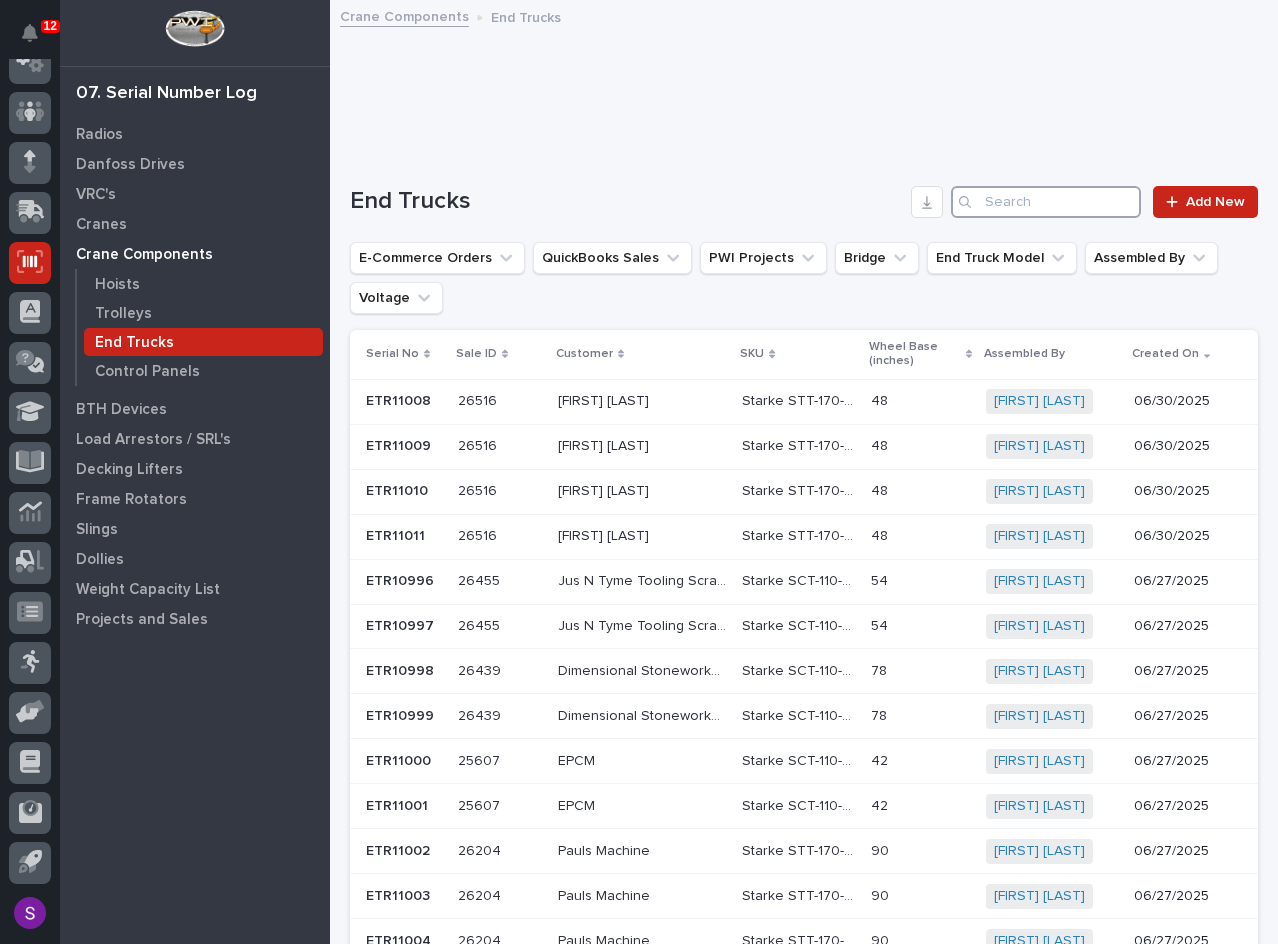 click at bounding box center (1046, 202) 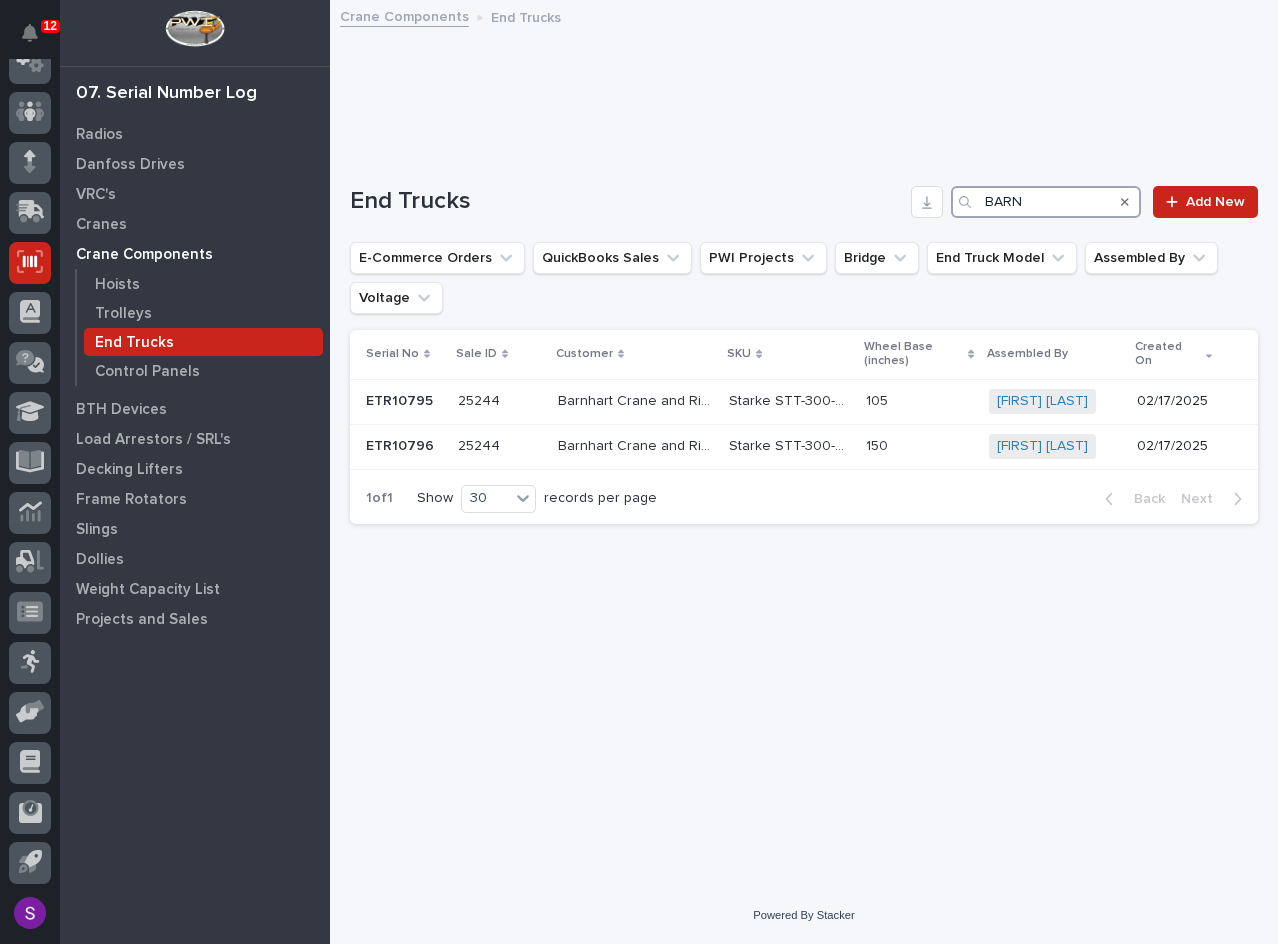 type on "BARN" 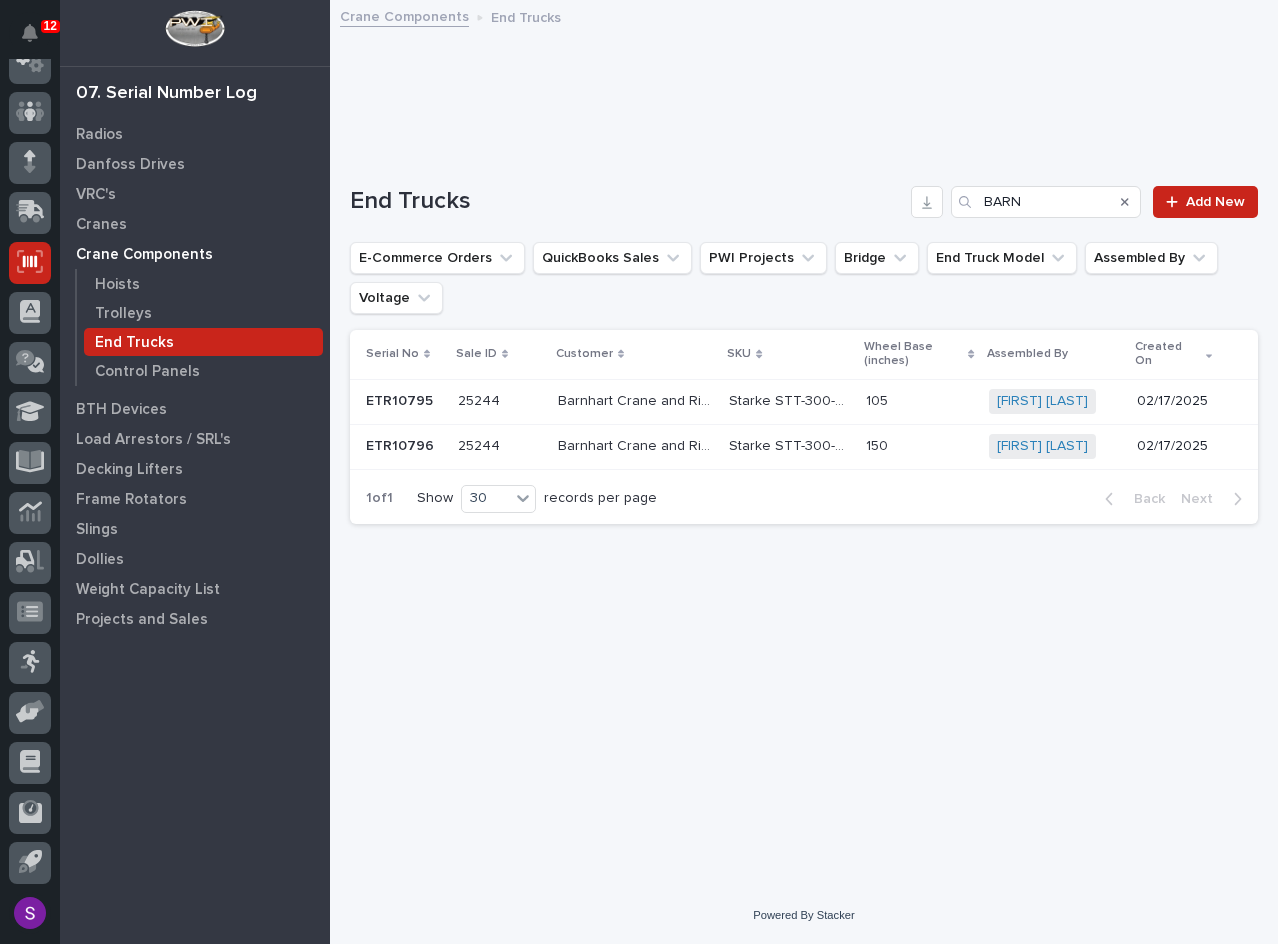 click at bounding box center [1125, 202] 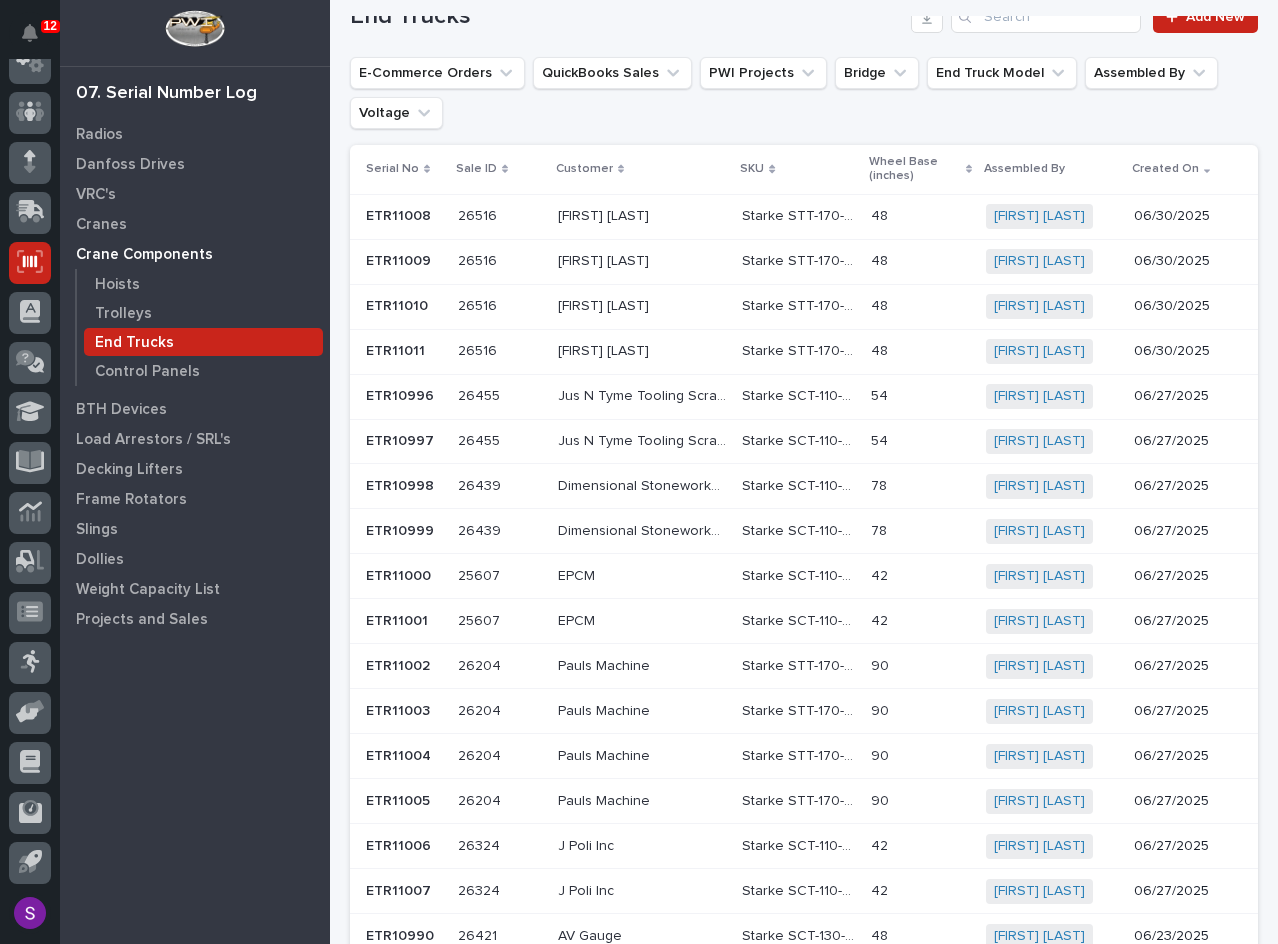 scroll, scrollTop: 0, scrollLeft: 0, axis: both 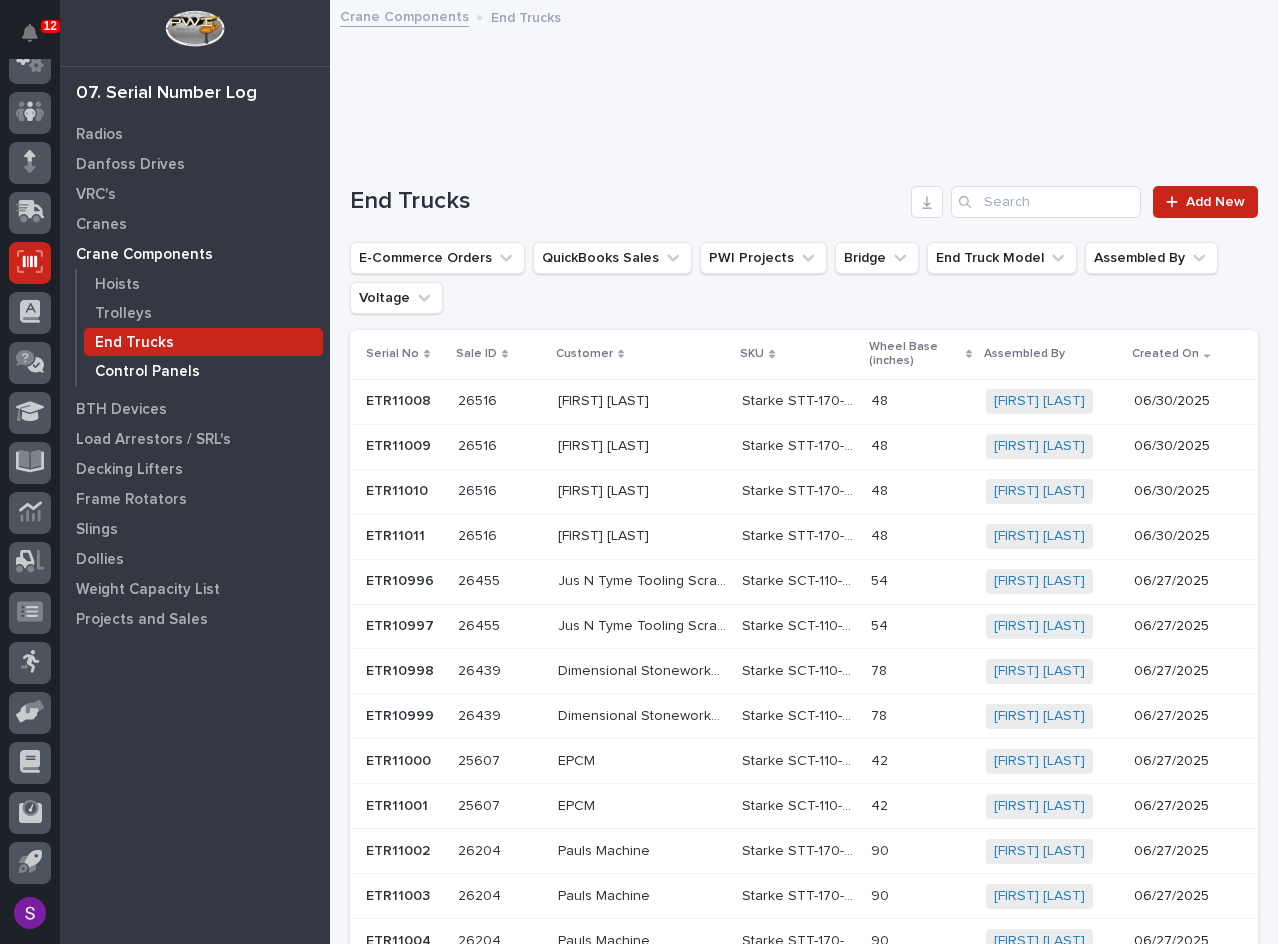 click on "Control Panels" at bounding box center (147, 372) 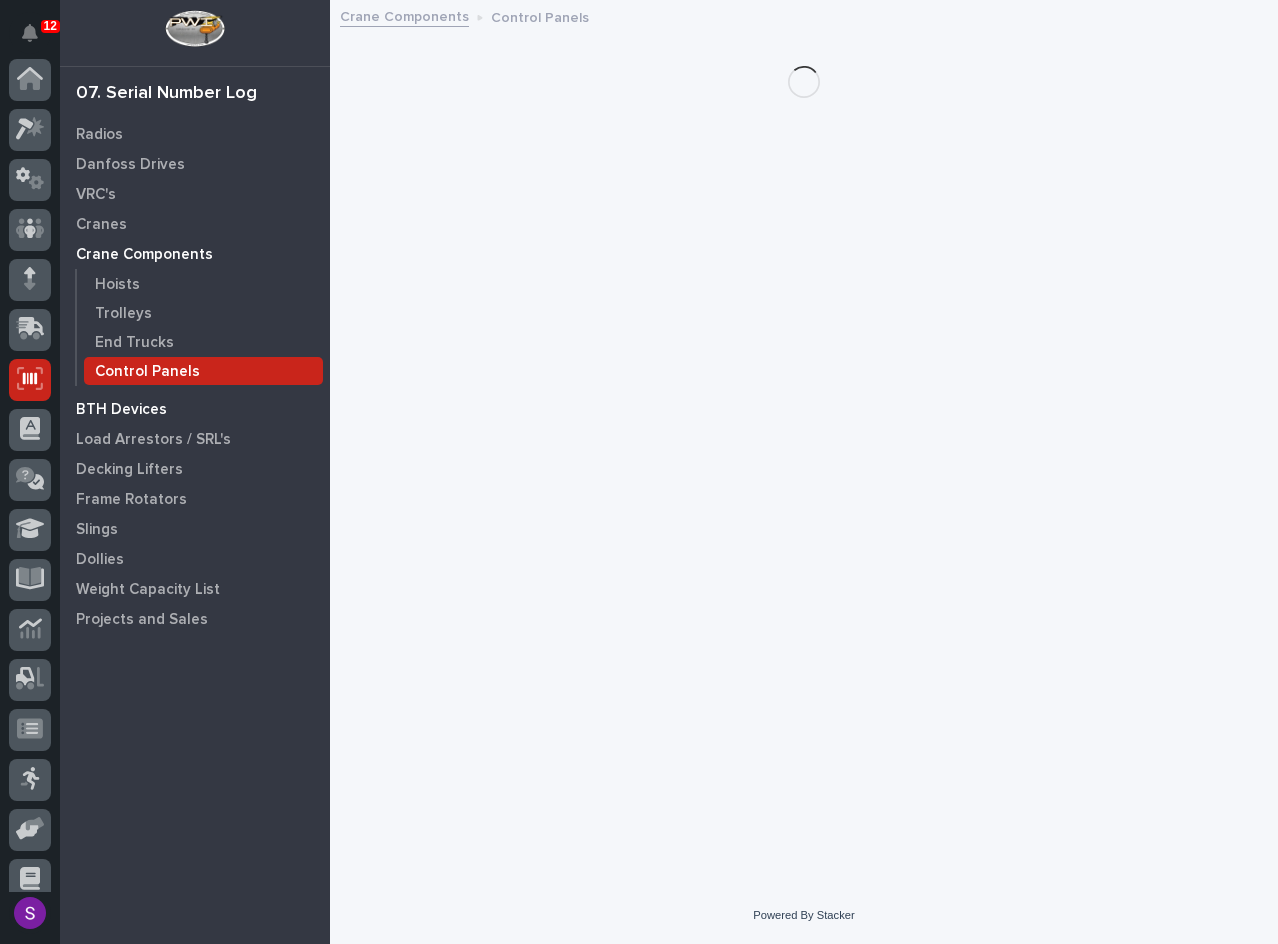 scroll, scrollTop: 117, scrollLeft: 0, axis: vertical 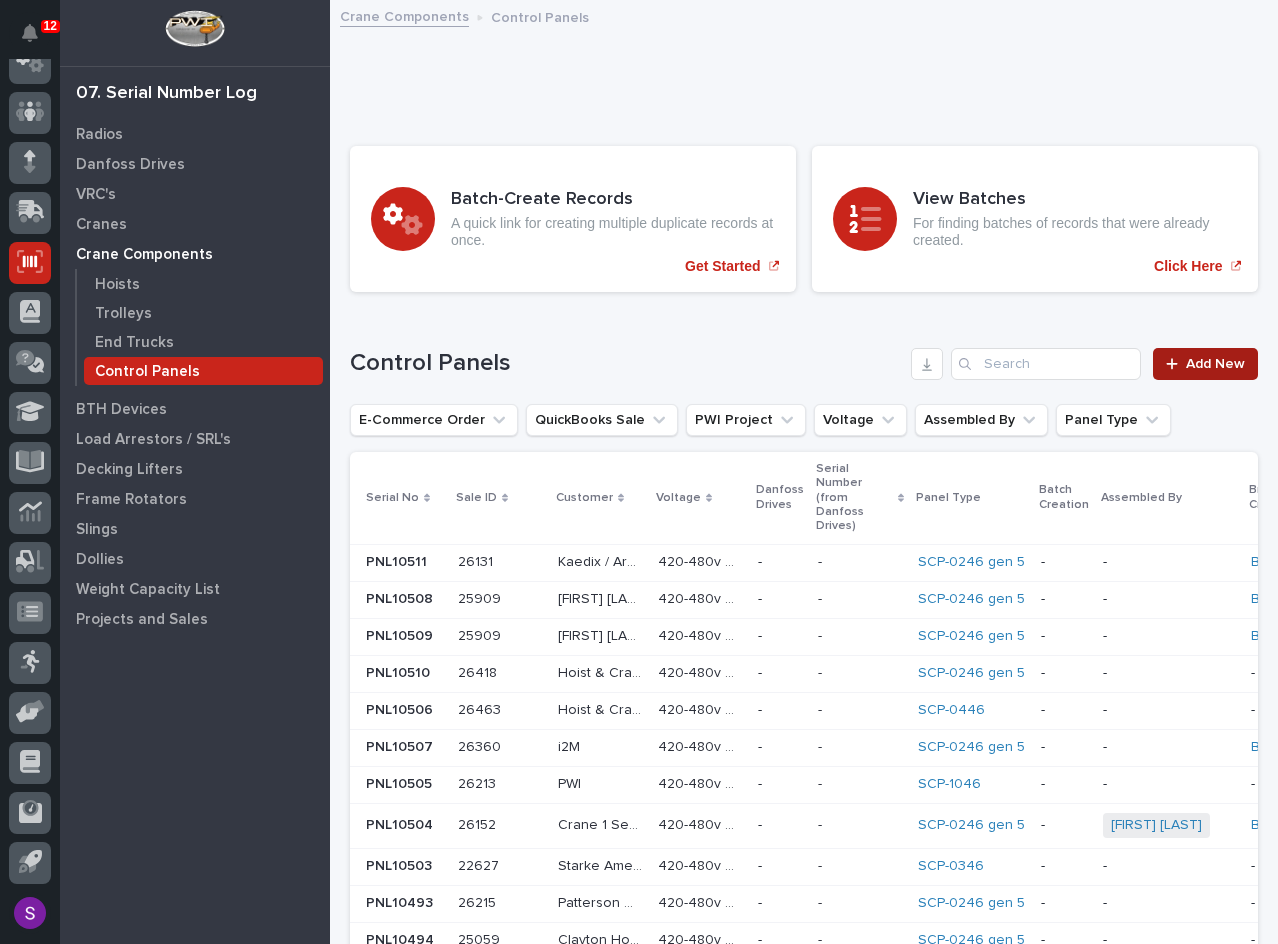 click on "Add New" at bounding box center [1215, 364] 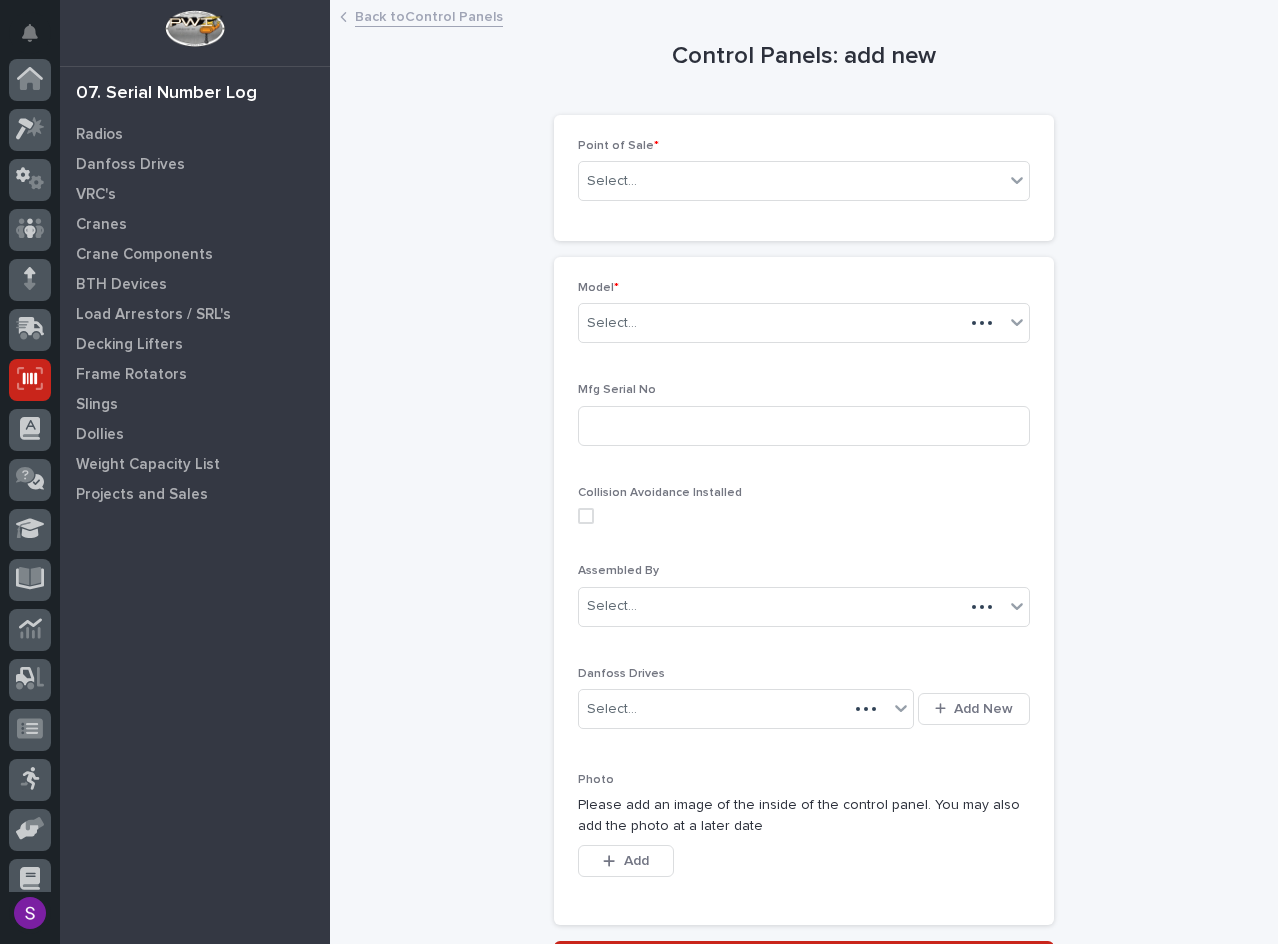 scroll, scrollTop: 117, scrollLeft: 0, axis: vertical 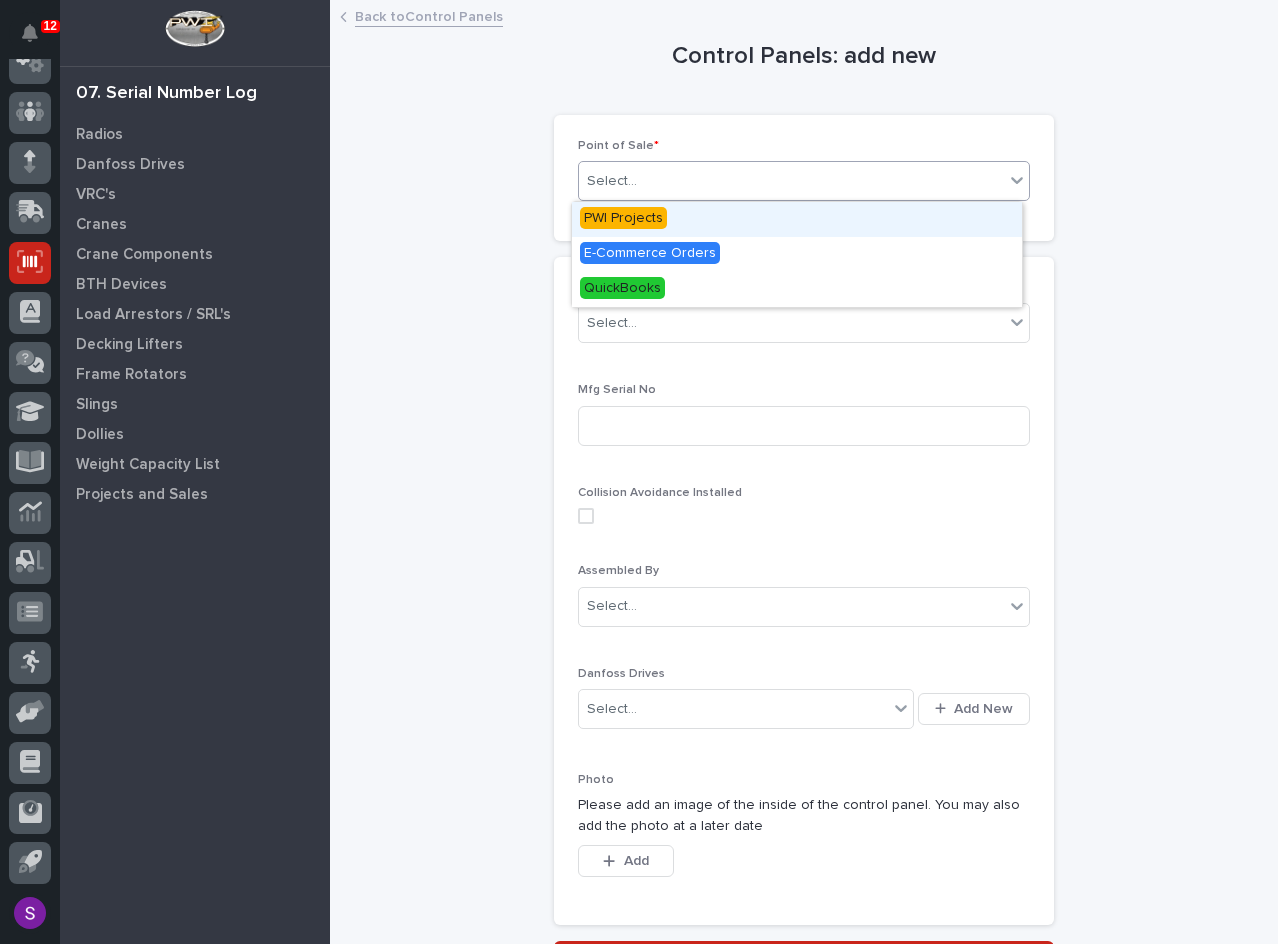 click on "Select..." at bounding box center [791, 181] 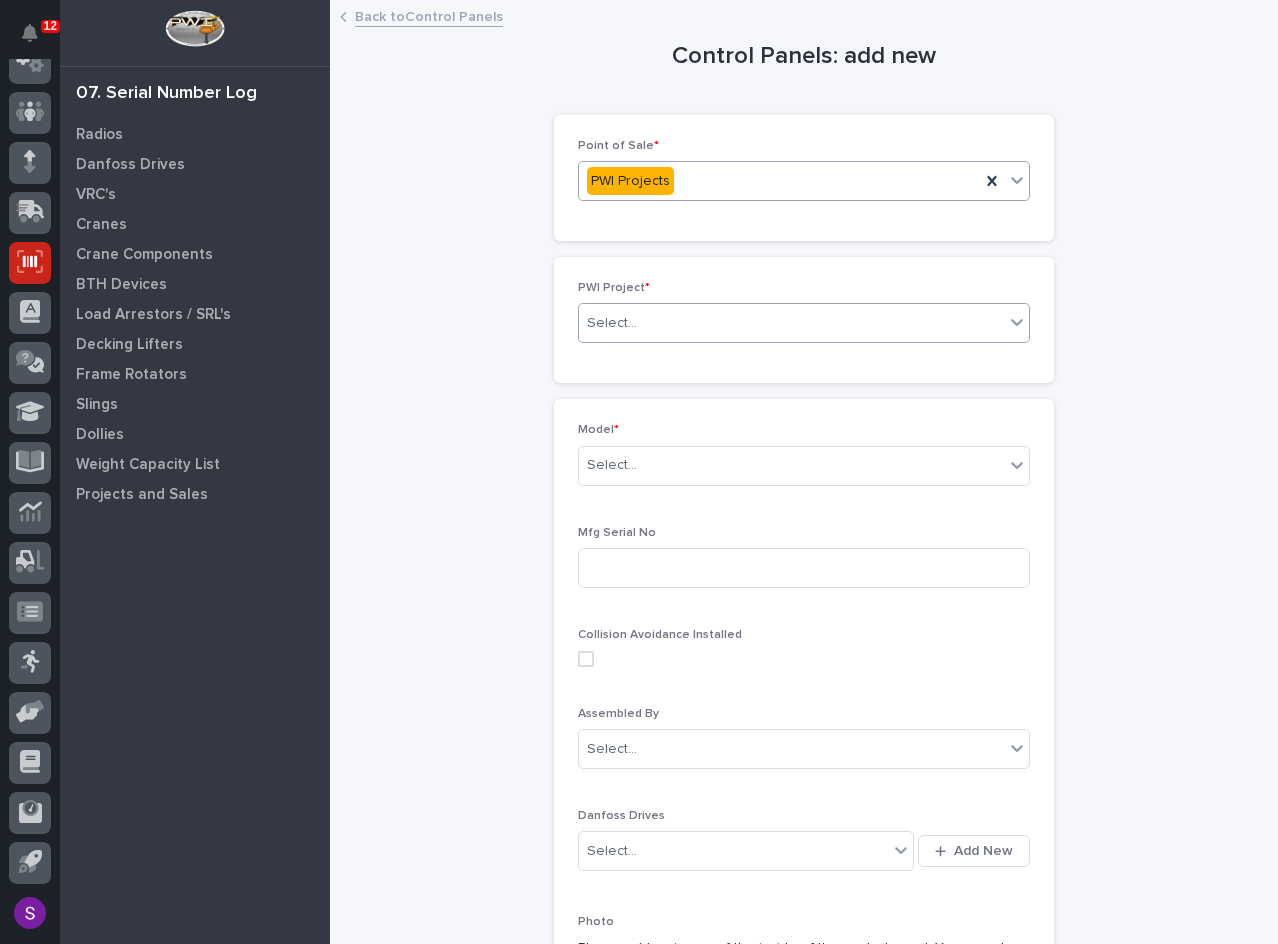 click on "Select..." at bounding box center [791, 323] 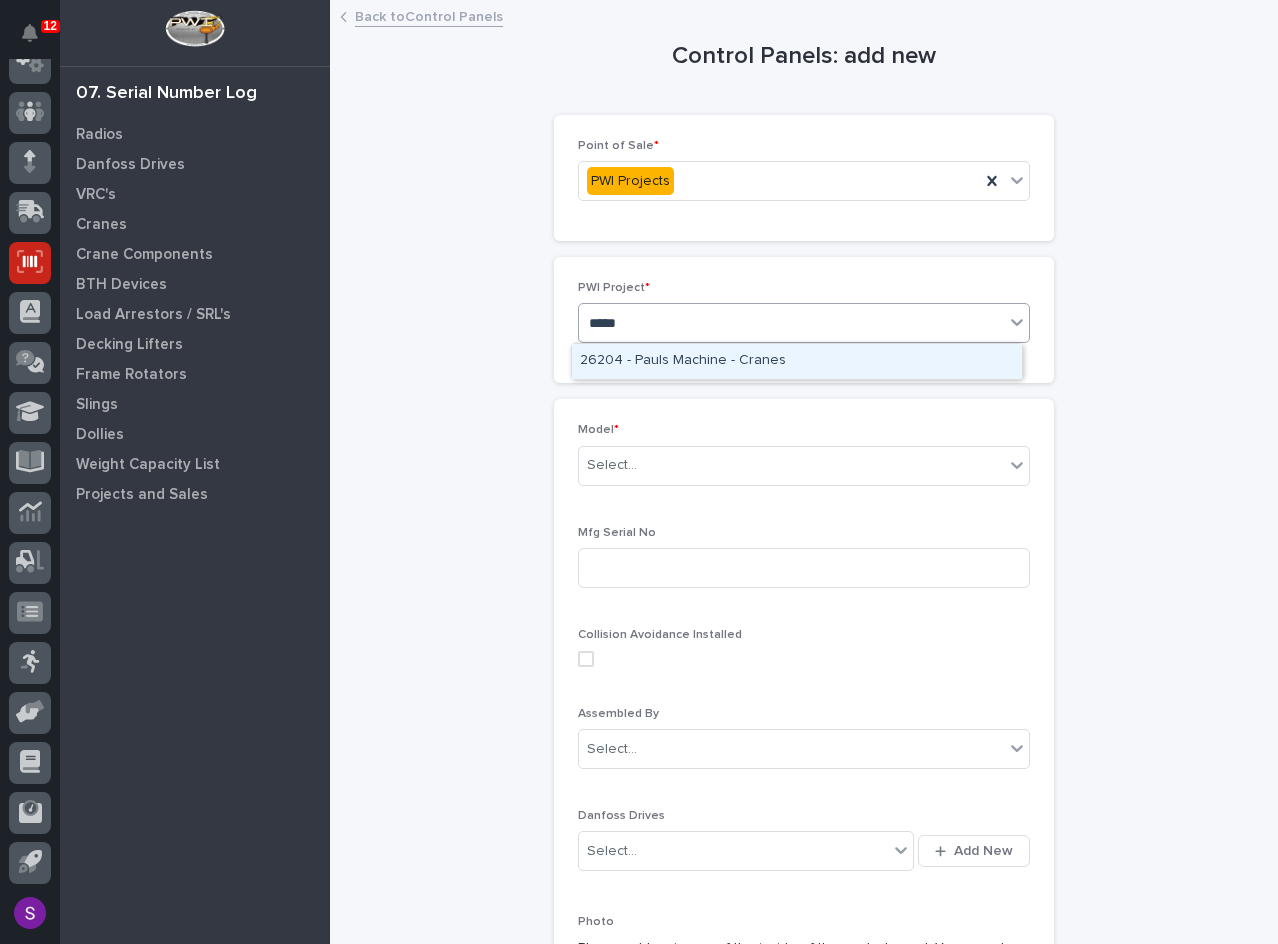click on "26204 - Pauls Machine - Cranes" at bounding box center (797, 361) 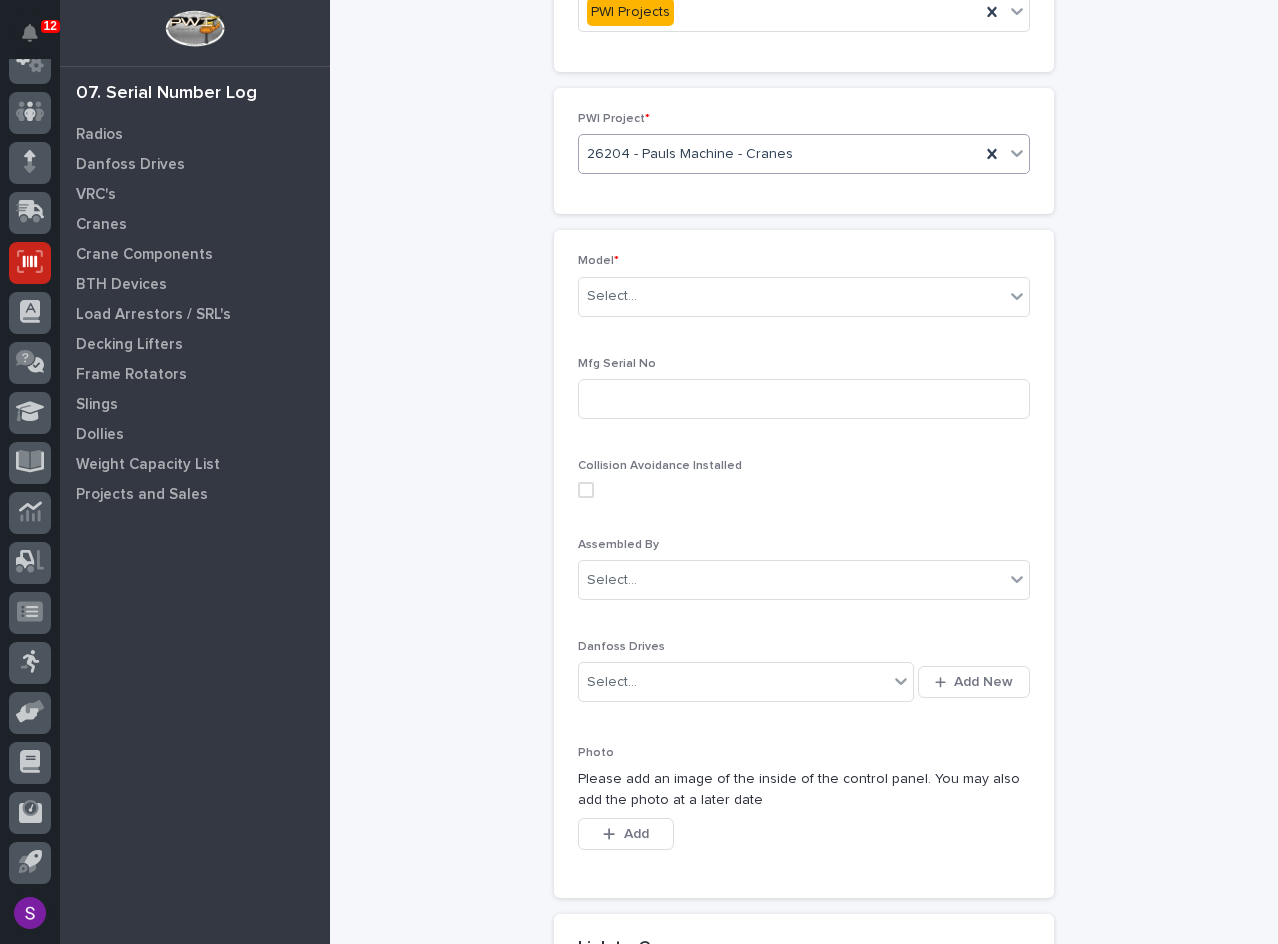scroll, scrollTop: 200, scrollLeft: 0, axis: vertical 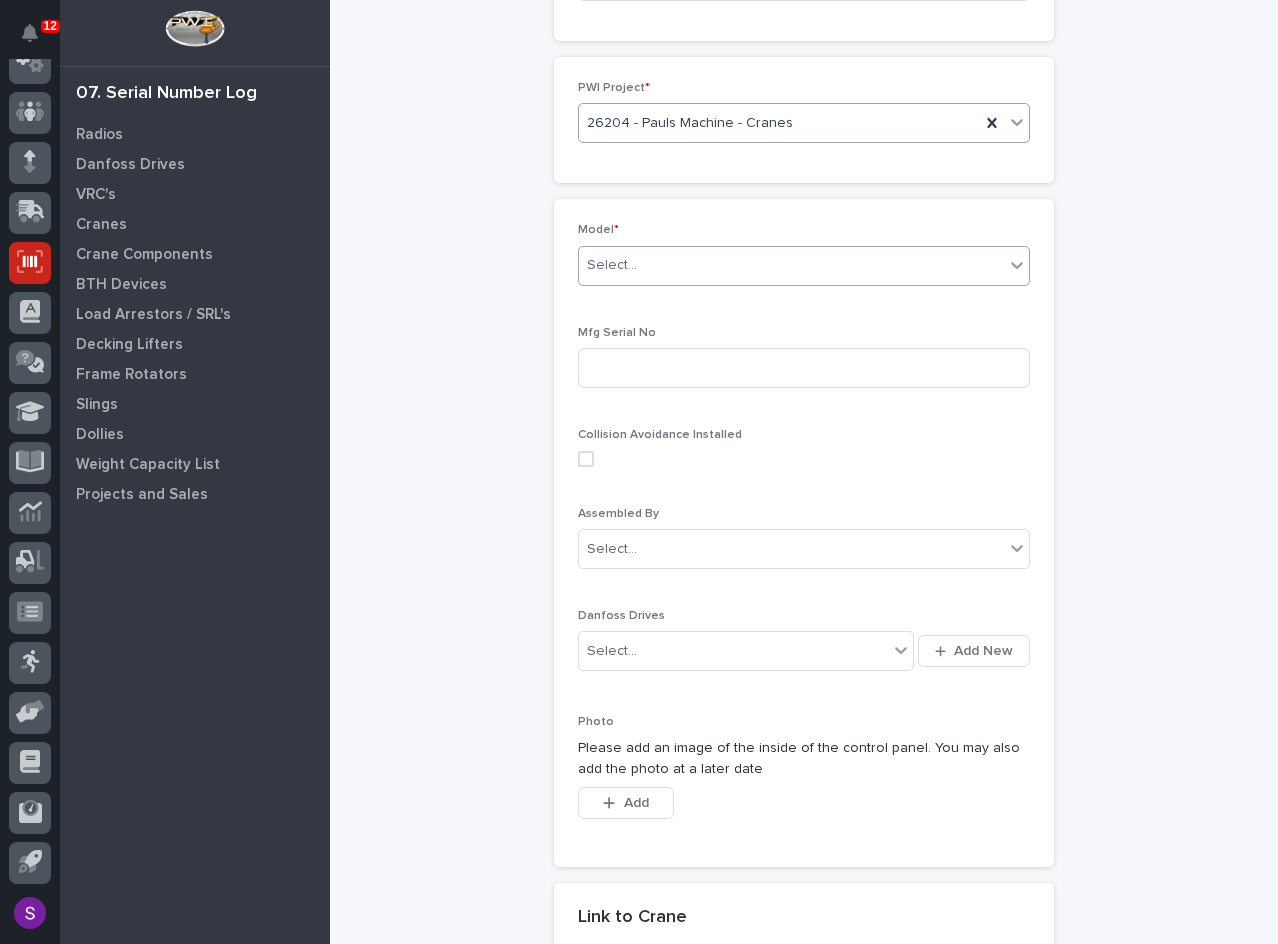 click on "Select..." at bounding box center [791, 265] 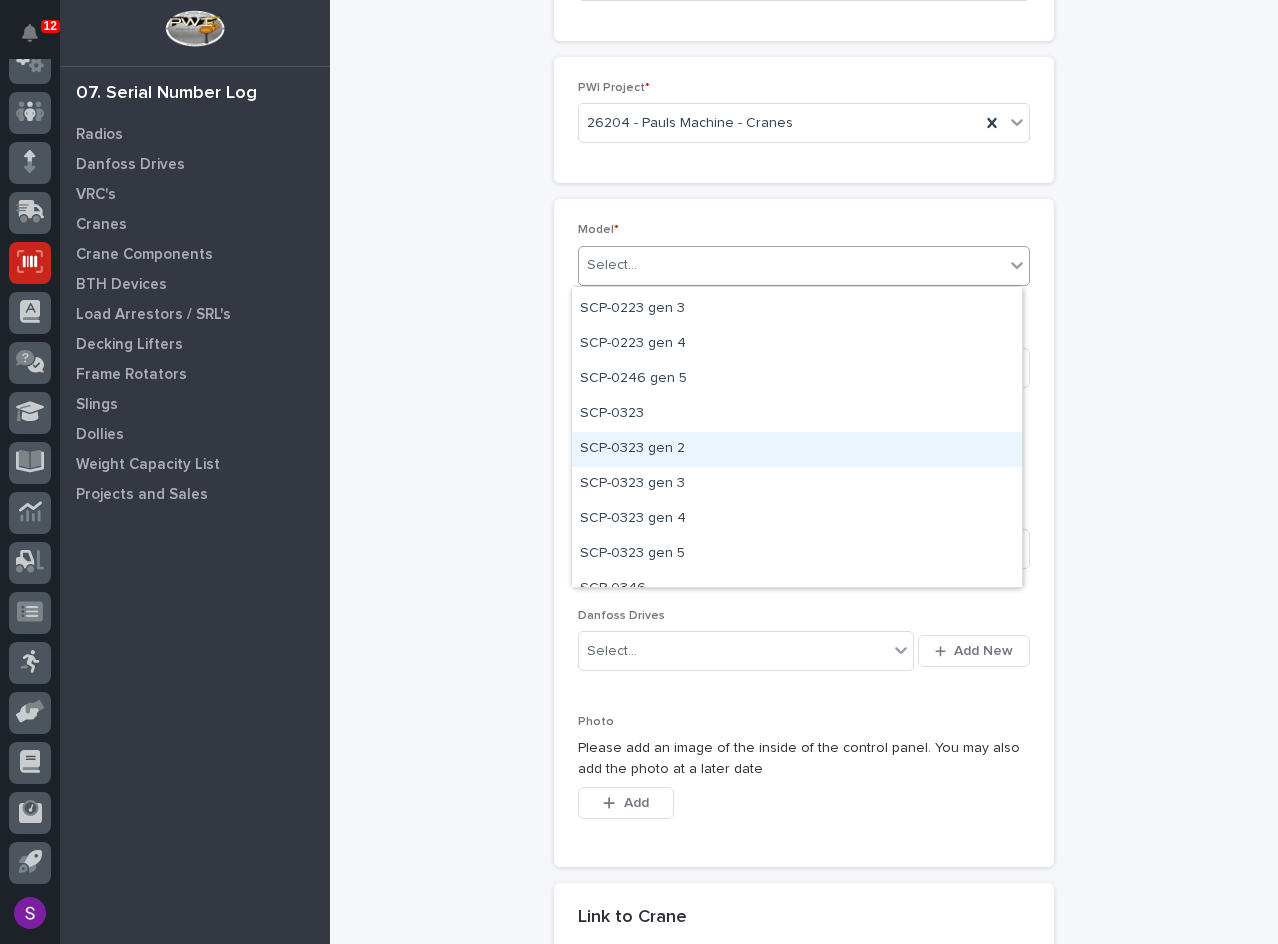 scroll, scrollTop: 200, scrollLeft: 0, axis: vertical 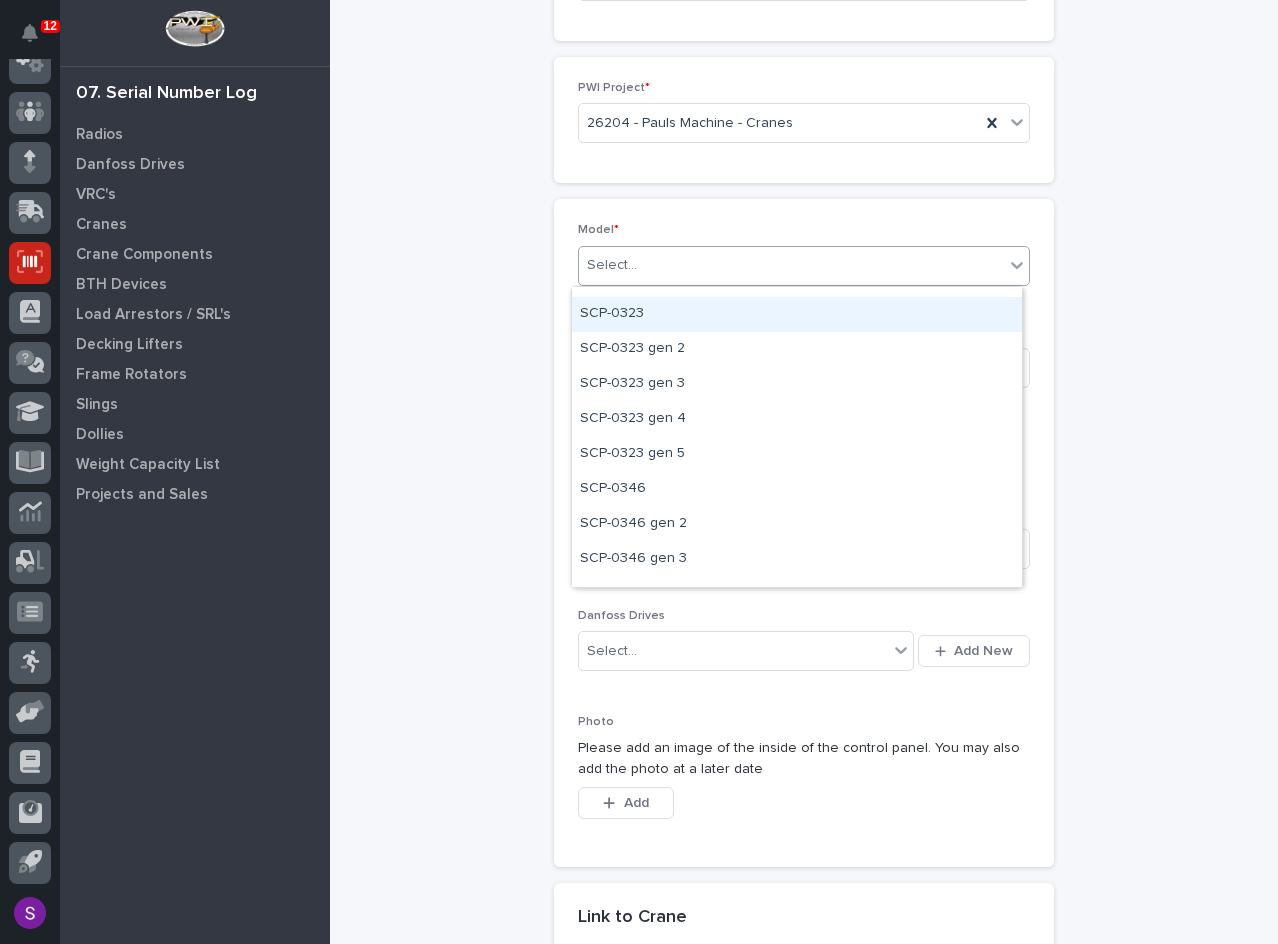 click on "SCP-0323" at bounding box center (797, 314) 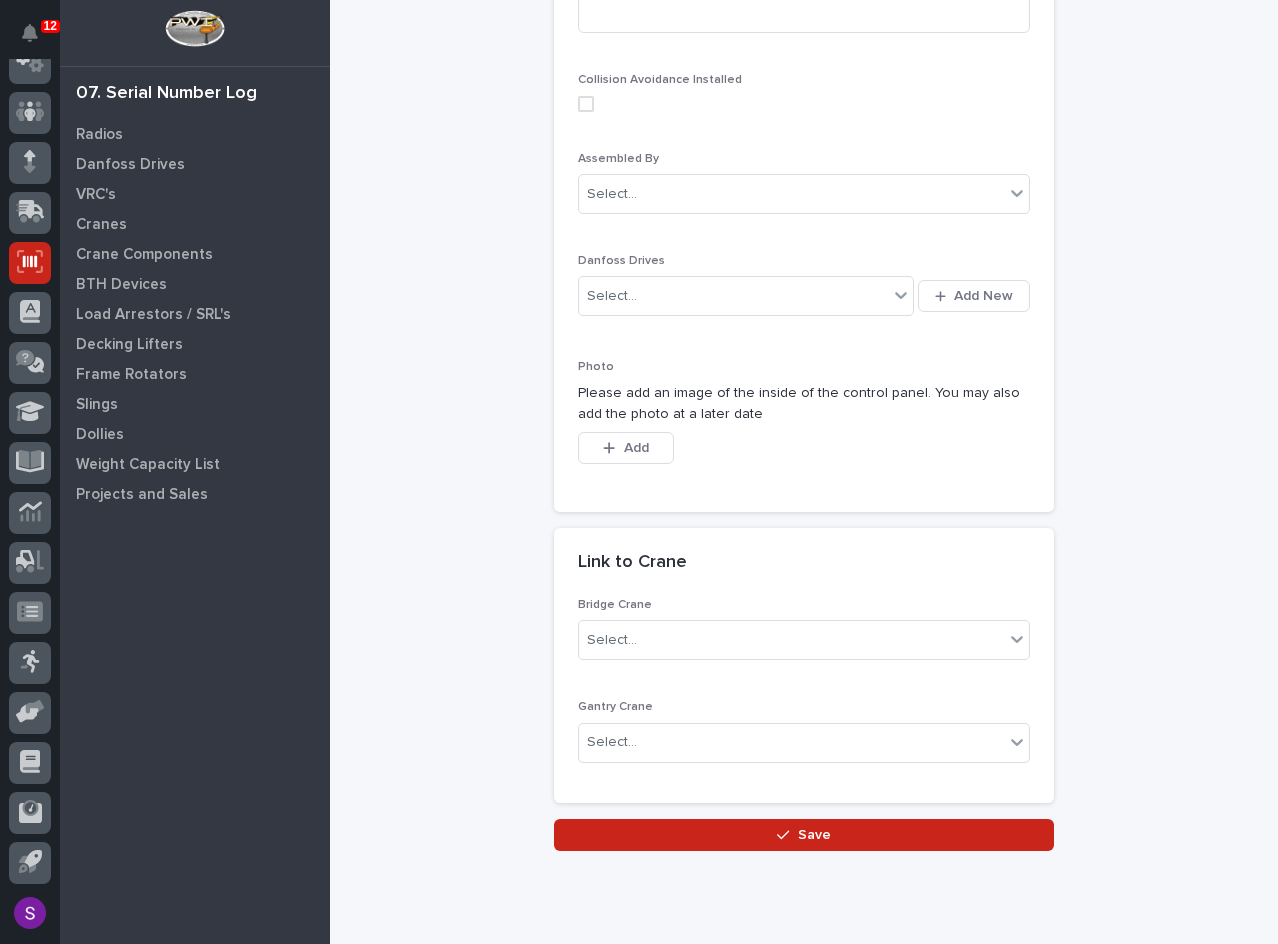 scroll, scrollTop: 600, scrollLeft: 0, axis: vertical 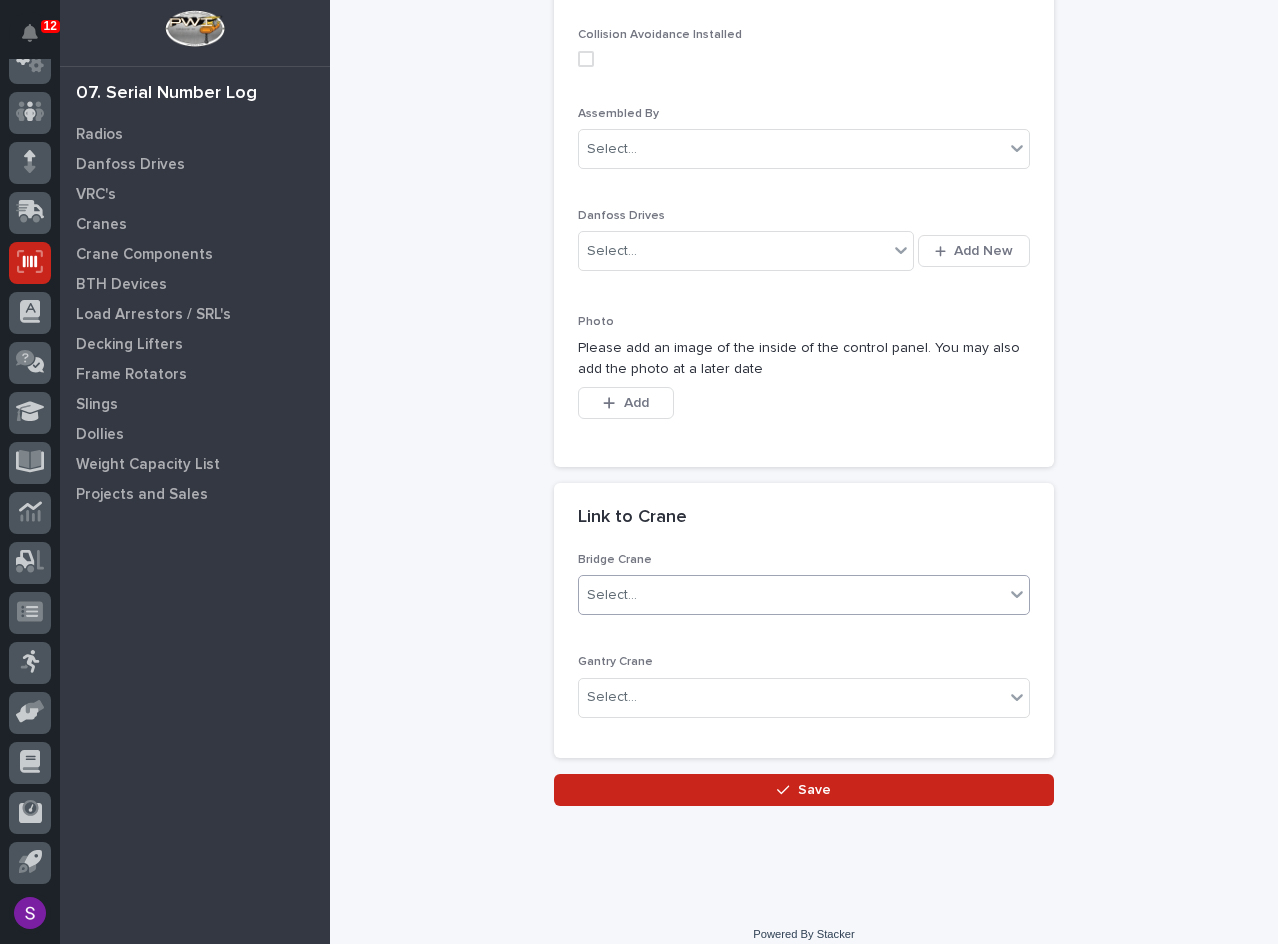 click on "Select..." at bounding box center (791, 595) 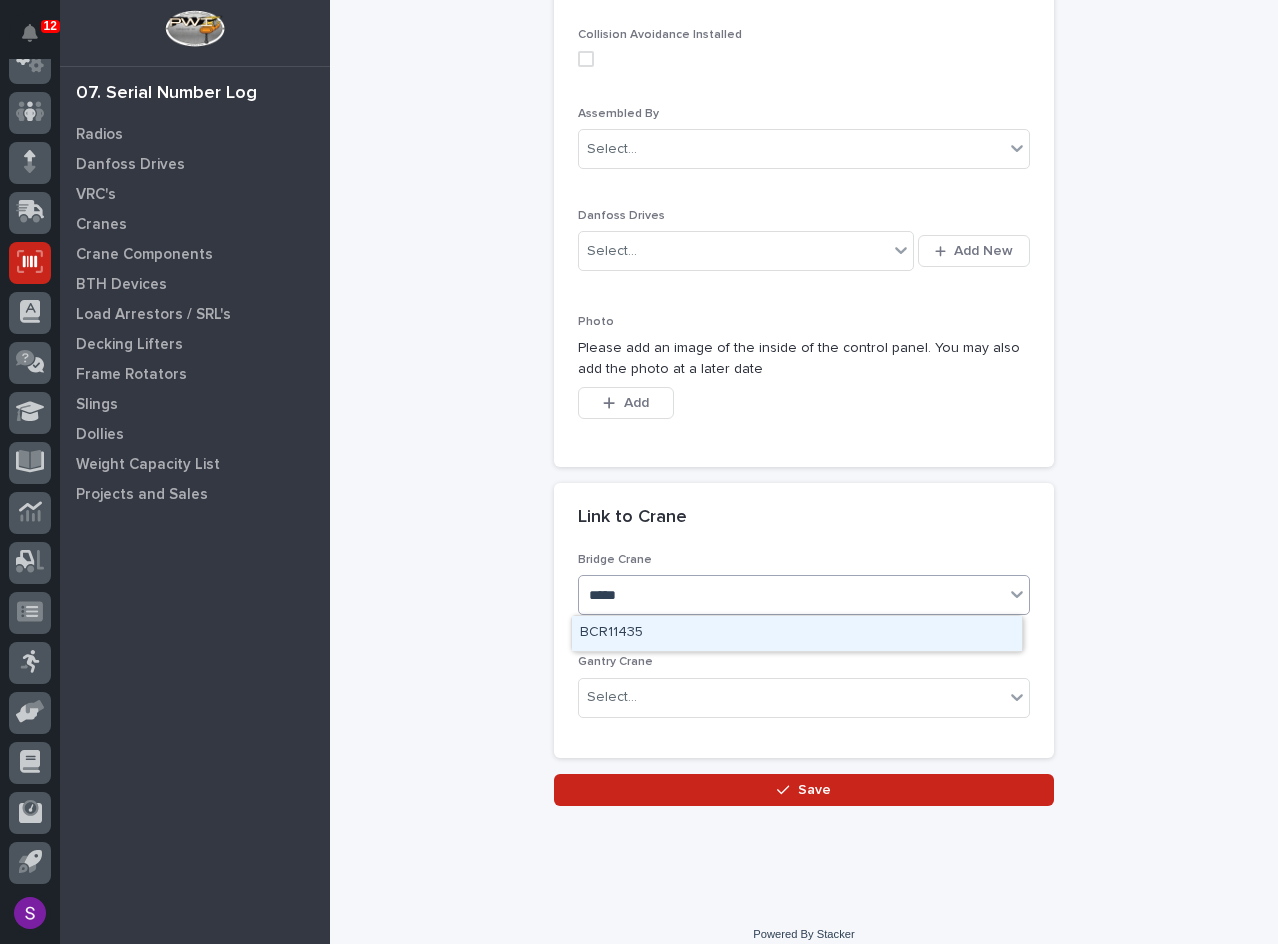 click on "BCR11435" at bounding box center [797, 633] 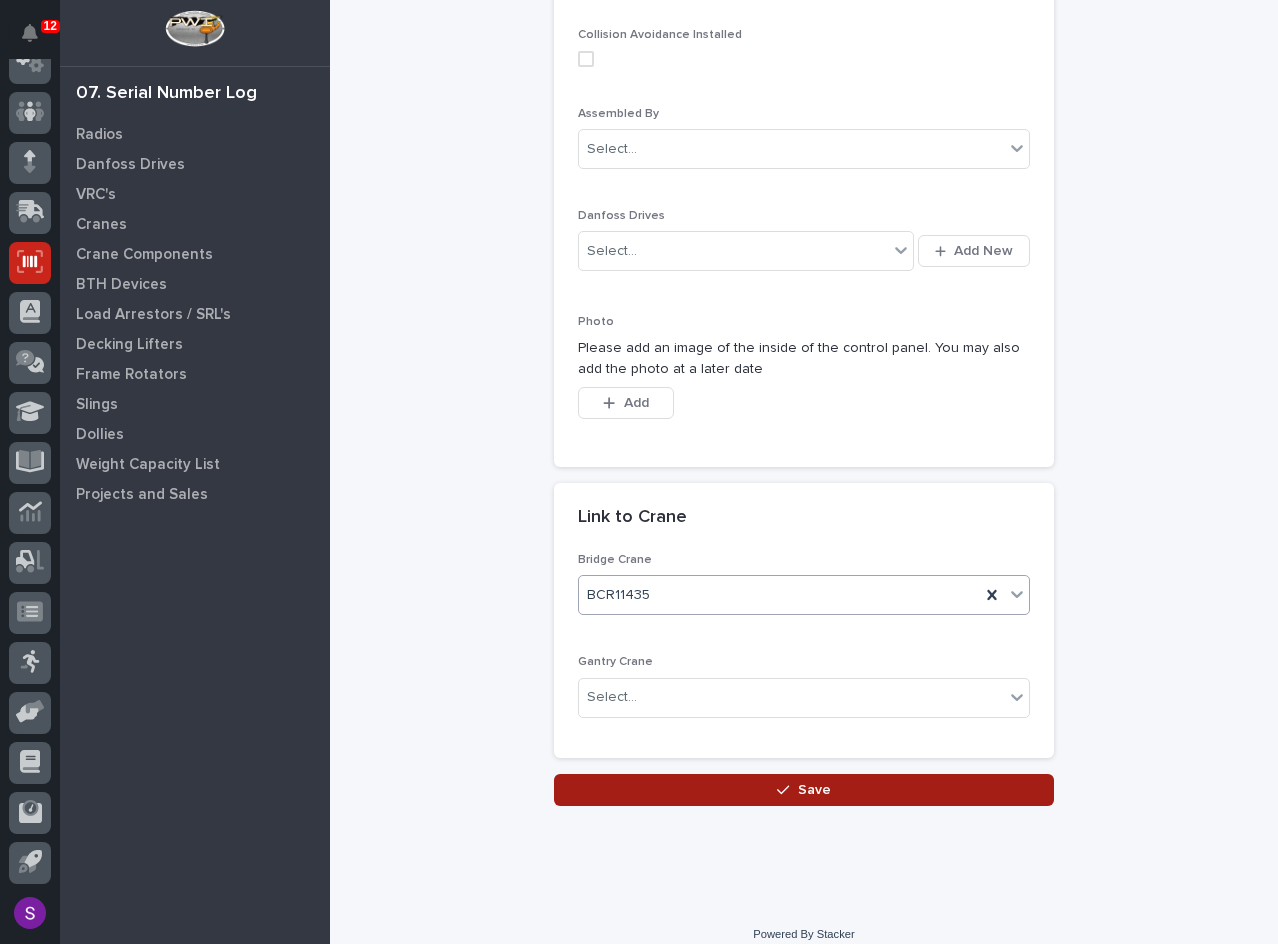 click at bounding box center (783, 790) 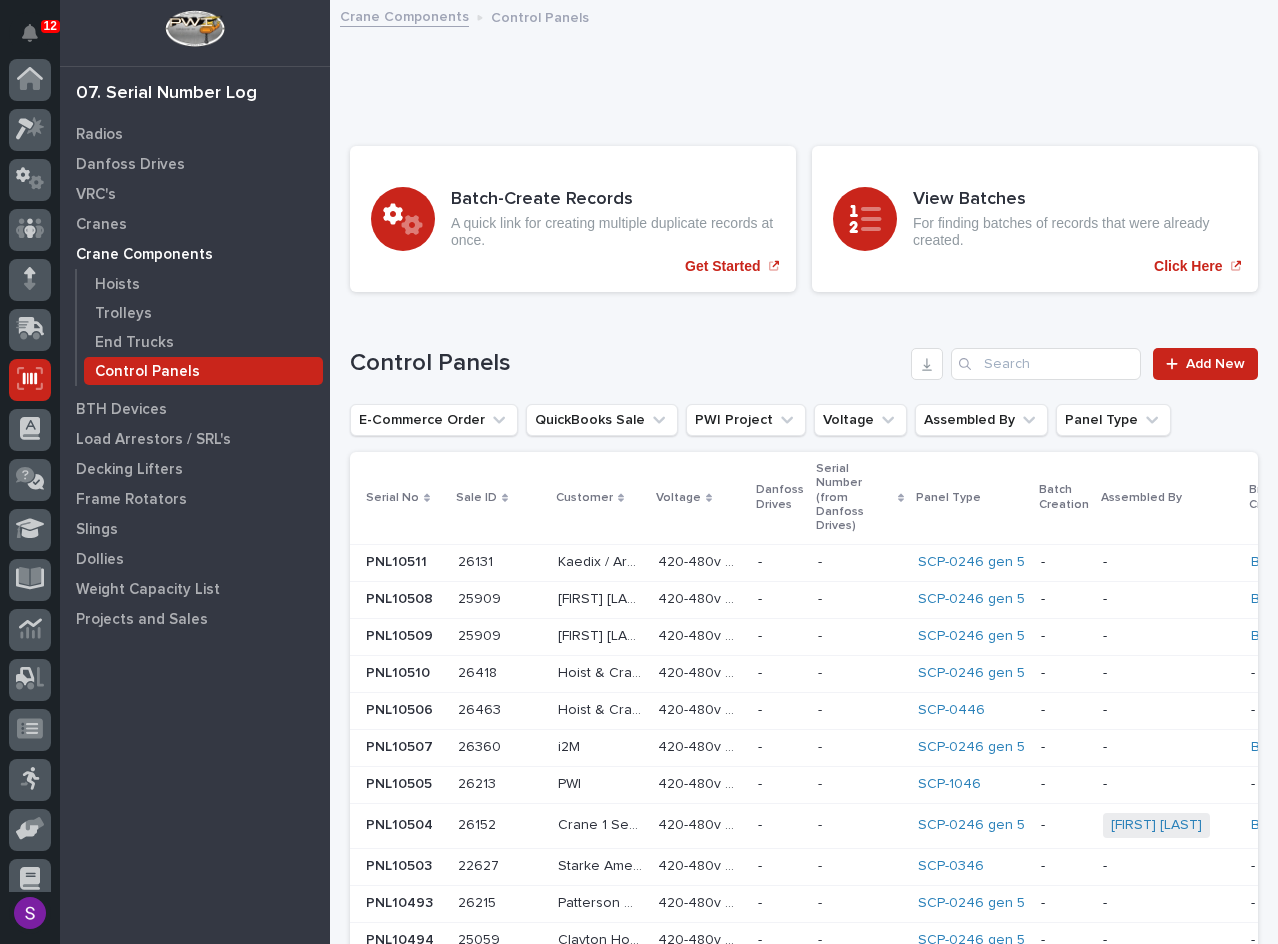 scroll, scrollTop: 117, scrollLeft: 0, axis: vertical 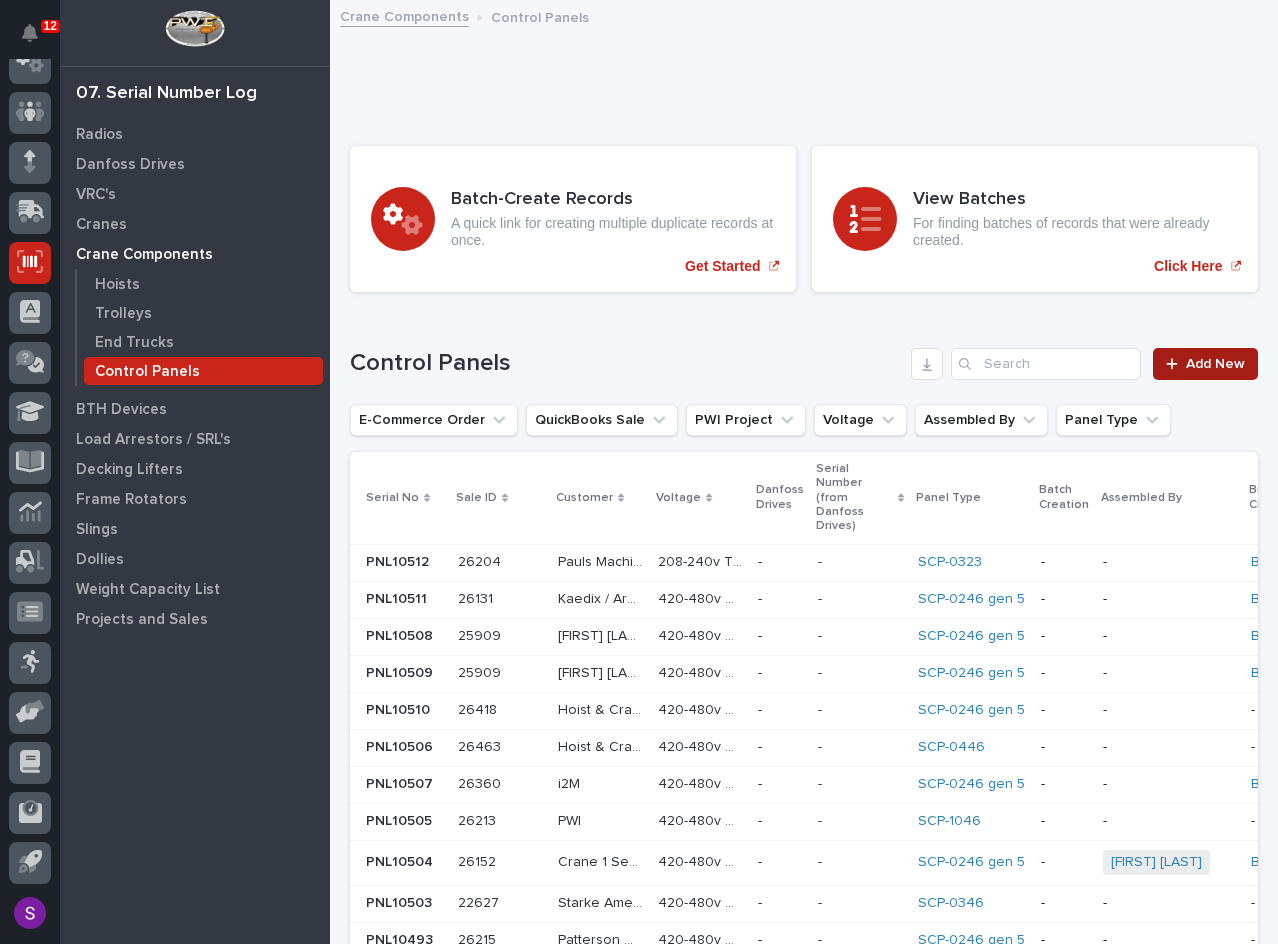 click on "Add New" at bounding box center [1215, 364] 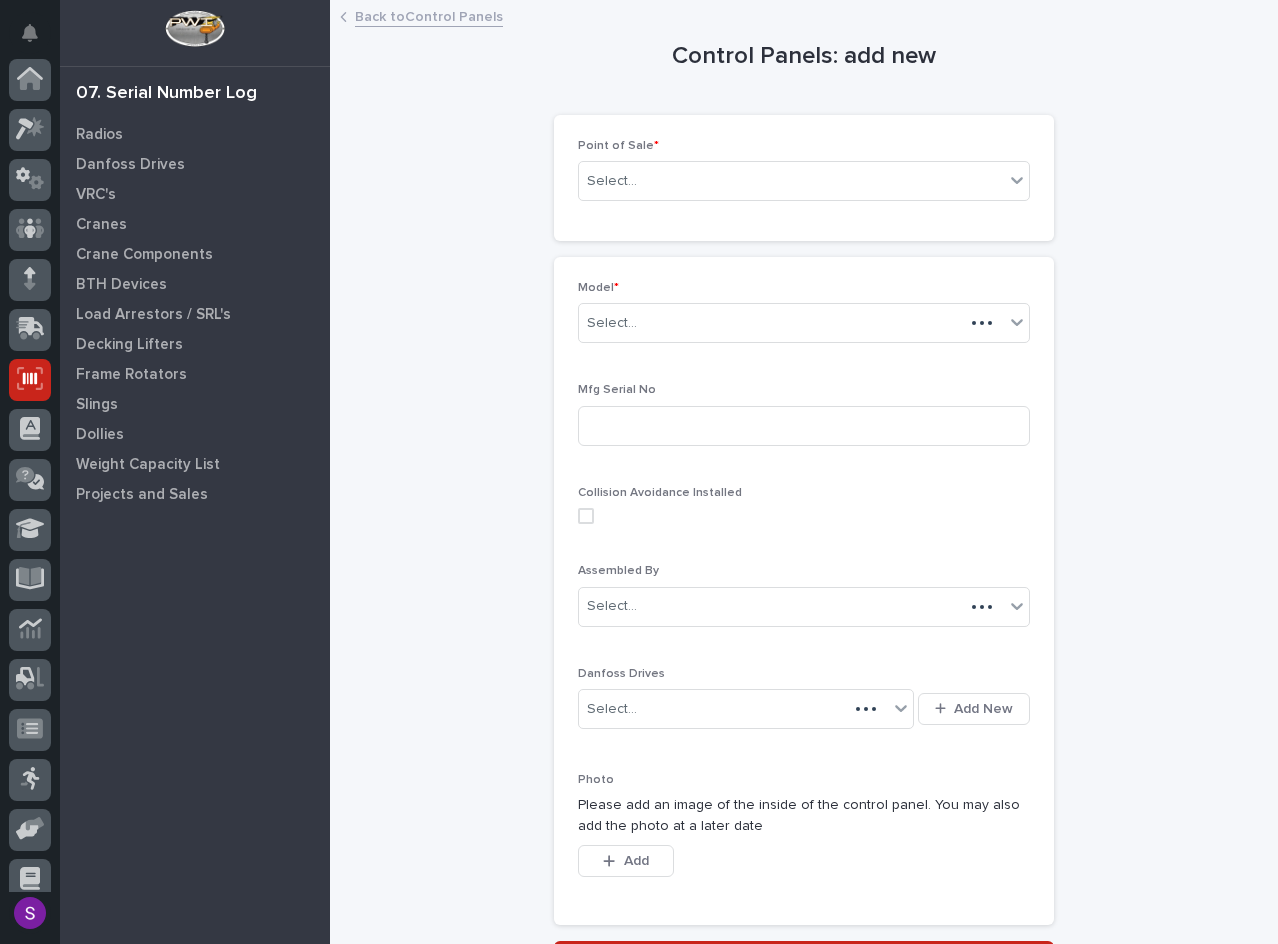 scroll, scrollTop: 117, scrollLeft: 0, axis: vertical 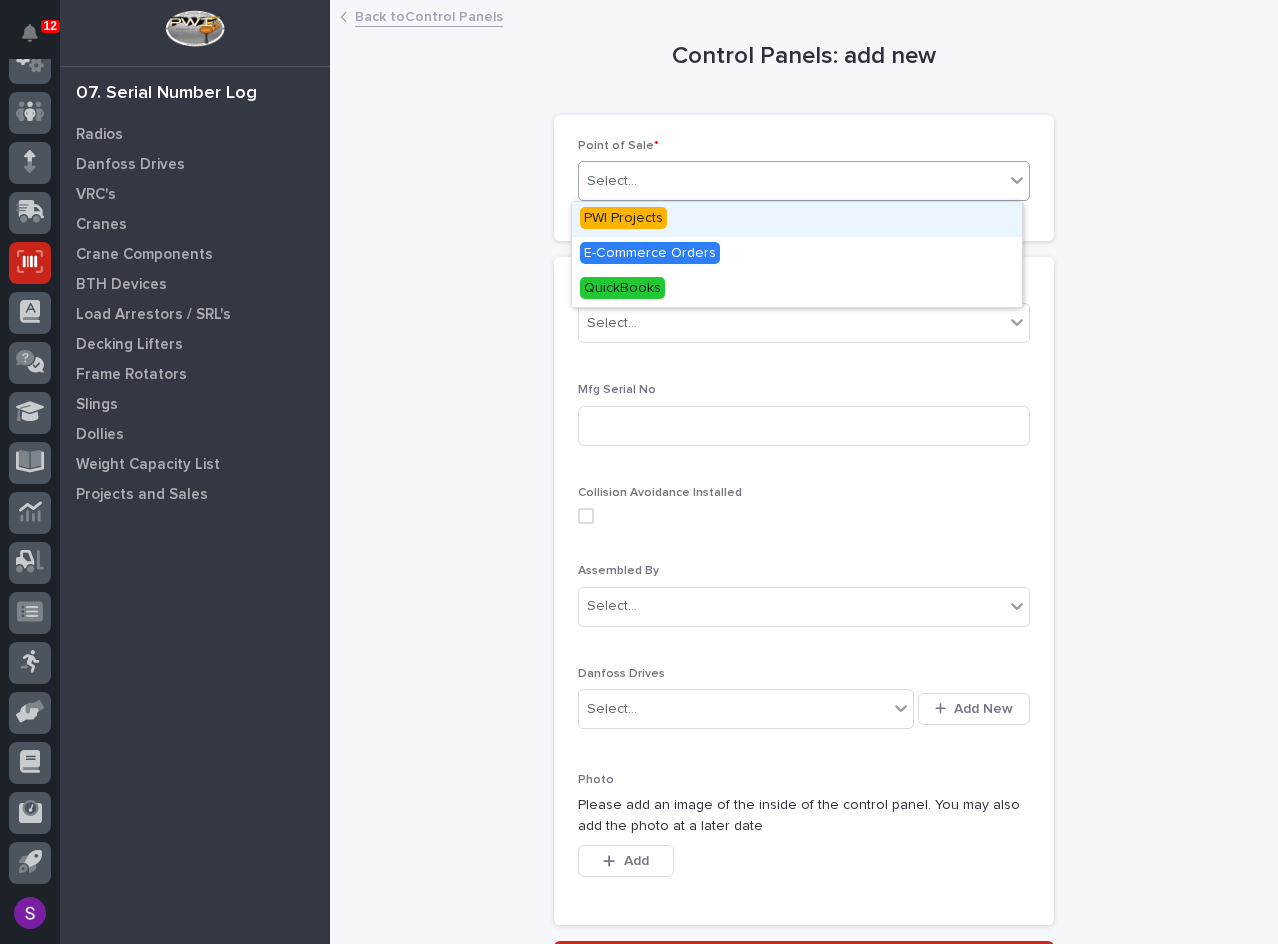 click on "Select..." at bounding box center [791, 181] 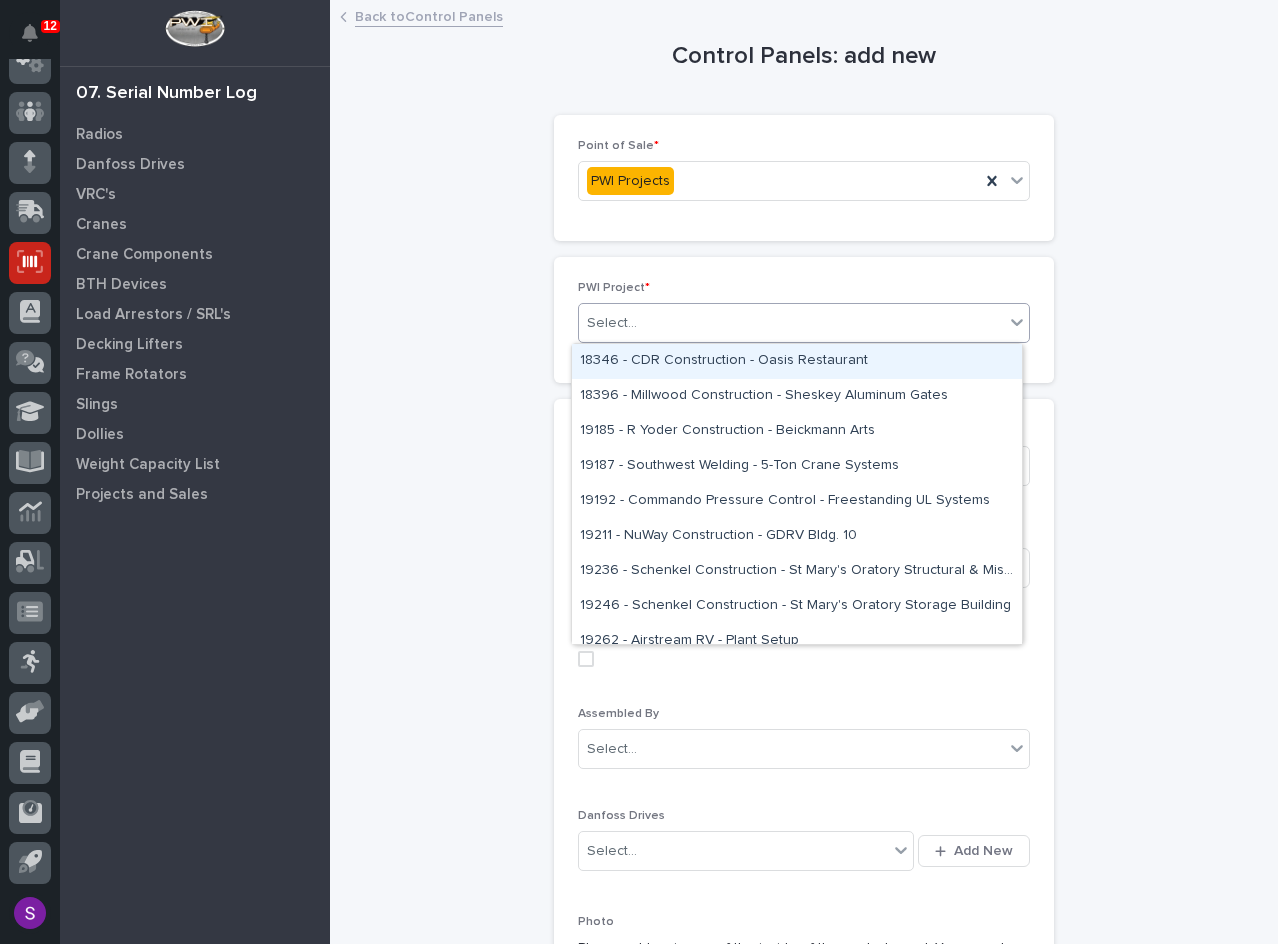 click on "Select..." at bounding box center (612, 323) 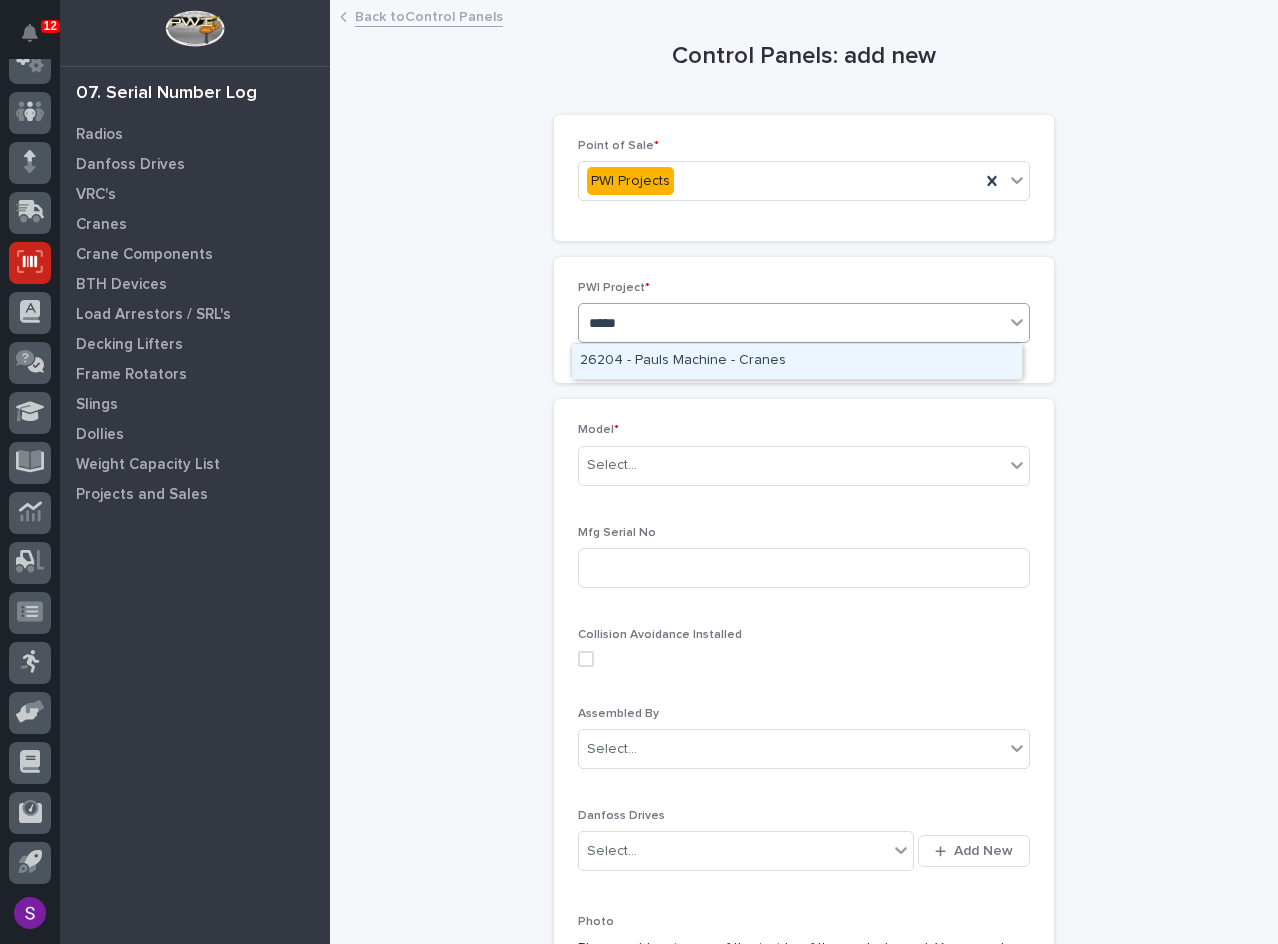 click on "26204 - Pauls Machine - Cranes" at bounding box center [797, 361] 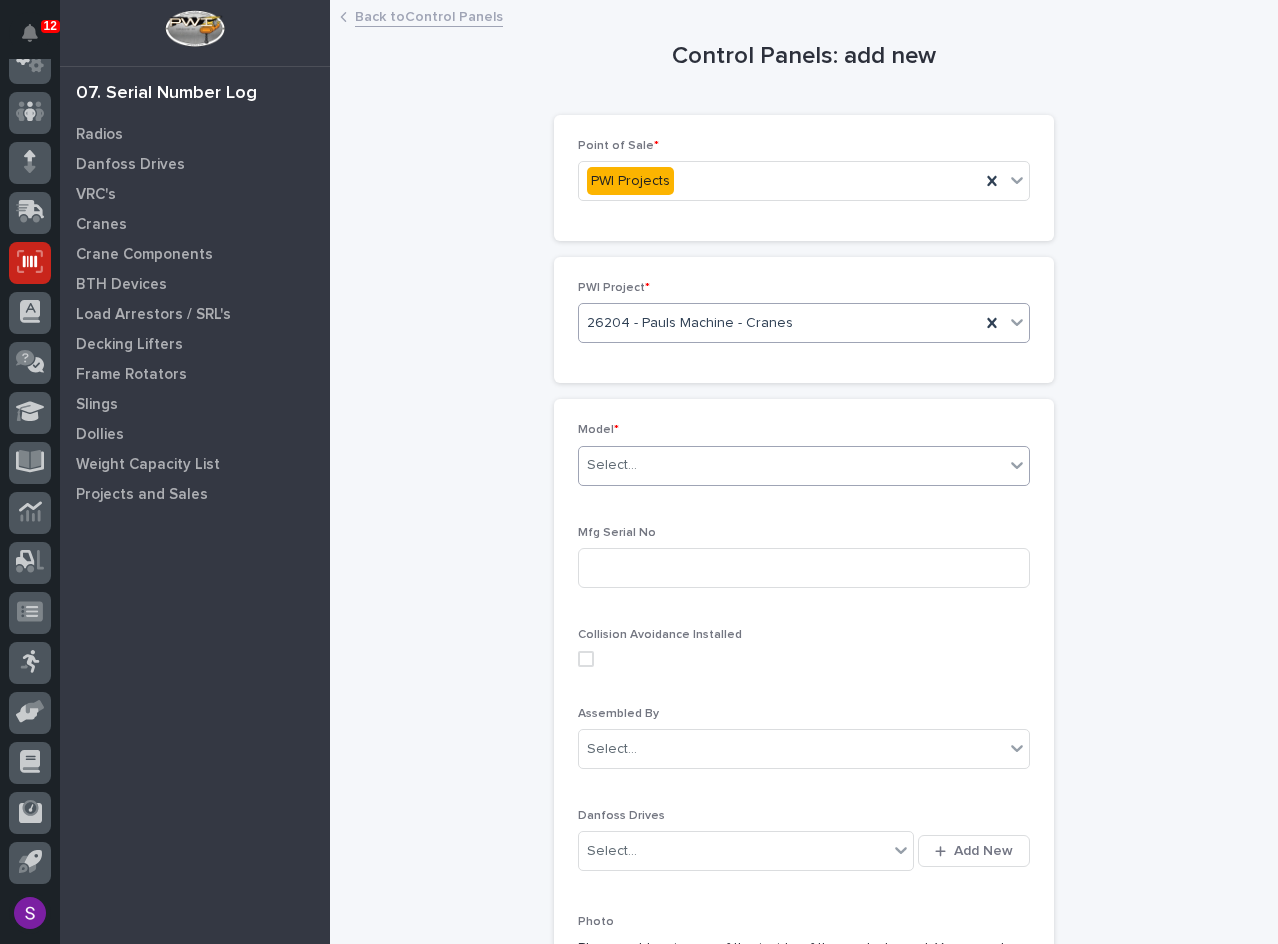 click on "Select..." at bounding box center (791, 465) 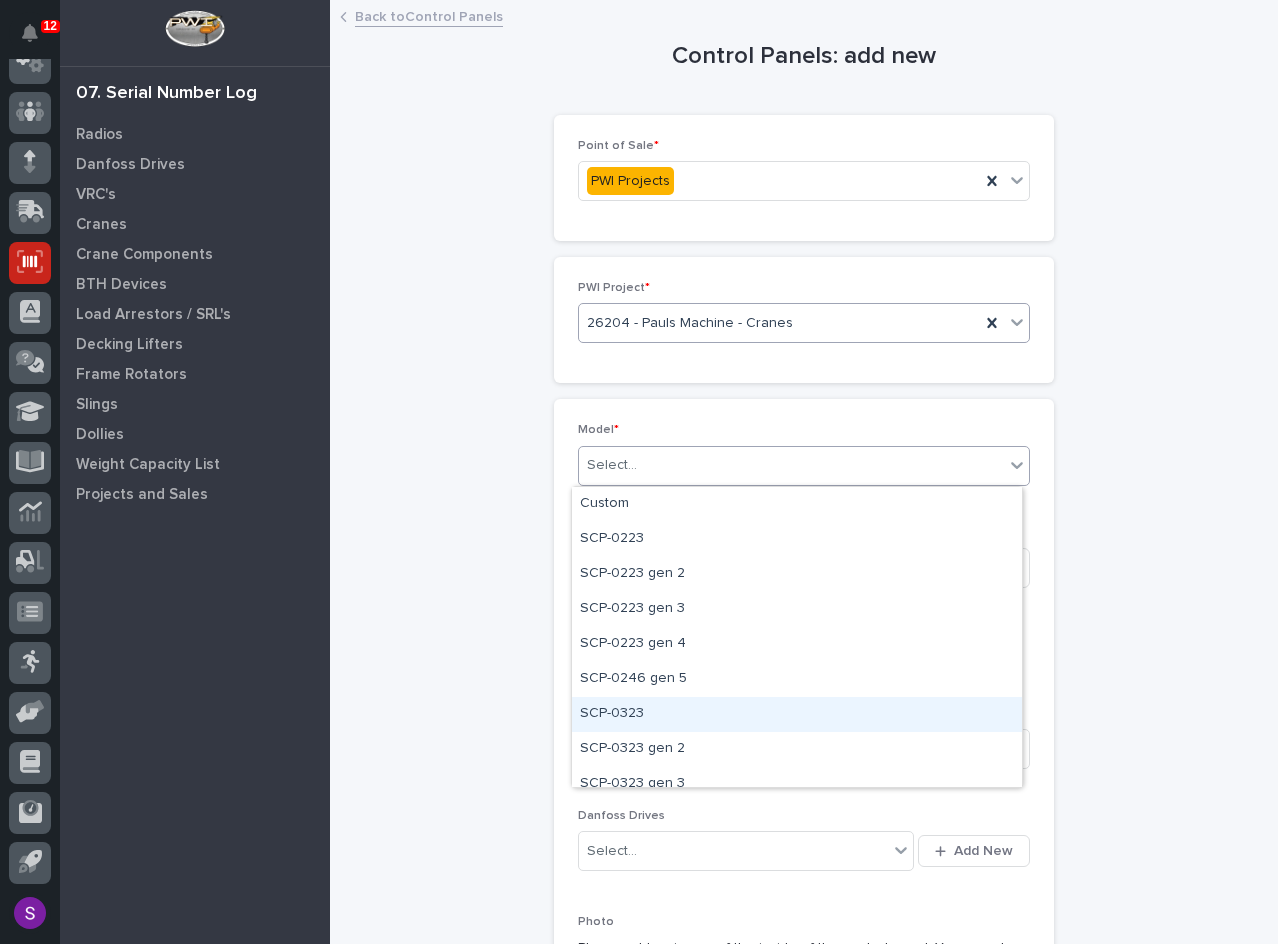 click on "SCP-0323" at bounding box center (797, 714) 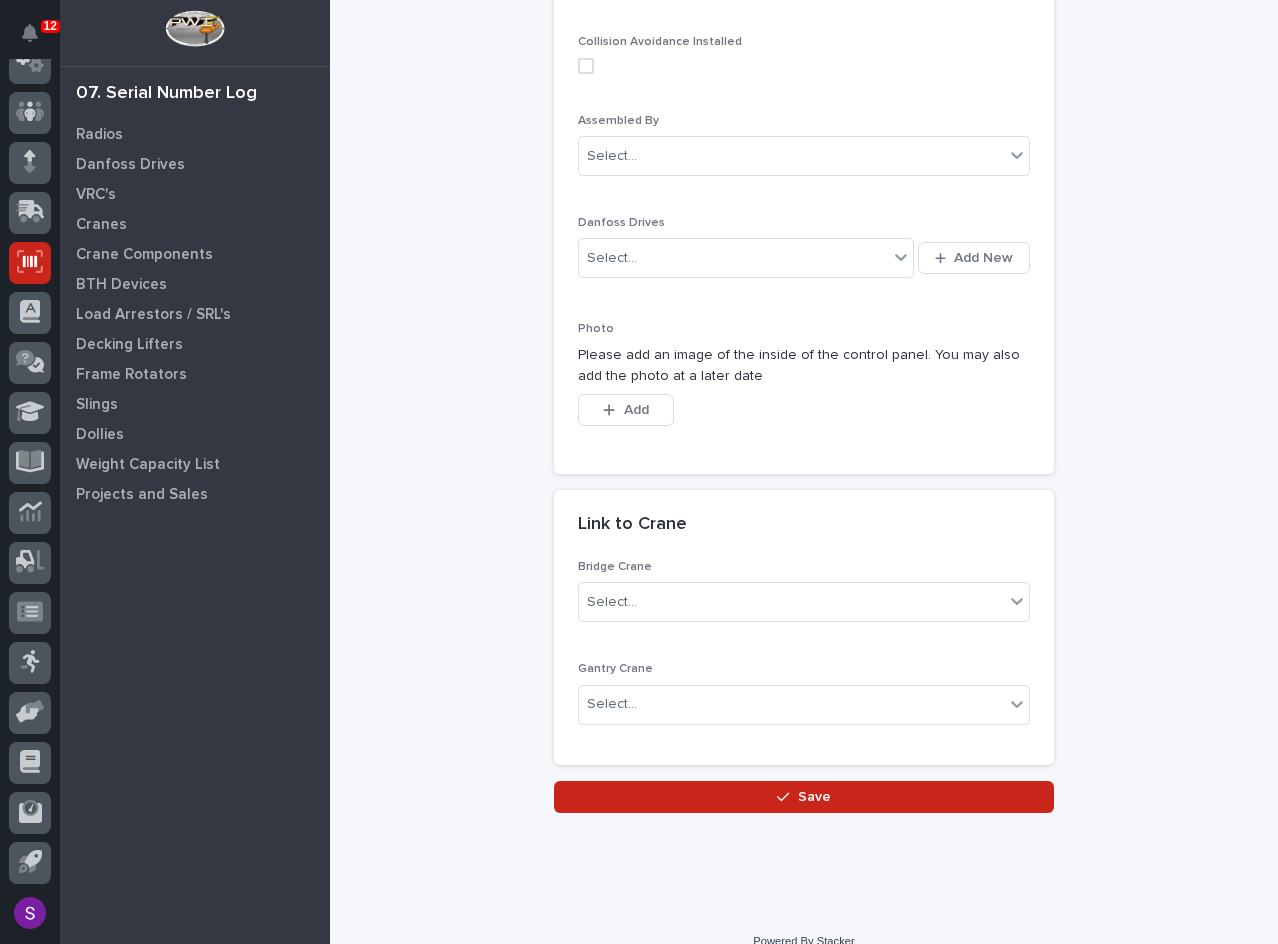 scroll, scrollTop: 600, scrollLeft: 0, axis: vertical 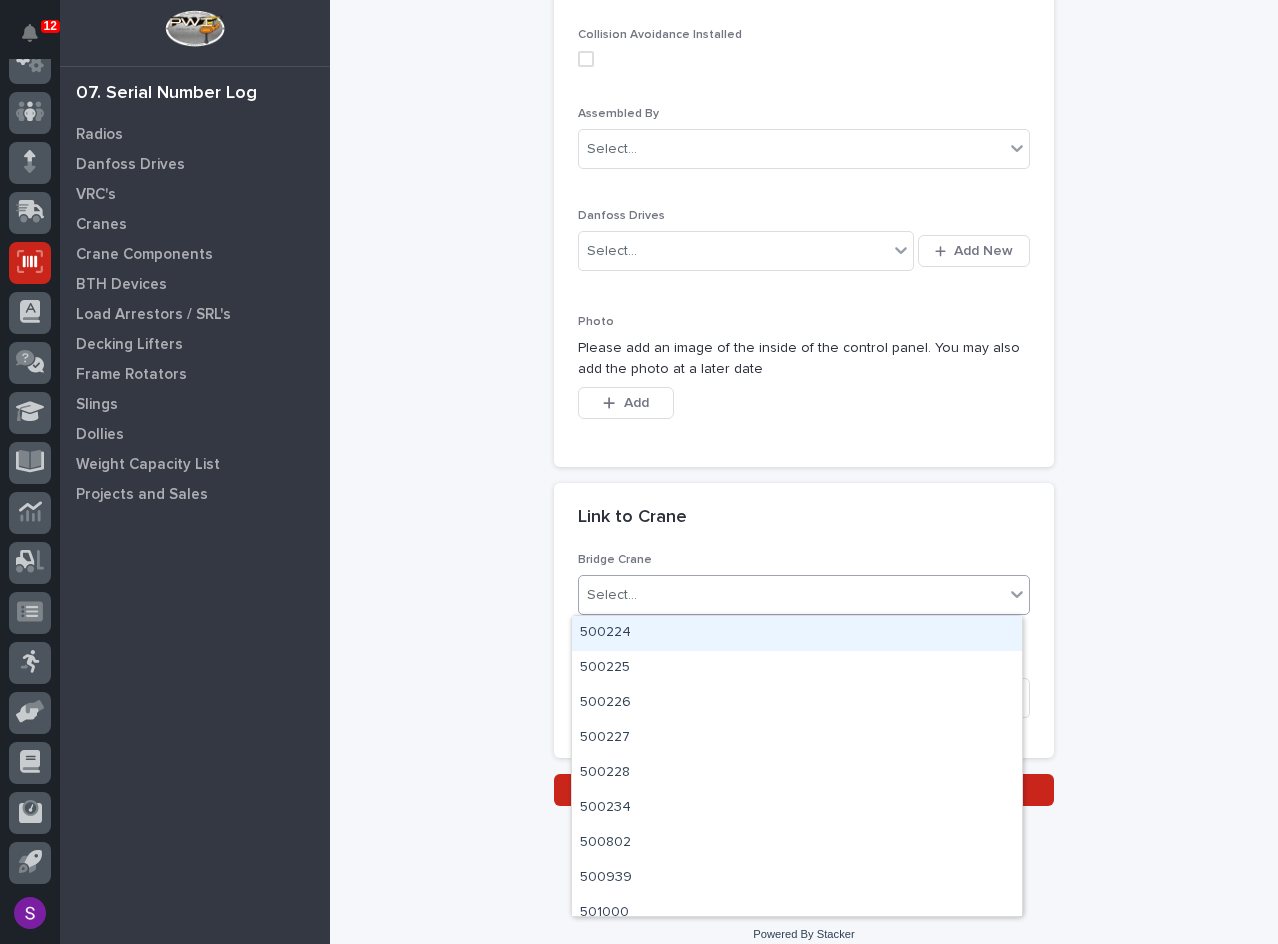 click on "Select..." at bounding box center (791, 595) 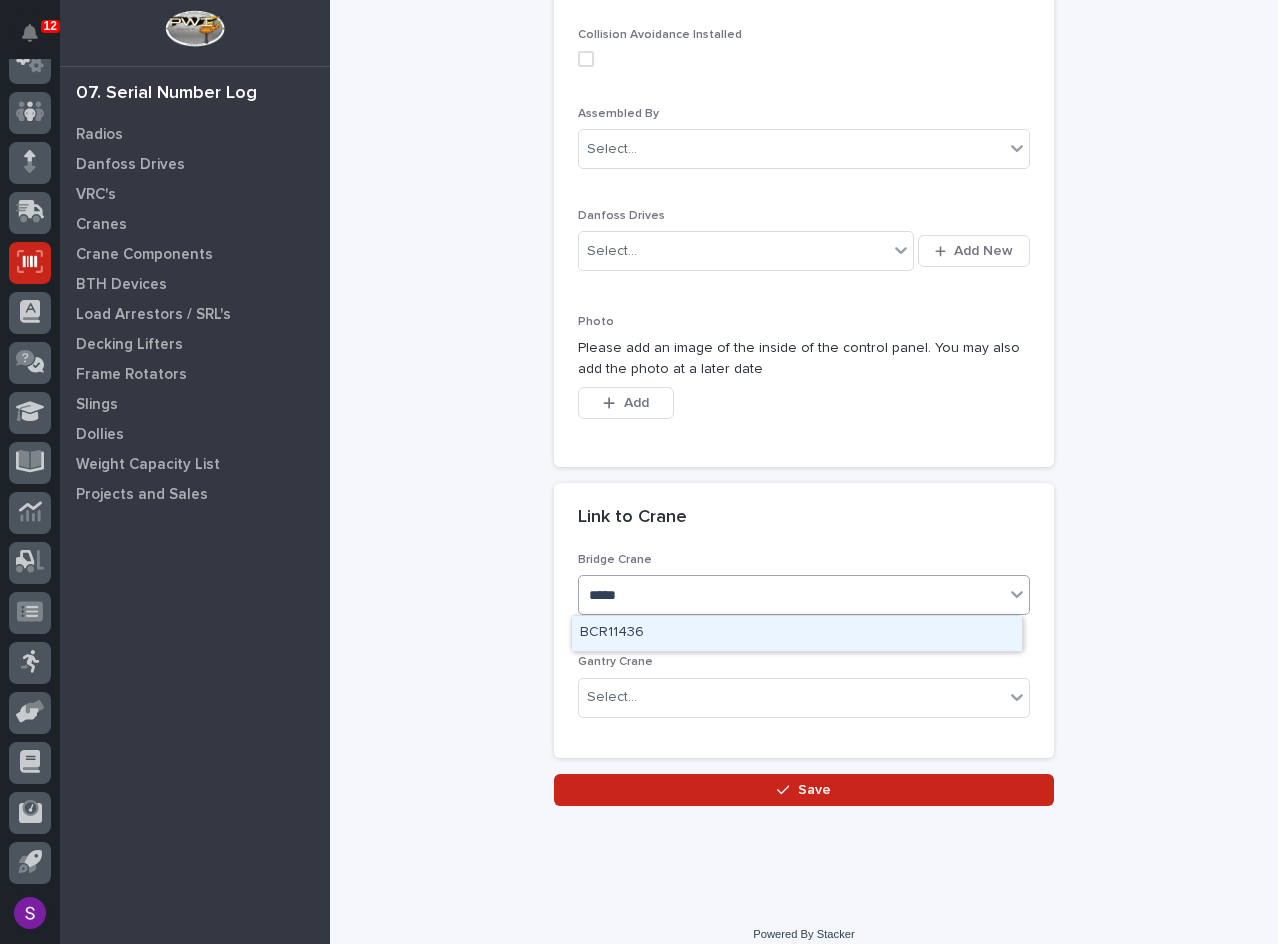 click on "BCR11436" at bounding box center [797, 633] 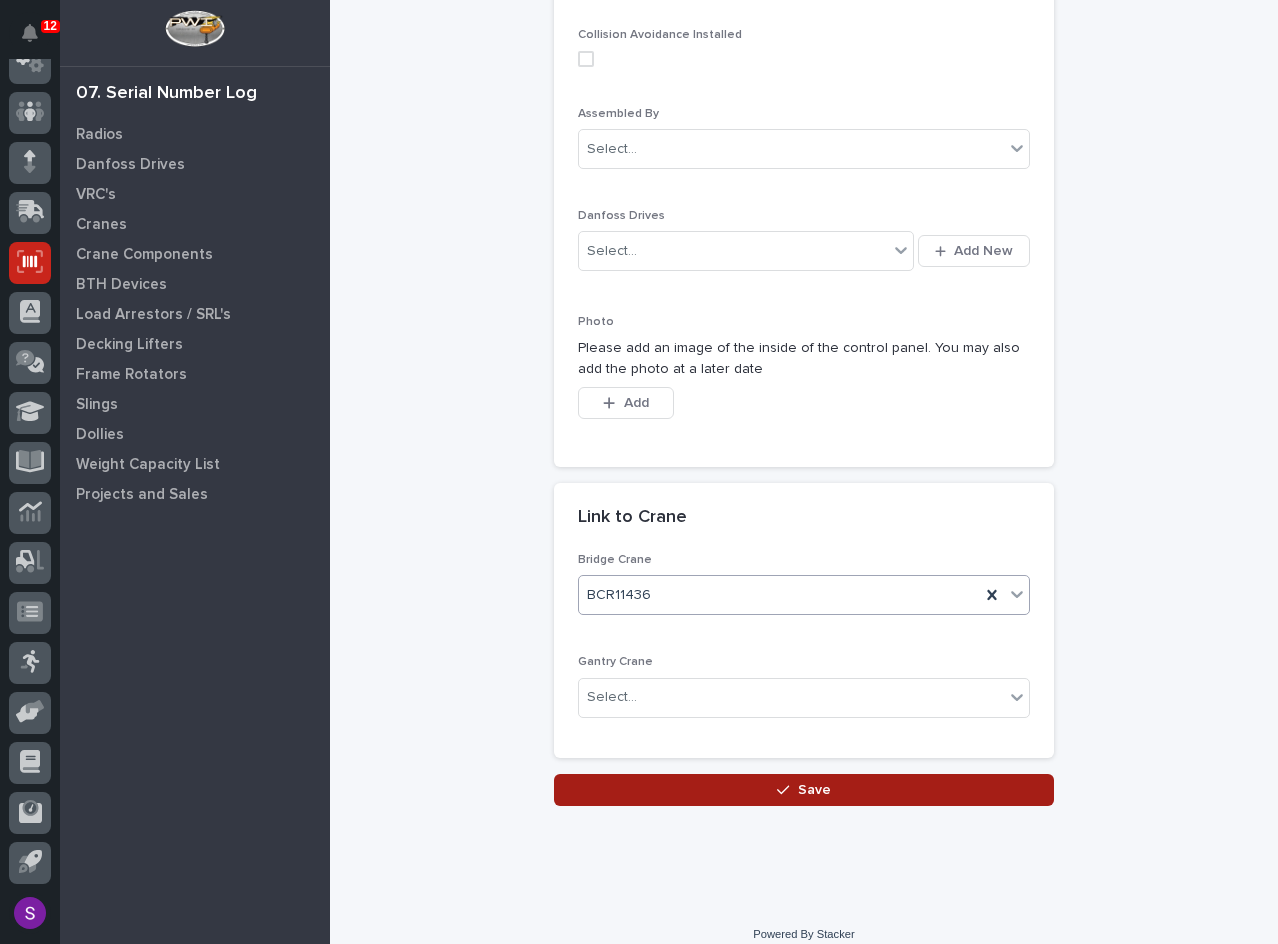 click on "Save" at bounding box center [814, 790] 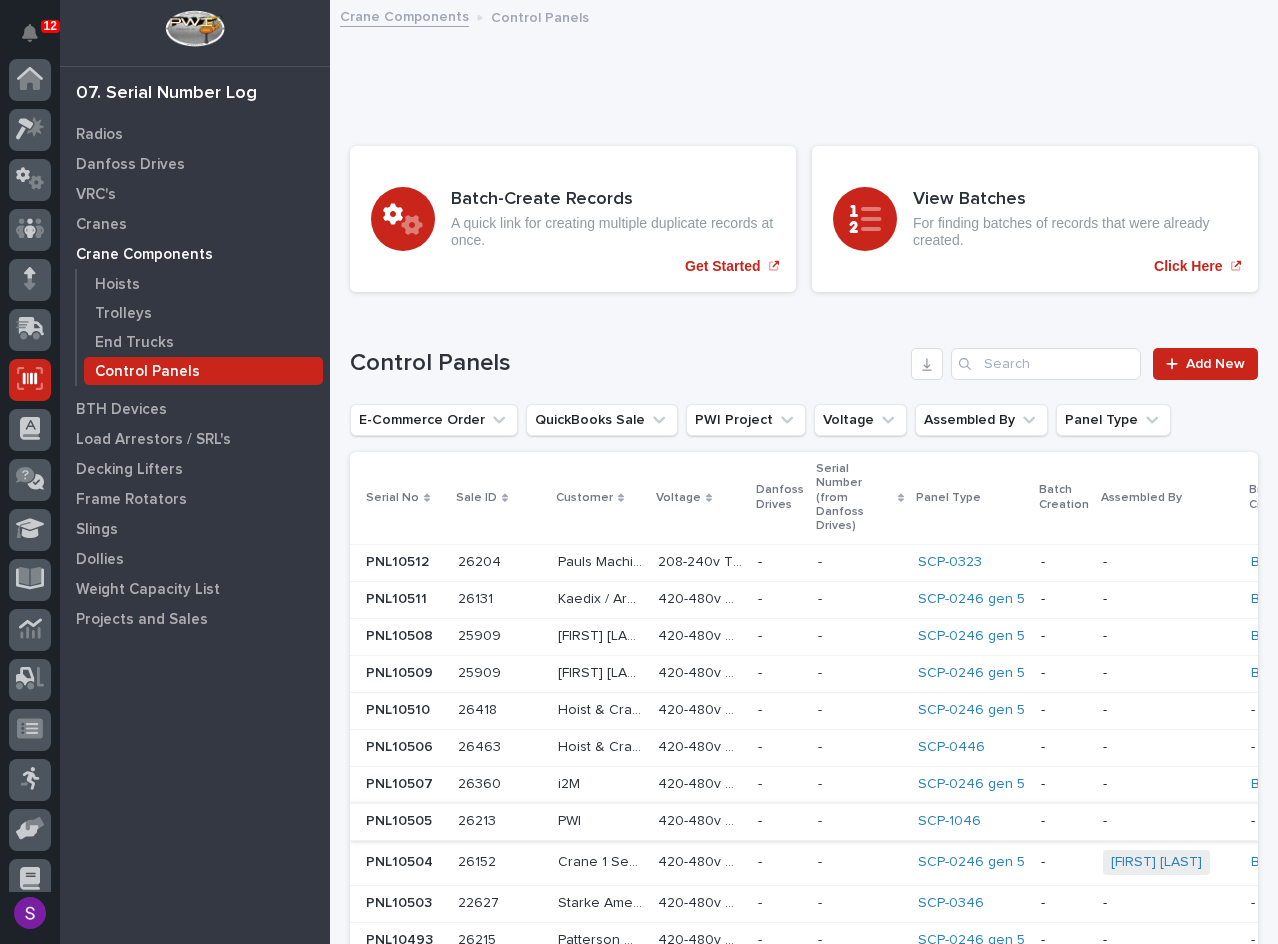 scroll, scrollTop: 117, scrollLeft: 0, axis: vertical 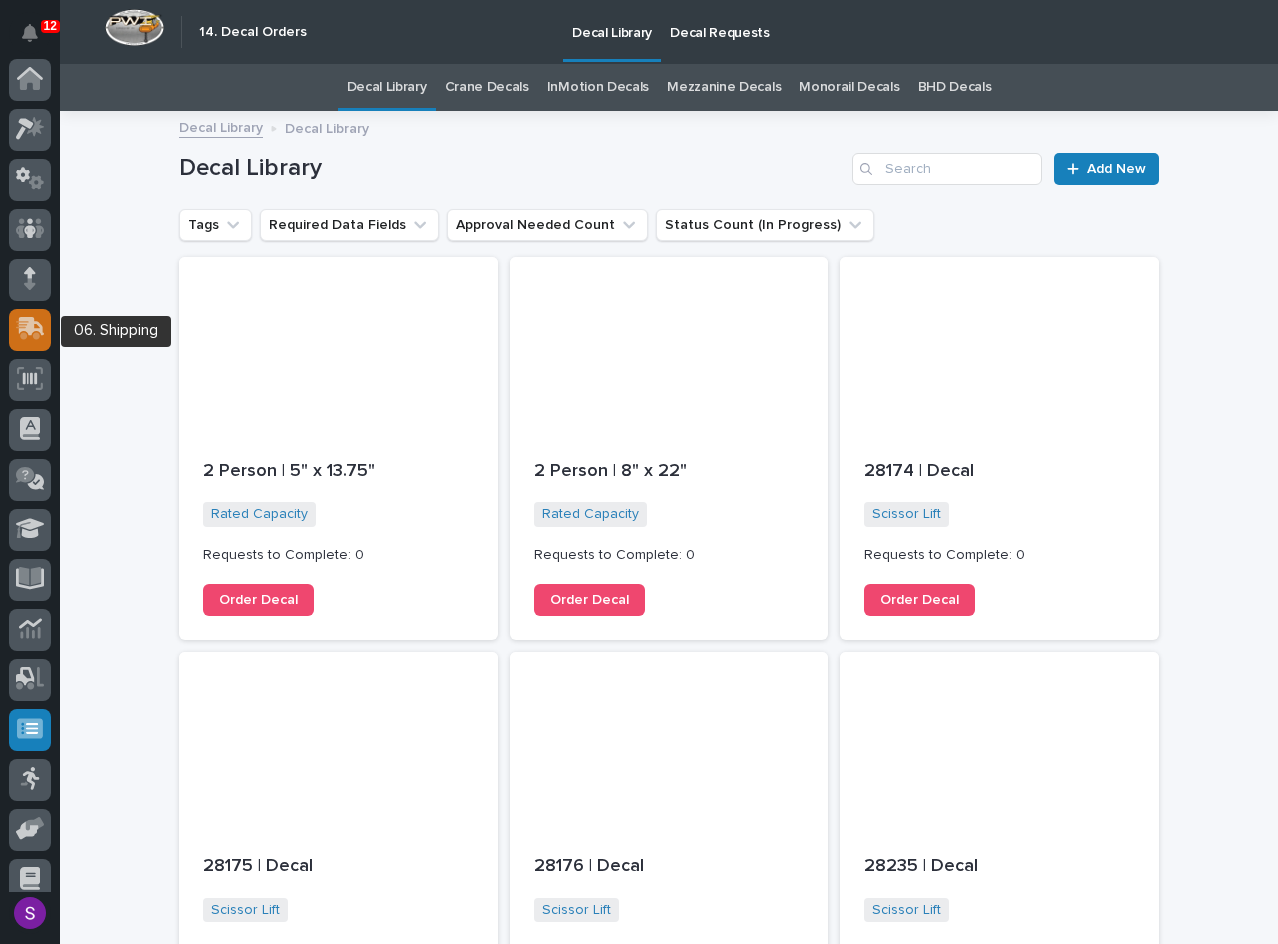 click at bounding box center [32, 326] 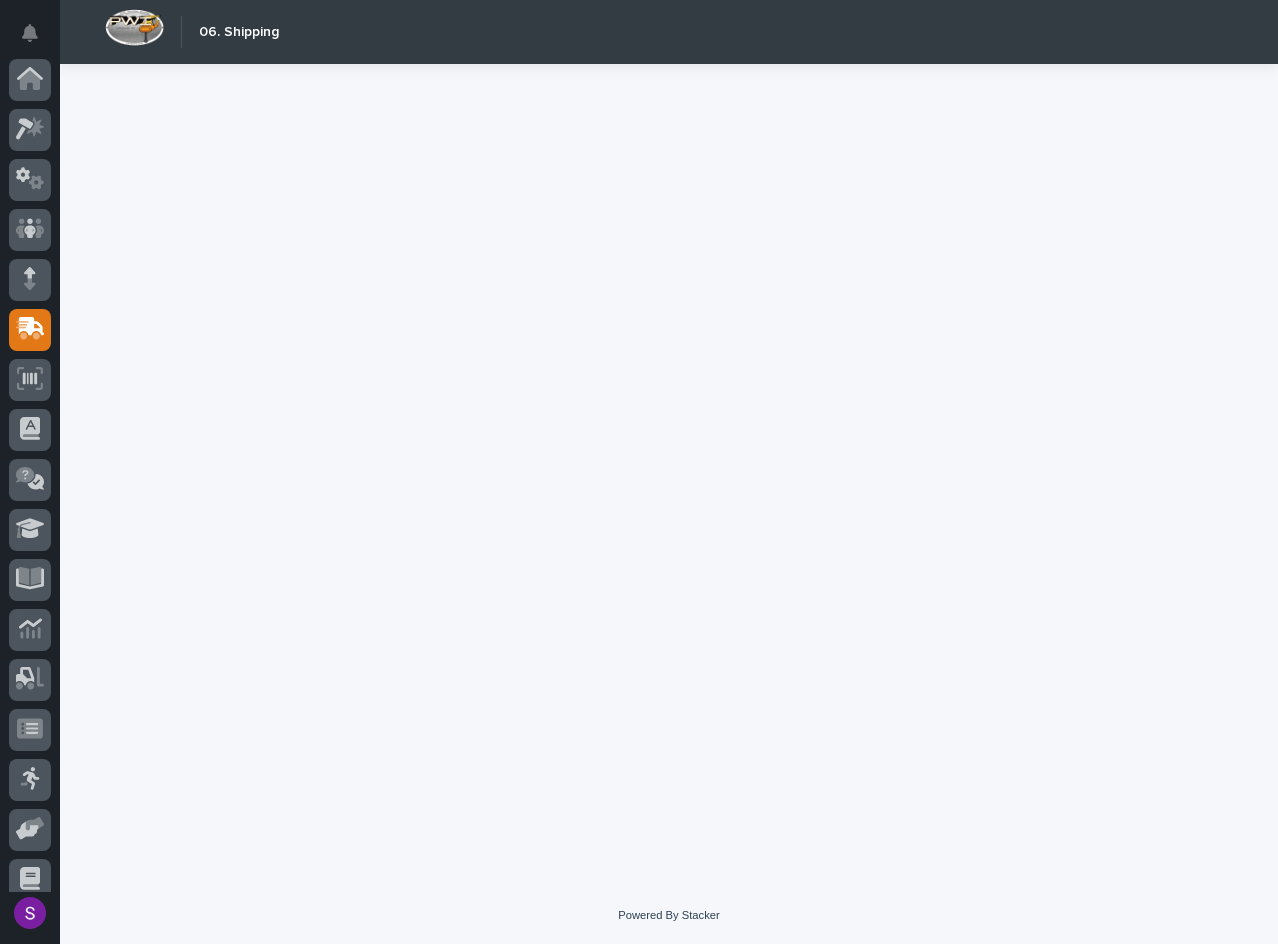 scroll, scrollTop: 117, scrollLeft: 0, axis: vertical 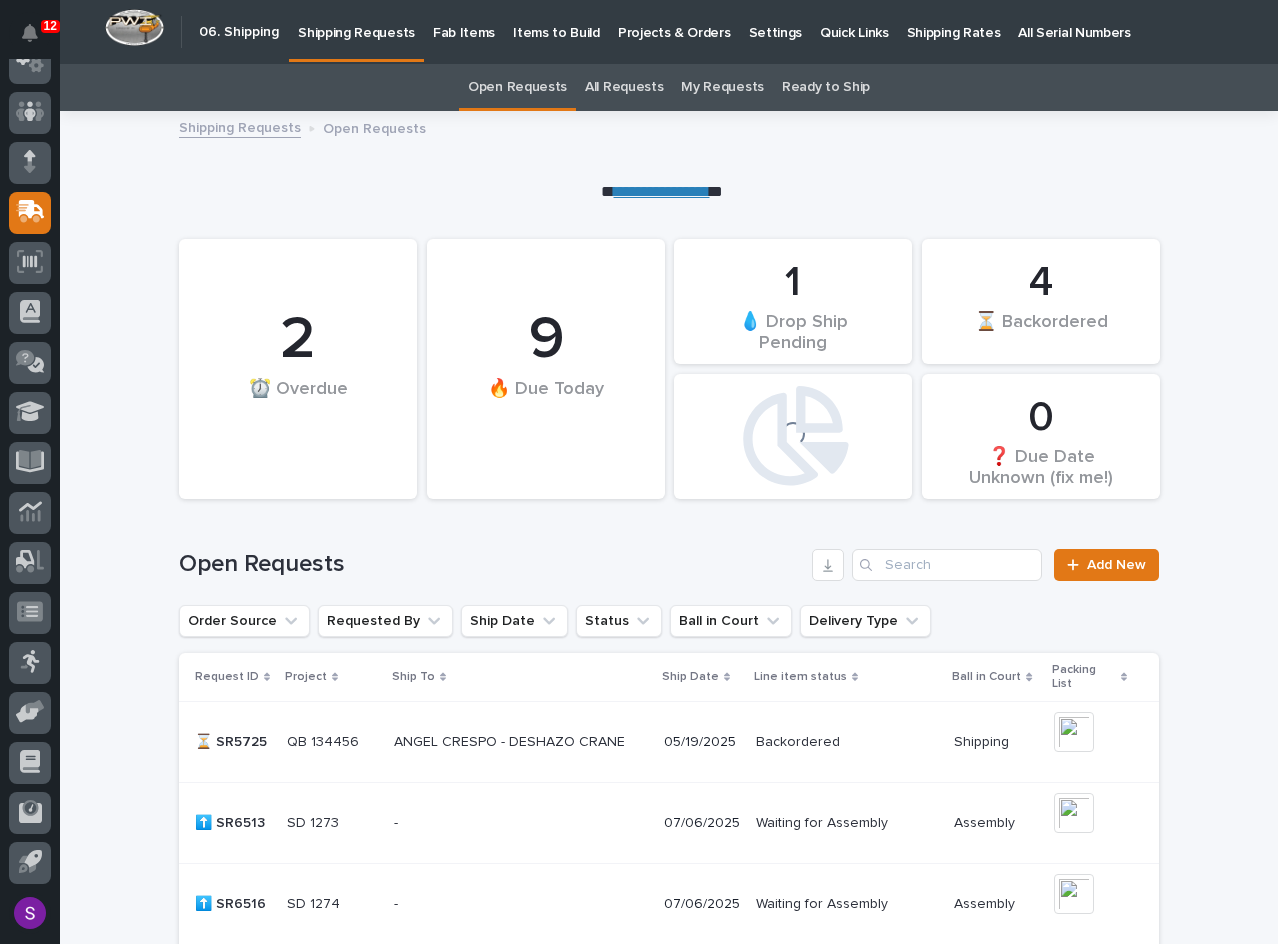 click on "Fab Items" at bounding box center [464, 21] 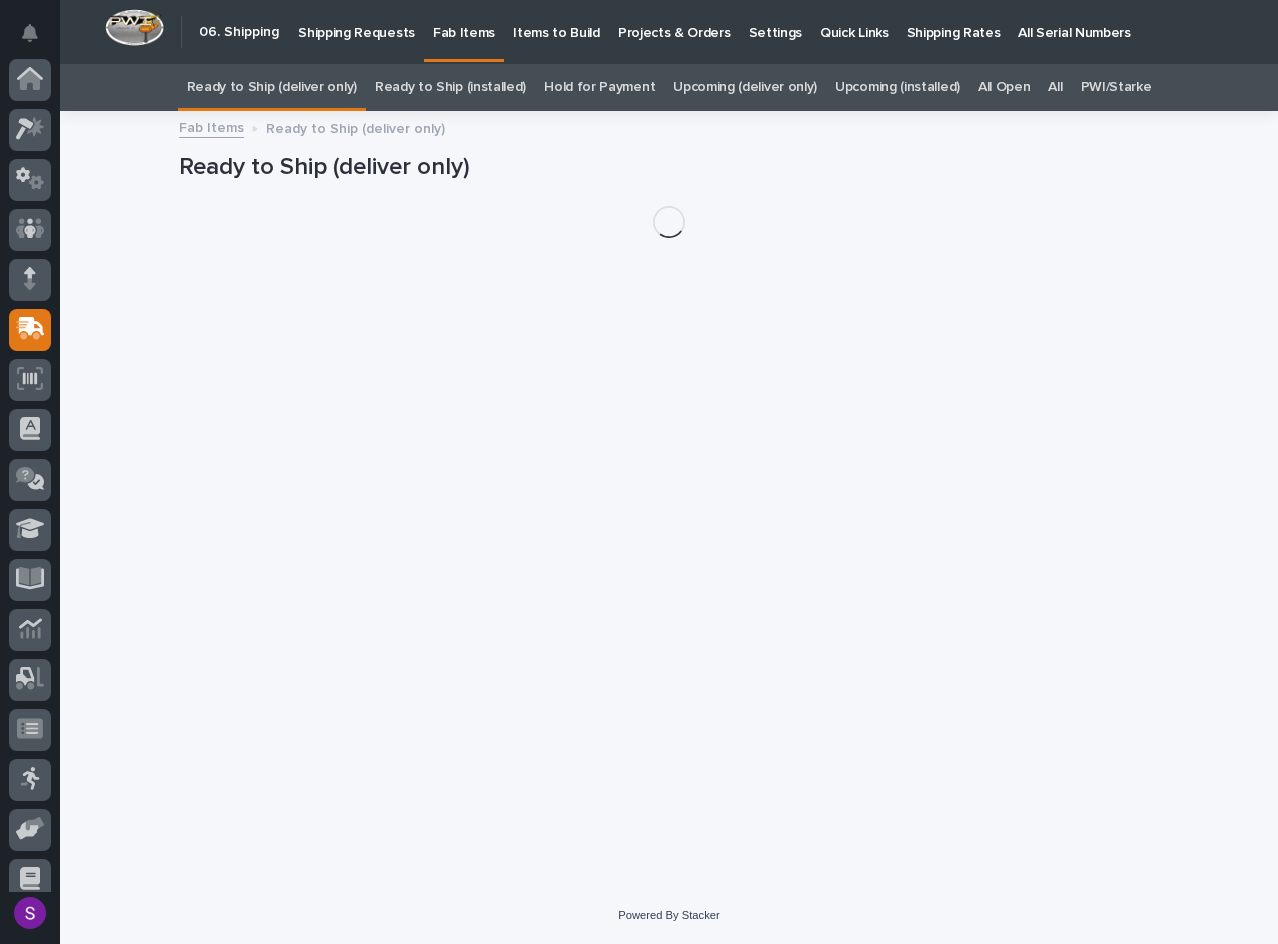 scroll, scrollTop: 117, scrollLeft: 0, axis: vertical 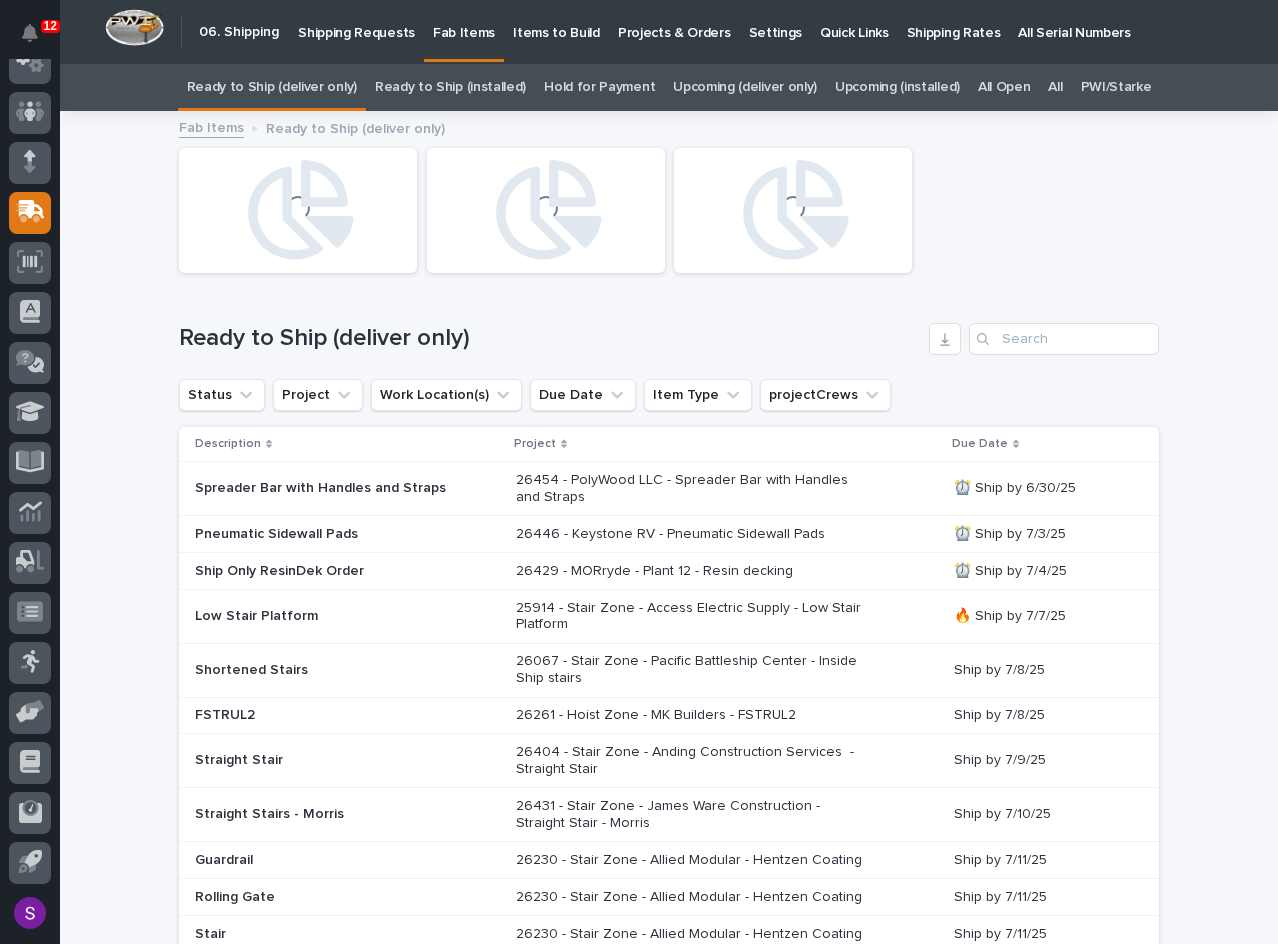 click on "All" at bounding box center [1055, 87] 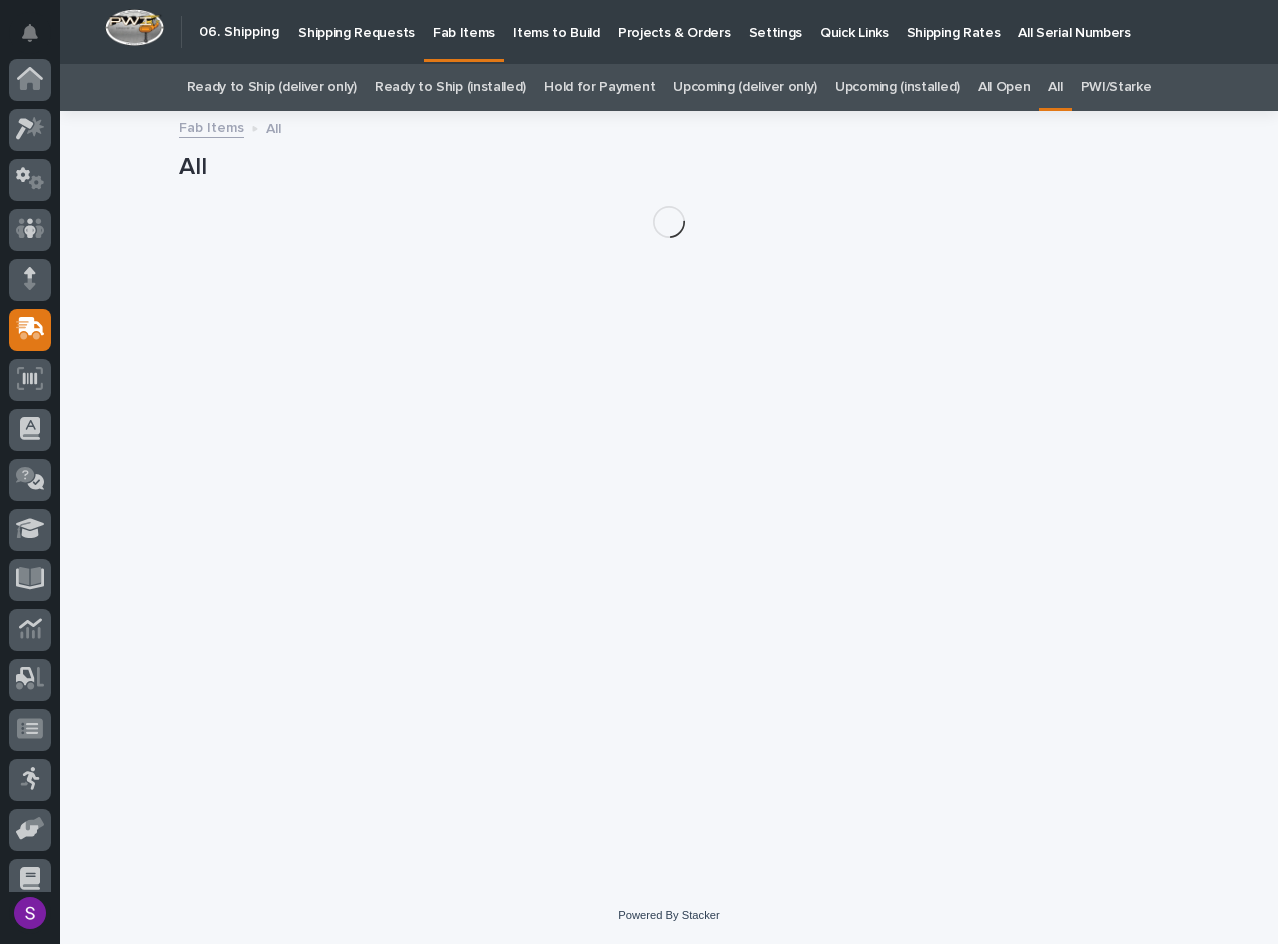 scroll, scrollTop: 117, scrollLeft: 0, axis: vertical 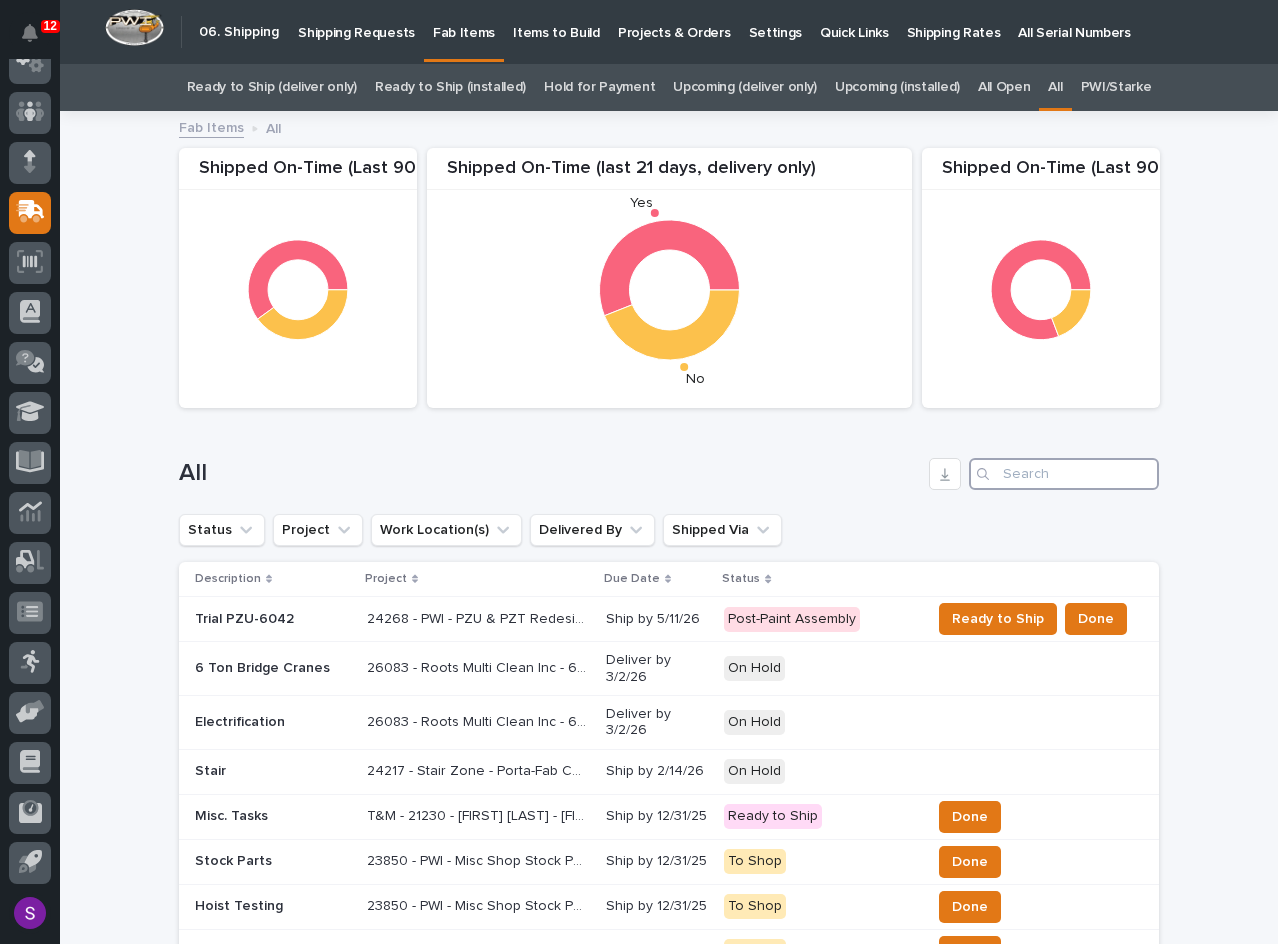 click at bounding box center (1064, 474) 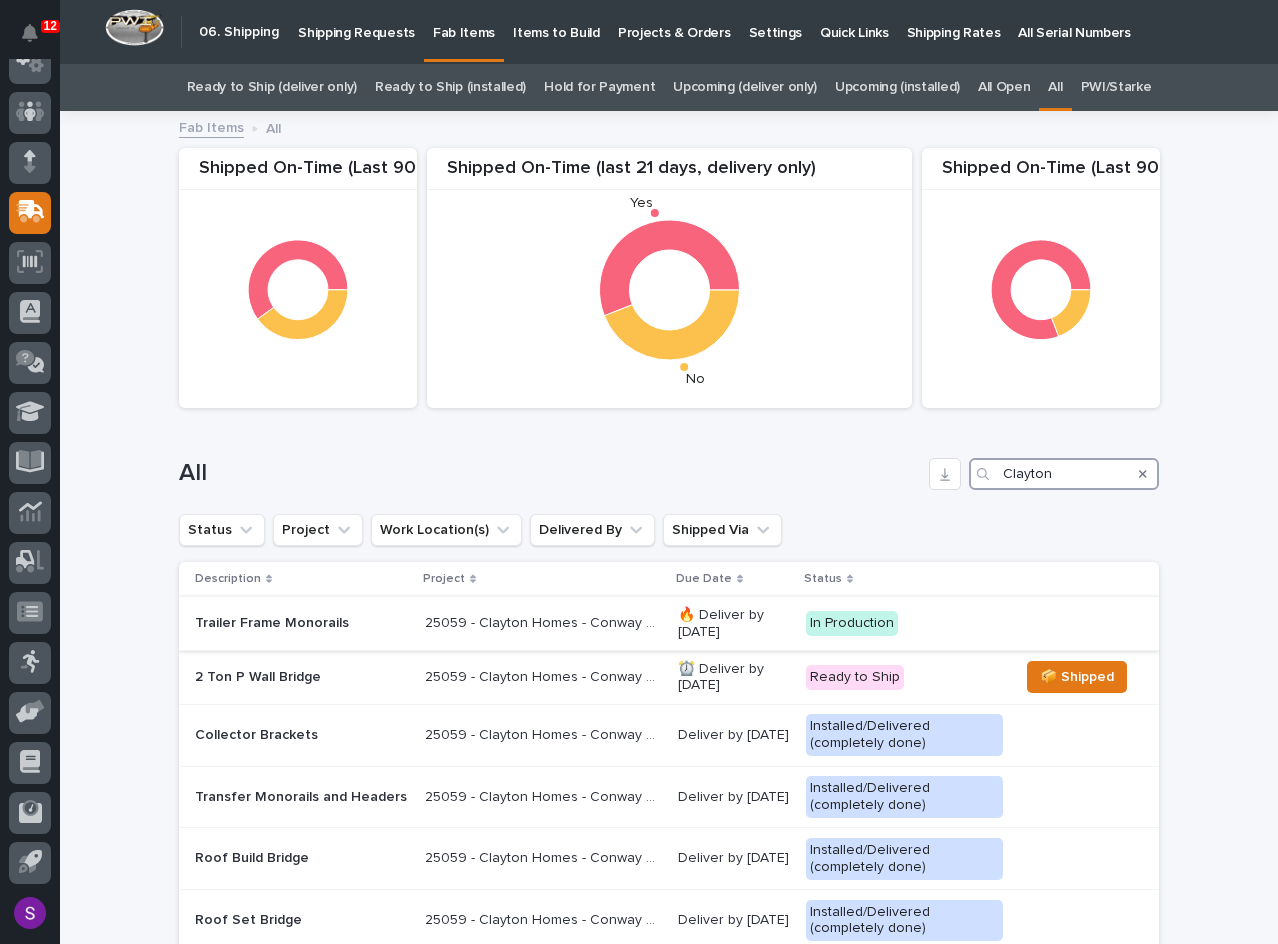 type on "clayton" 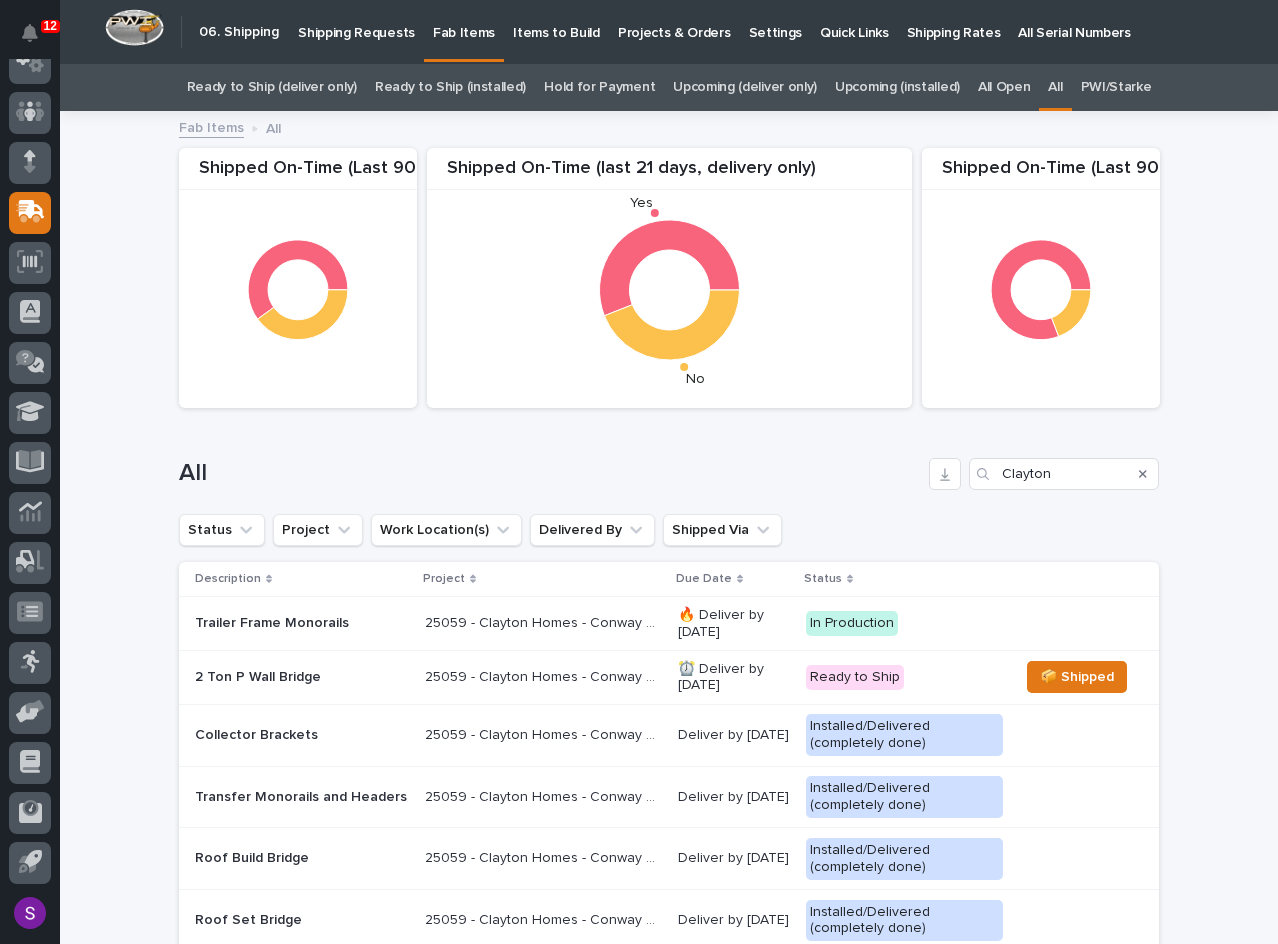 click on "Trailer Frame Monorails" at bounding box center [302, 623] 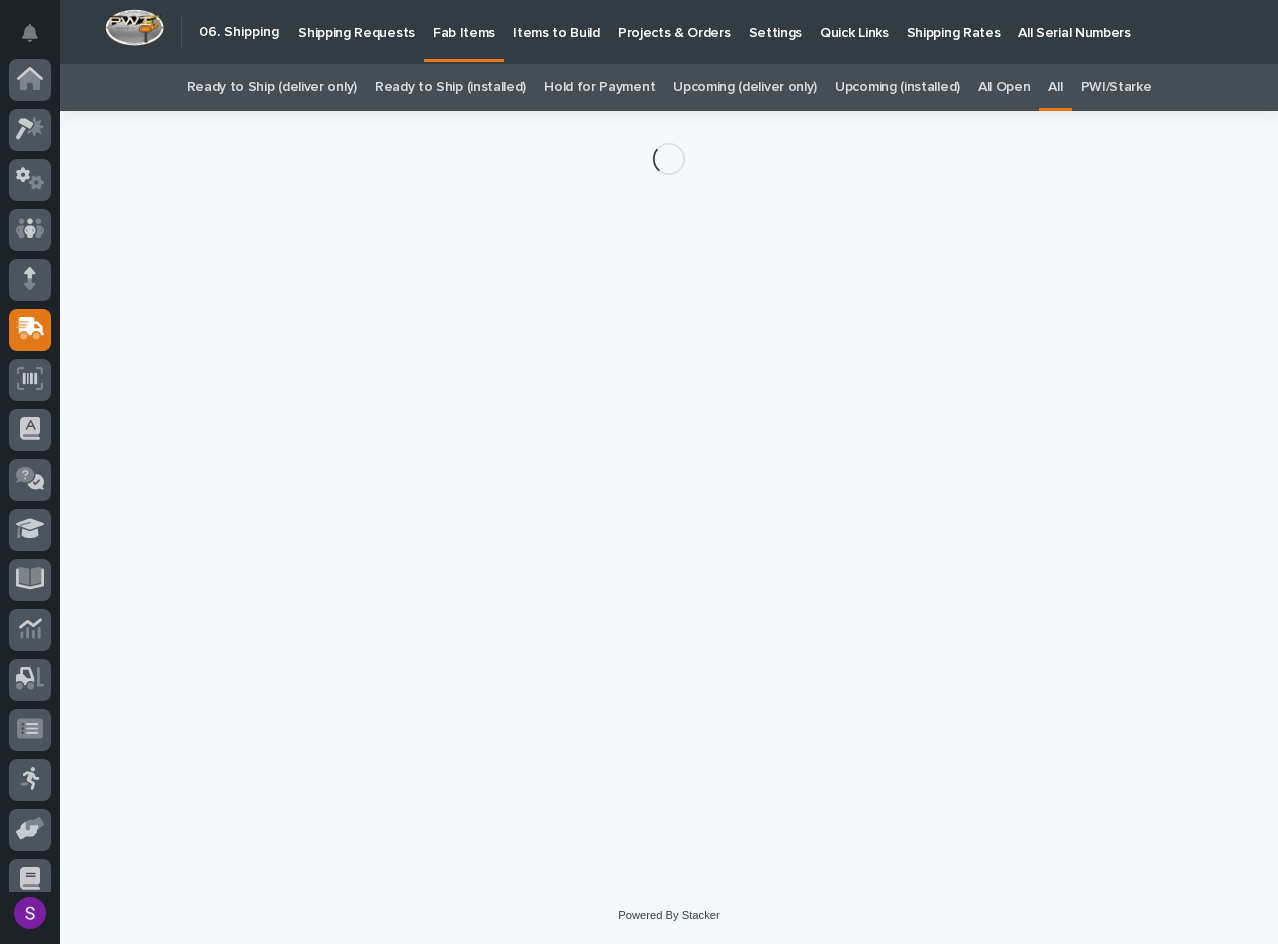 scroll, scrollTop: 117, scrollLeft: 0, axis: vertical 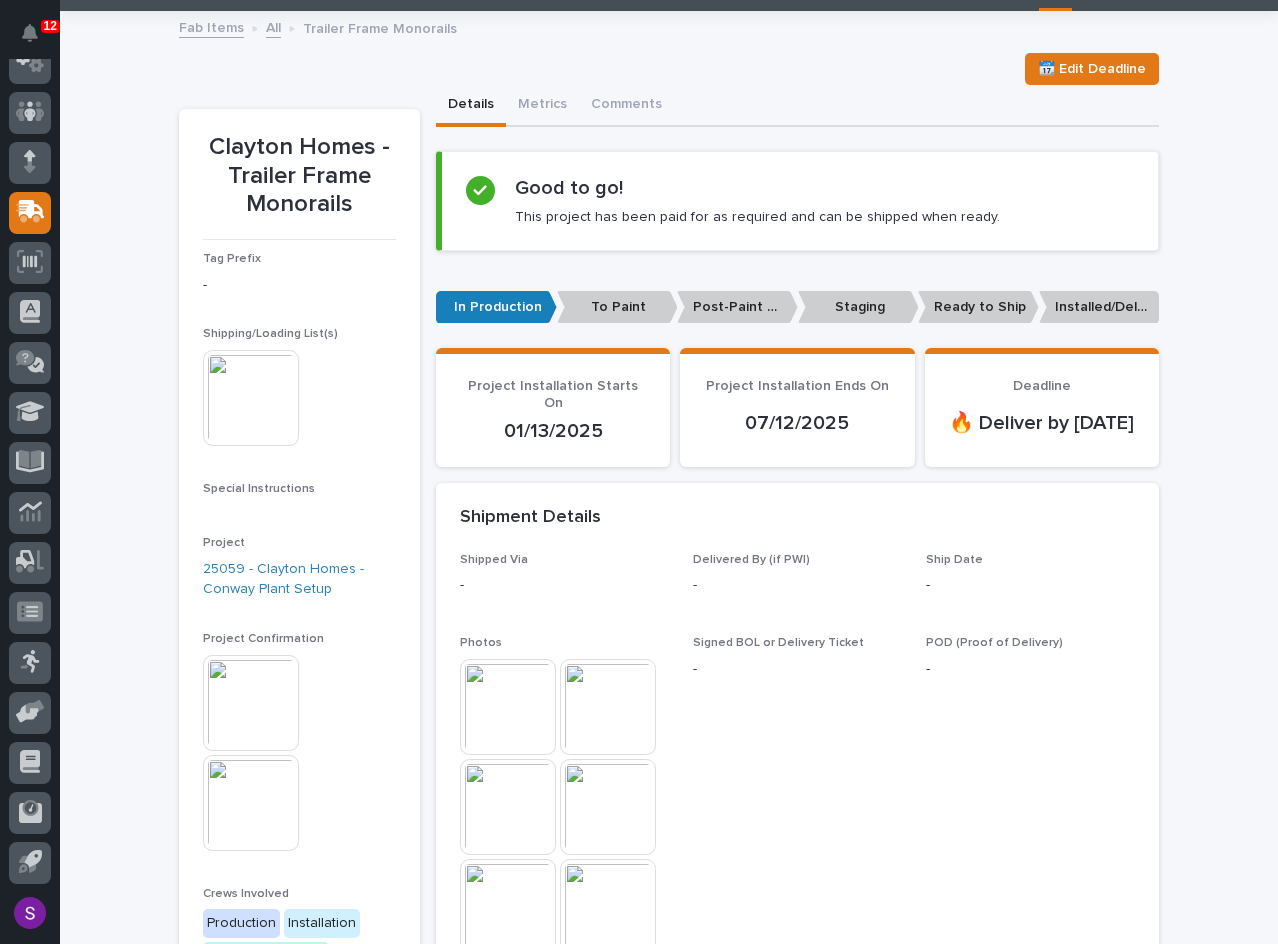 click at bounding box center (251, 398) 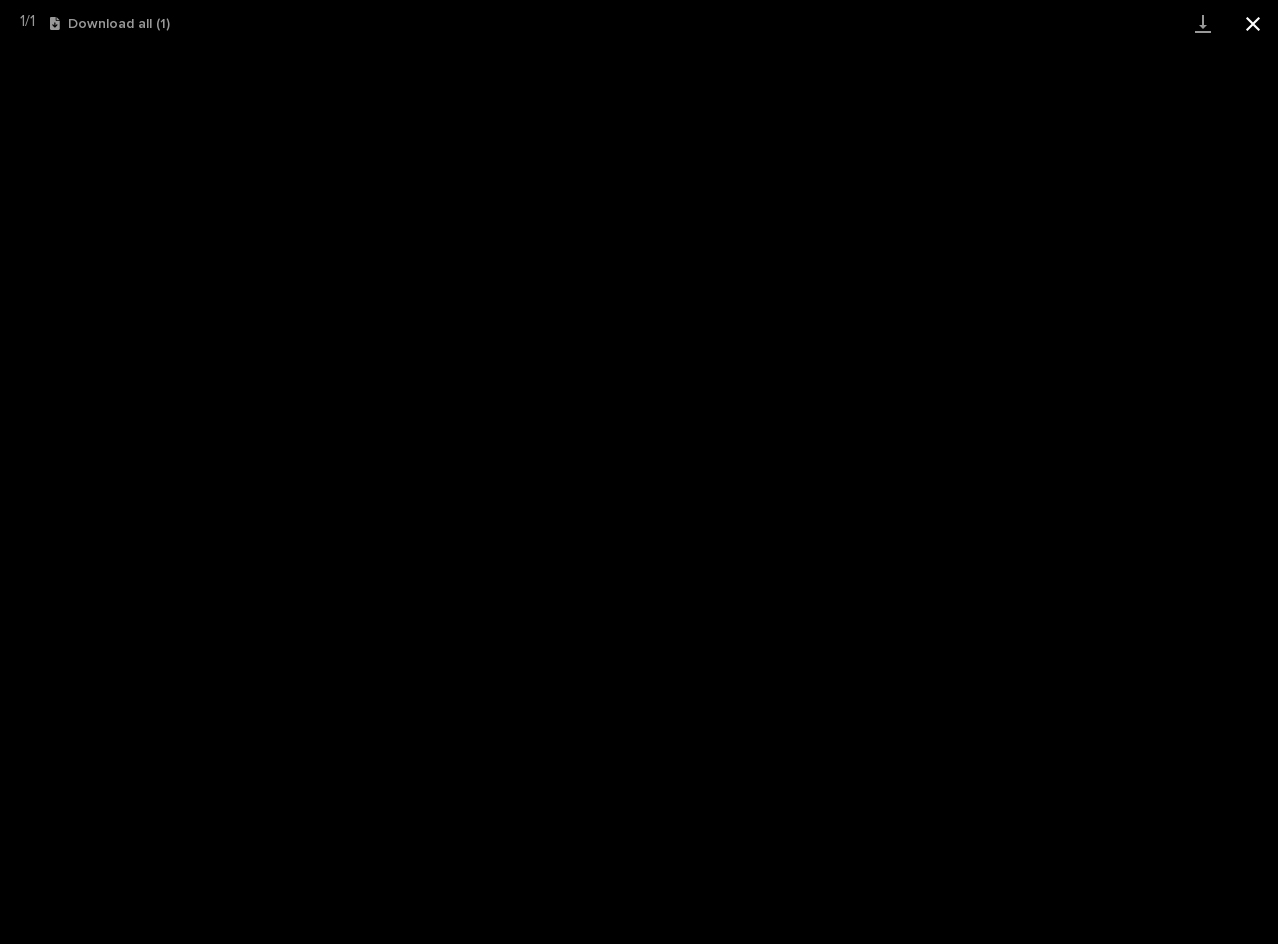 click at bounding box center (1253, 23) 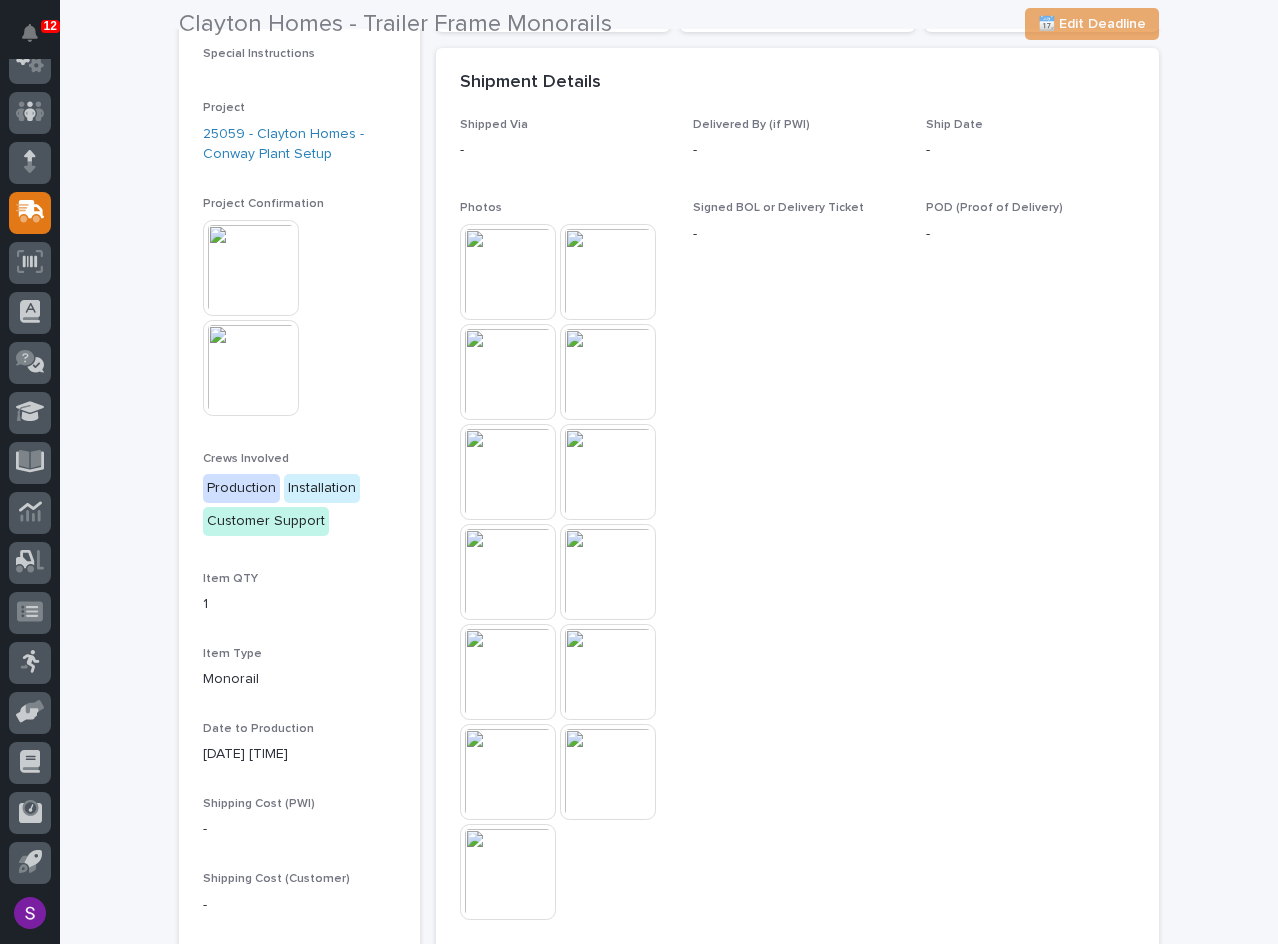 scroll, scrollTop: 600, scrollLeft: 0, axis: vertical 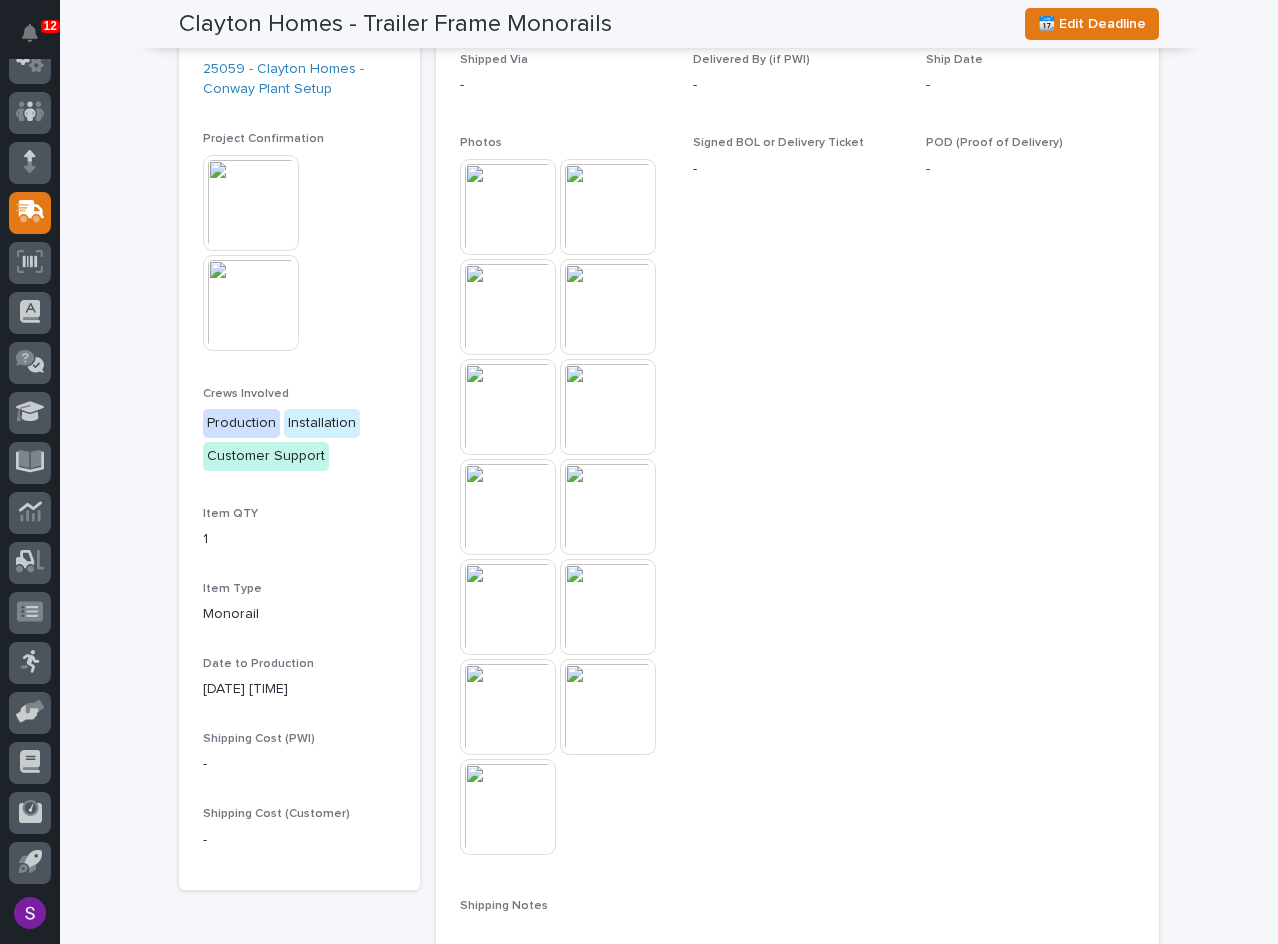click at bounding box center (251, 303) 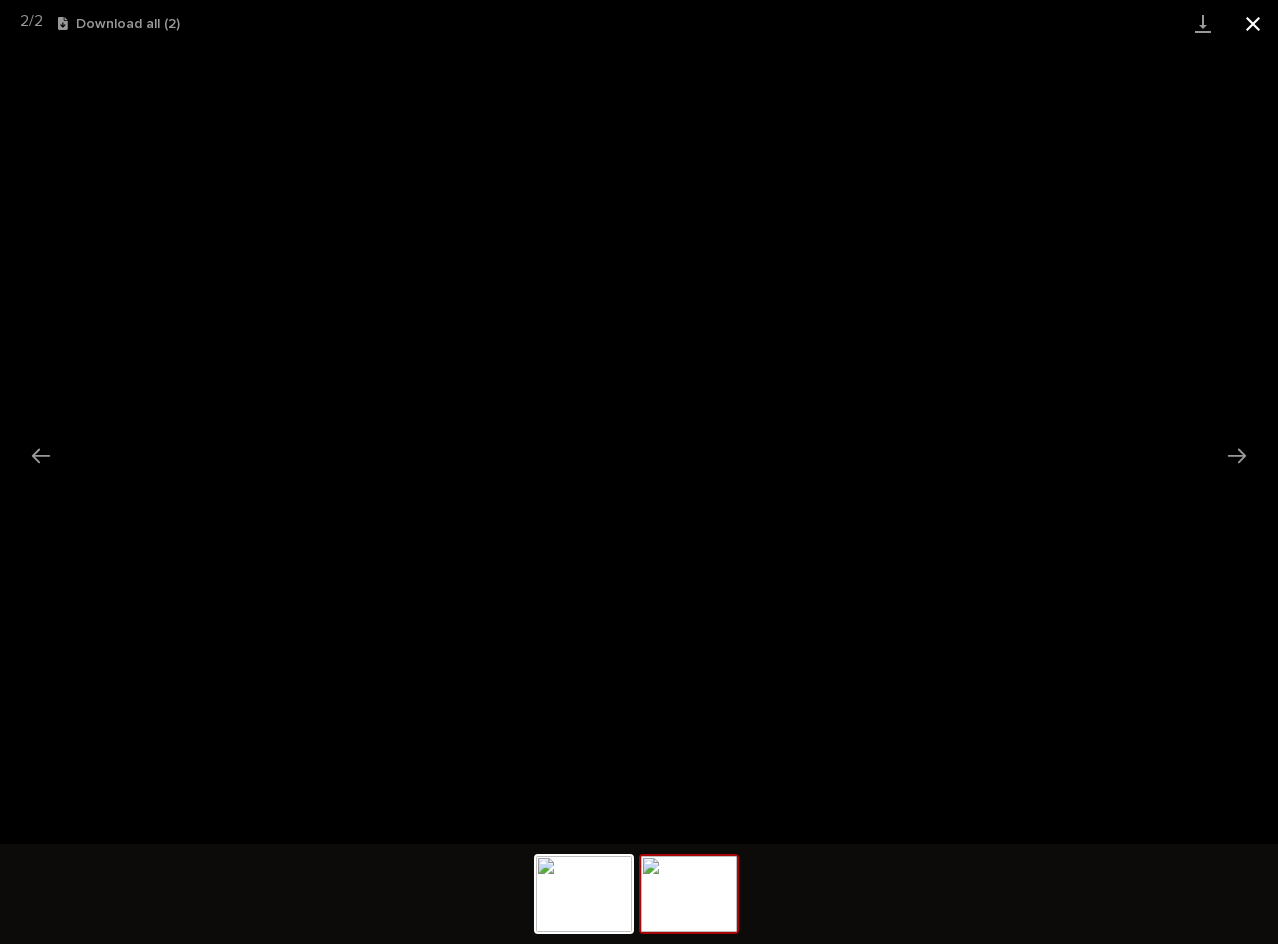 click at bounding box center [1253, 23] 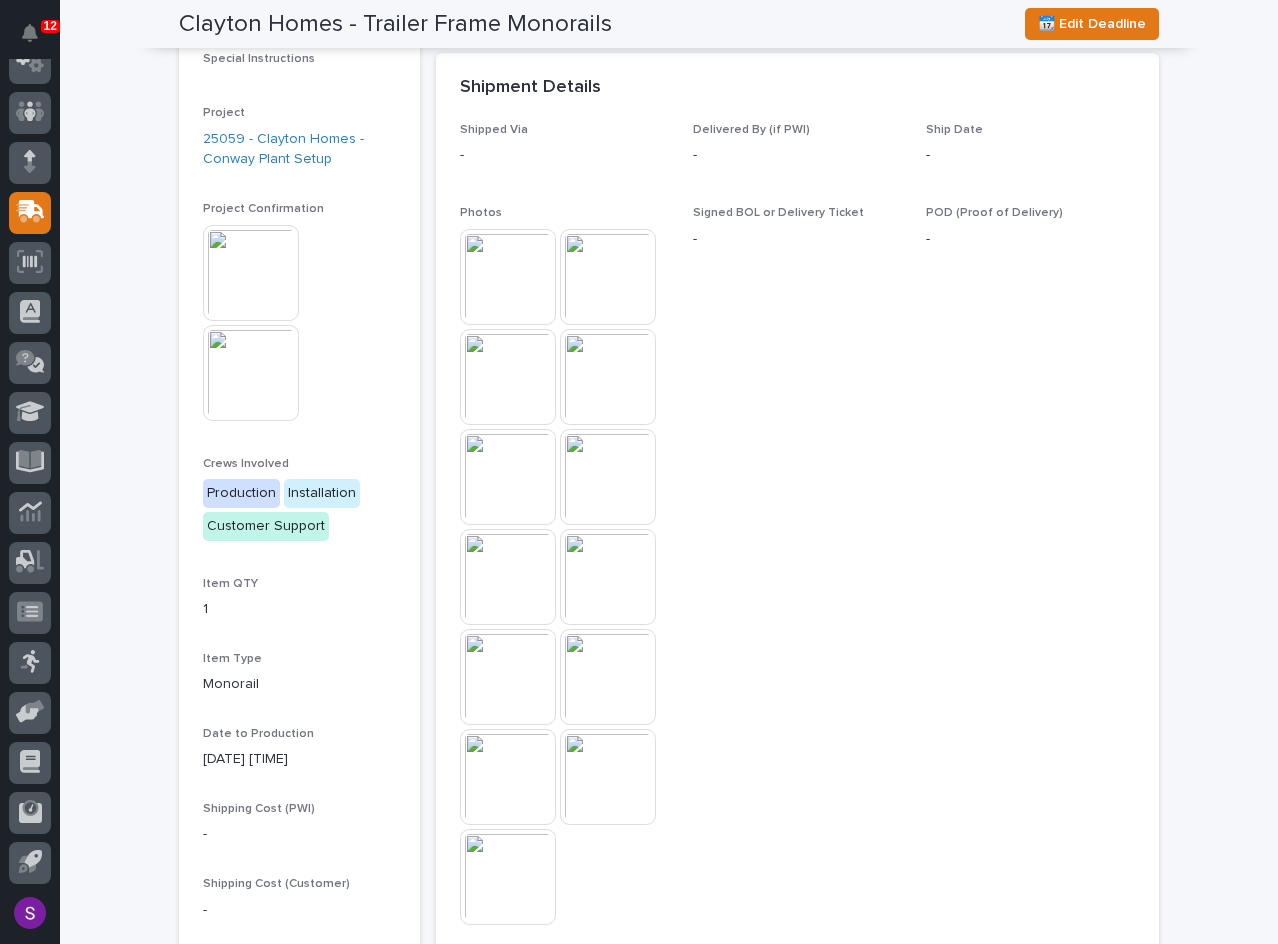 scroll, scrollTop: 100, scrollLeft: 0, axis: vertical 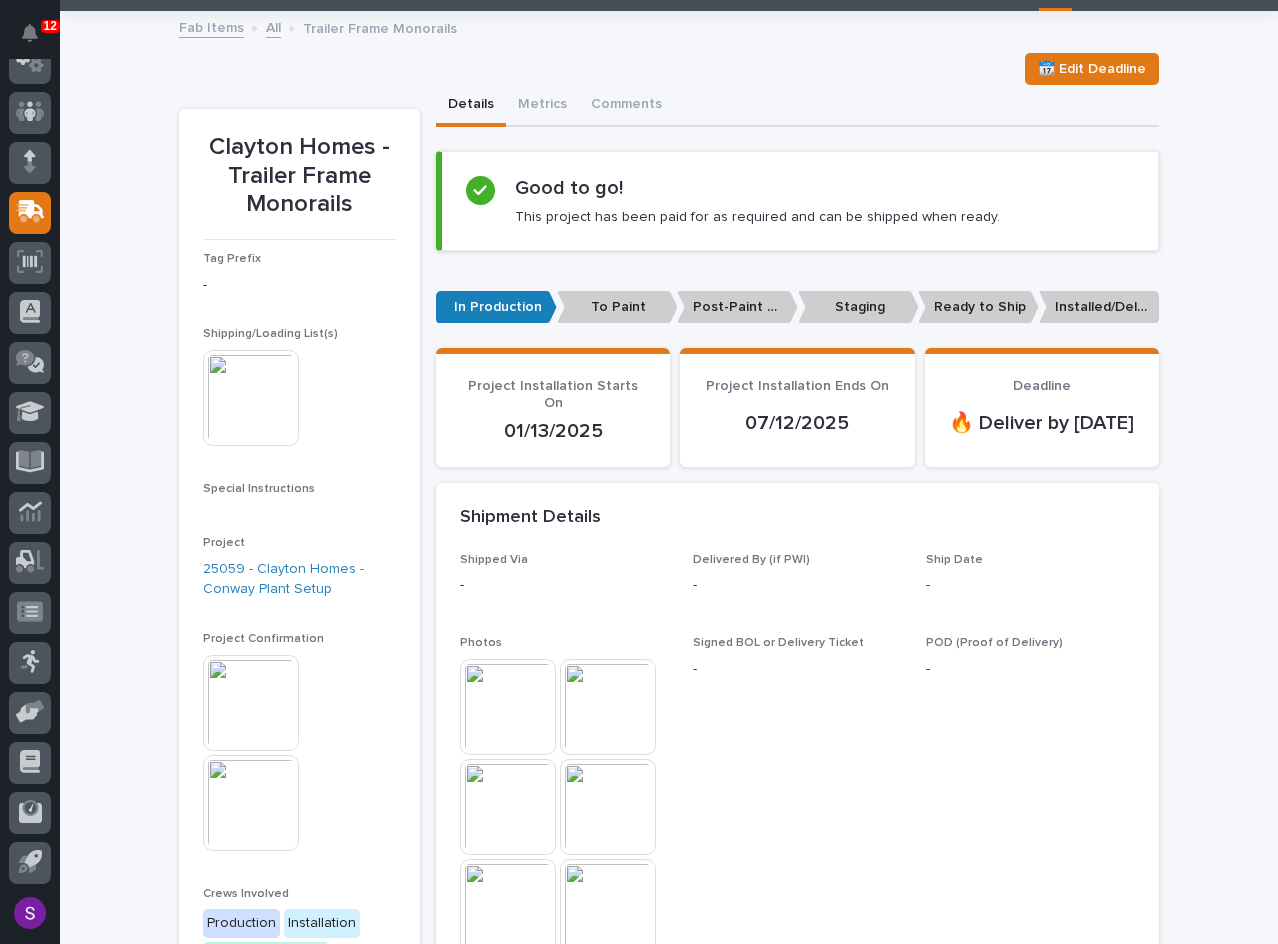click on "Signed BOL or Delivery Ticket -" at bounding box center (797, 1005) 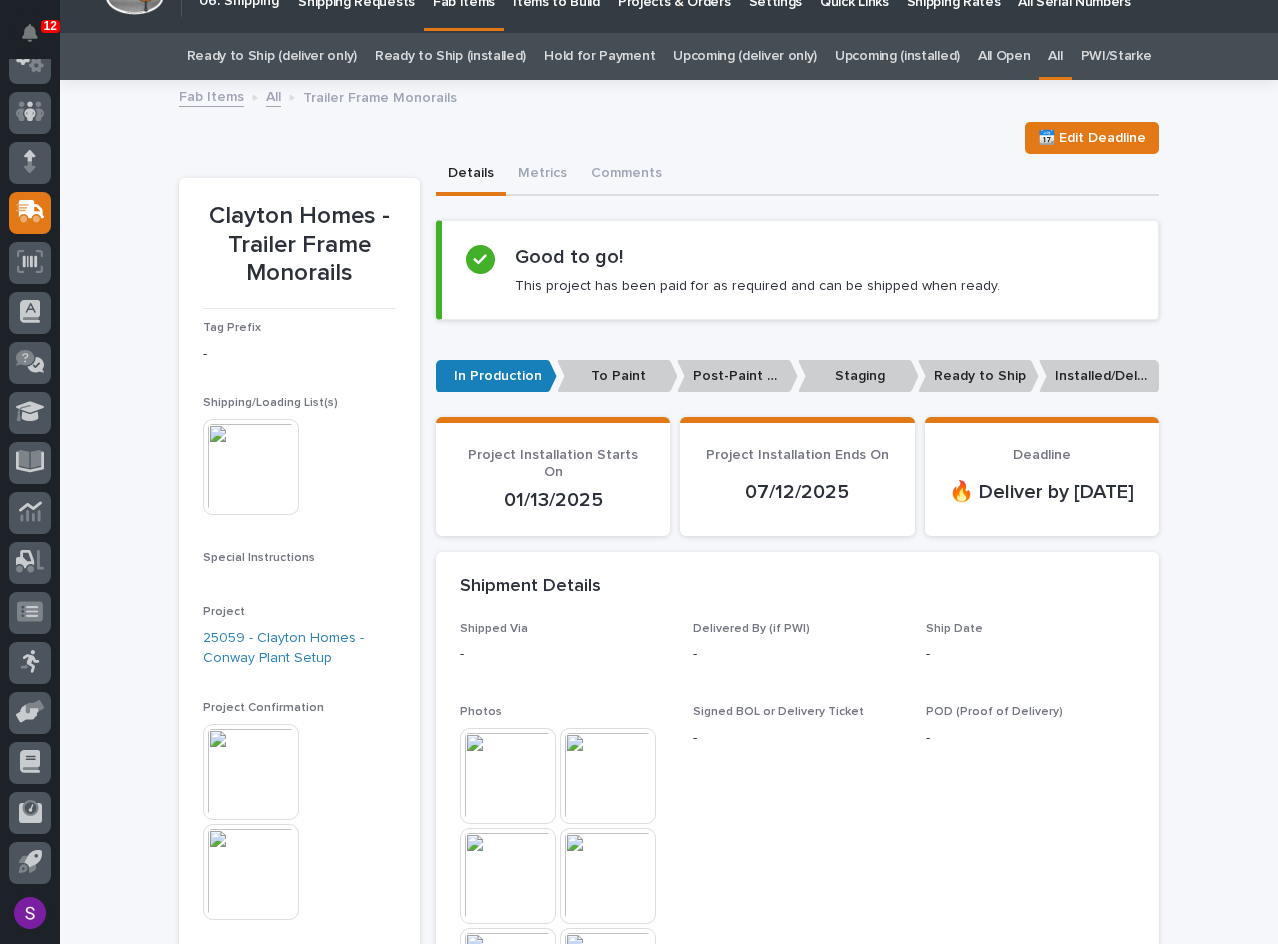 scroll, scrollTop: 0, scrollLeft: 0, axis: both 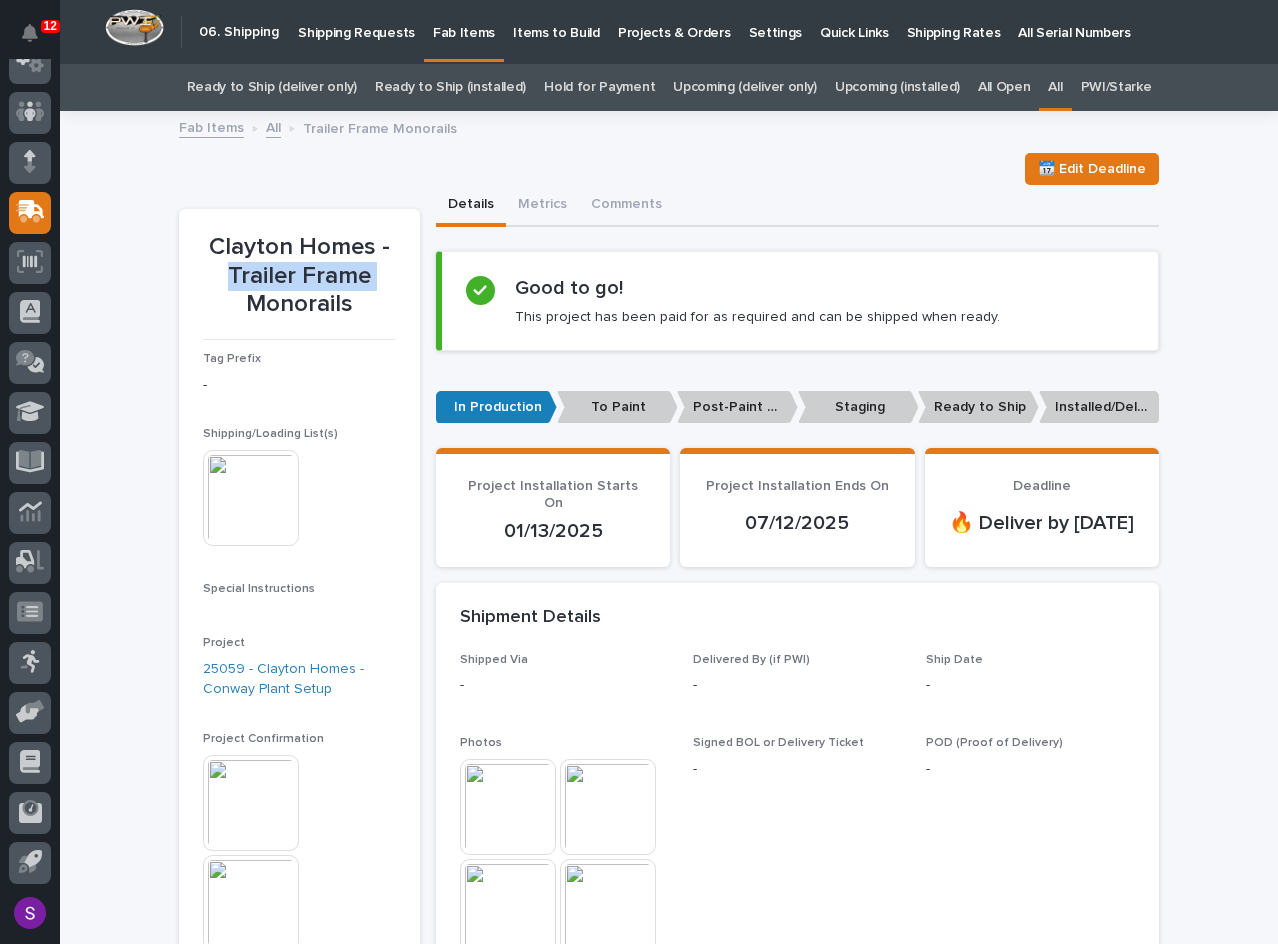drag, startPoint x: 220, startPoint y: 269, endPoint x: 369, endPoint y: 277, distance: 149.21461 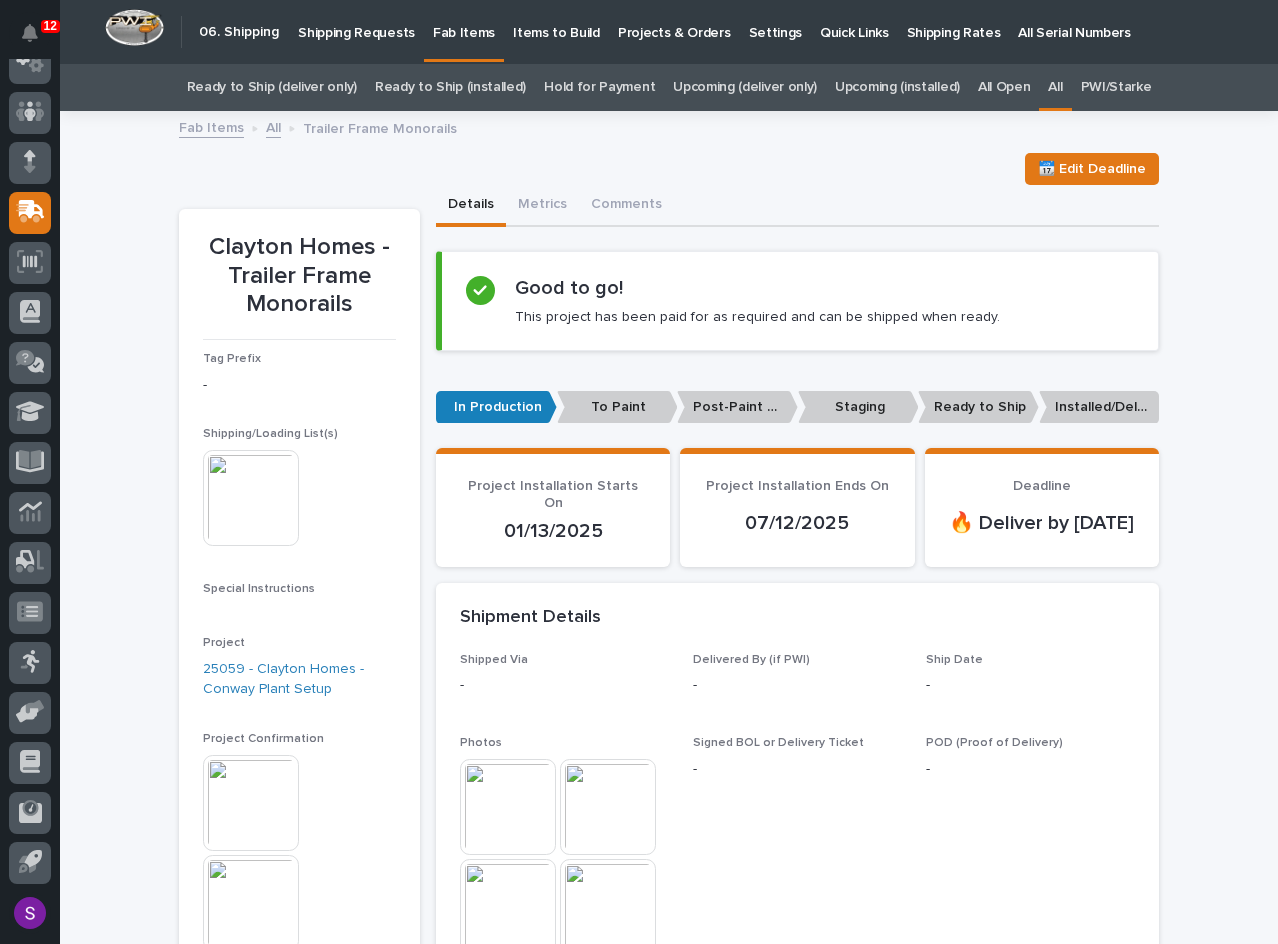 click on "Loading... Saving… Loading... Saving… Clayton Homes - Trailer Frame Monorails 📆 Edit Deadline 📆 Edit Deadline Clayton Homes - Trailer Frame Monorails Tag Prefix - Shipping/Loading List(s) This file cannot be opened Download File Special Instructions                                         •••                                                                     Project 25059 - Clayton Homes - Conway Plant Setup   Project Confirmation This file cannot be opened Download File Crews Involved Production Installation Customer Support Item QTY 1 Item Type Monorail Date to Production 06/27/2025 12:02 pm Shipping Cost (PWI) - Shipping Cost (Customer) - Sorry, there was an error saving your record. Please try again. Please fill out the required fields below. Details Metrics Comments Loading... Saving… Loading... Saving… Loading... Saving… Shipping Notes Loading... Saving… Loading... Saving… Loading... Saving… Loading... Saving… Good to go! Loading... Saving… Loading... Saving…" at bounding box center [669, 1422] 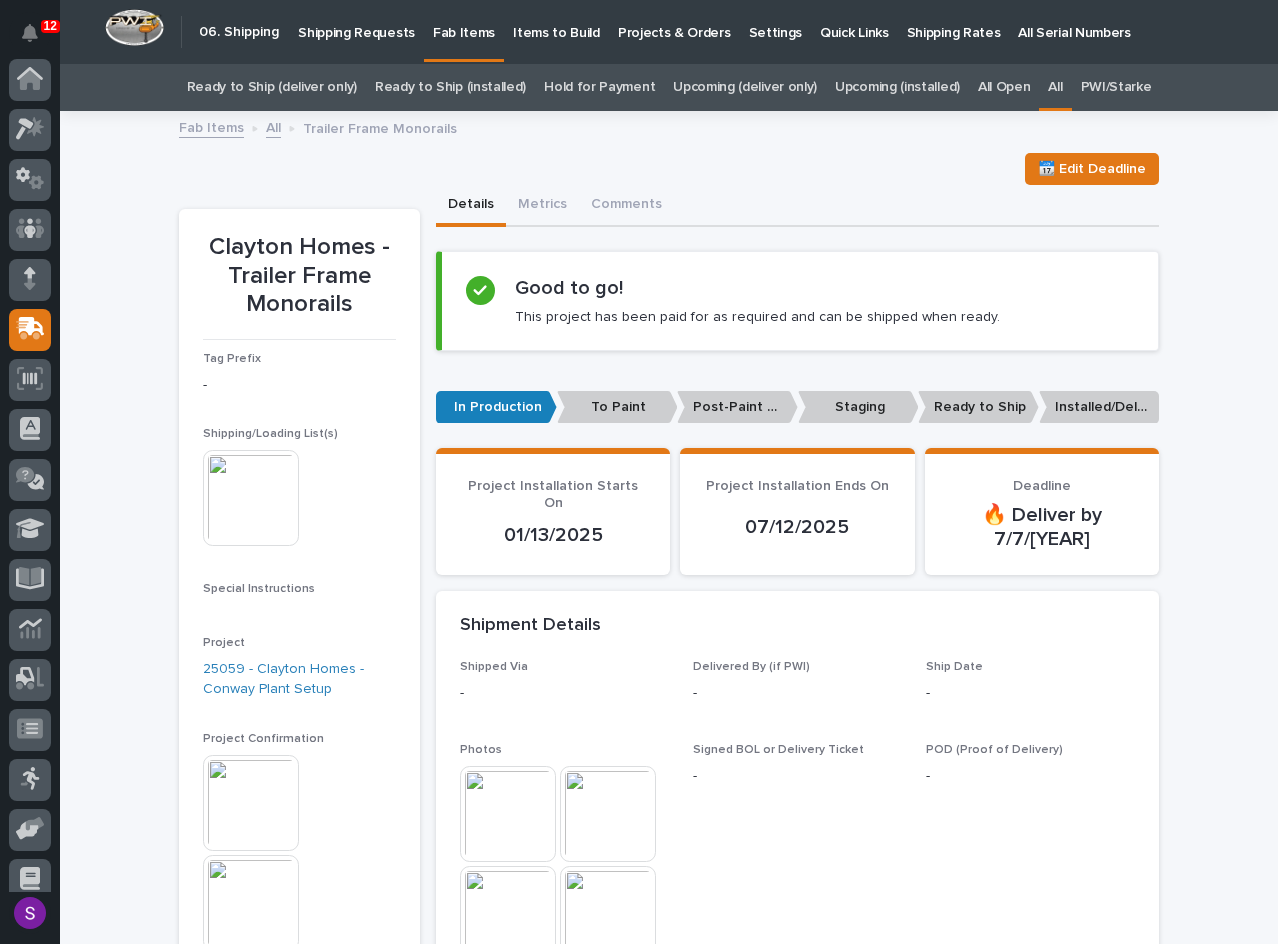 scroll, scrollTop: 0, scrollLeft: 0, axis: both 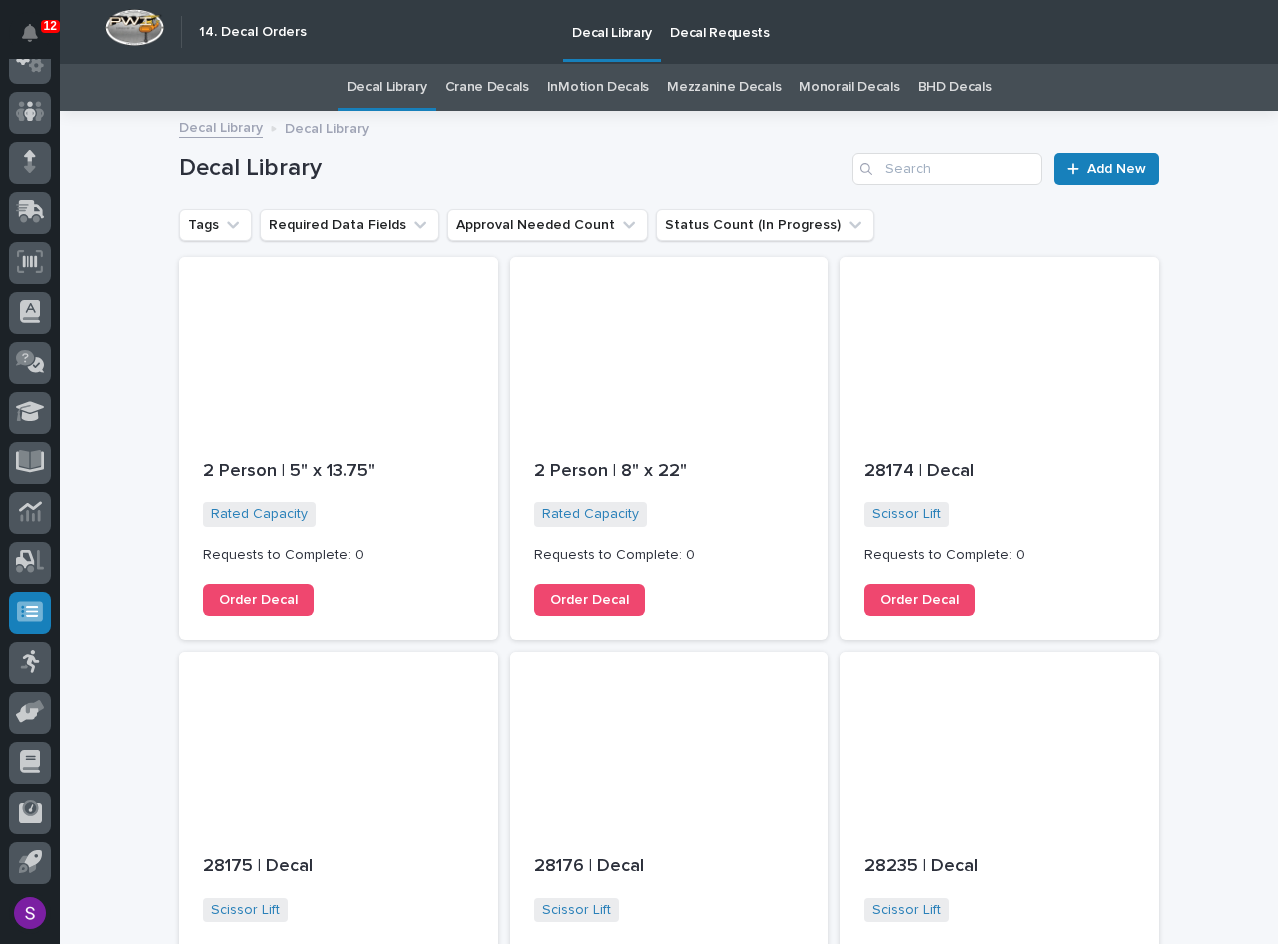 click on "Decal Requests" at bounding box center [720, 21] 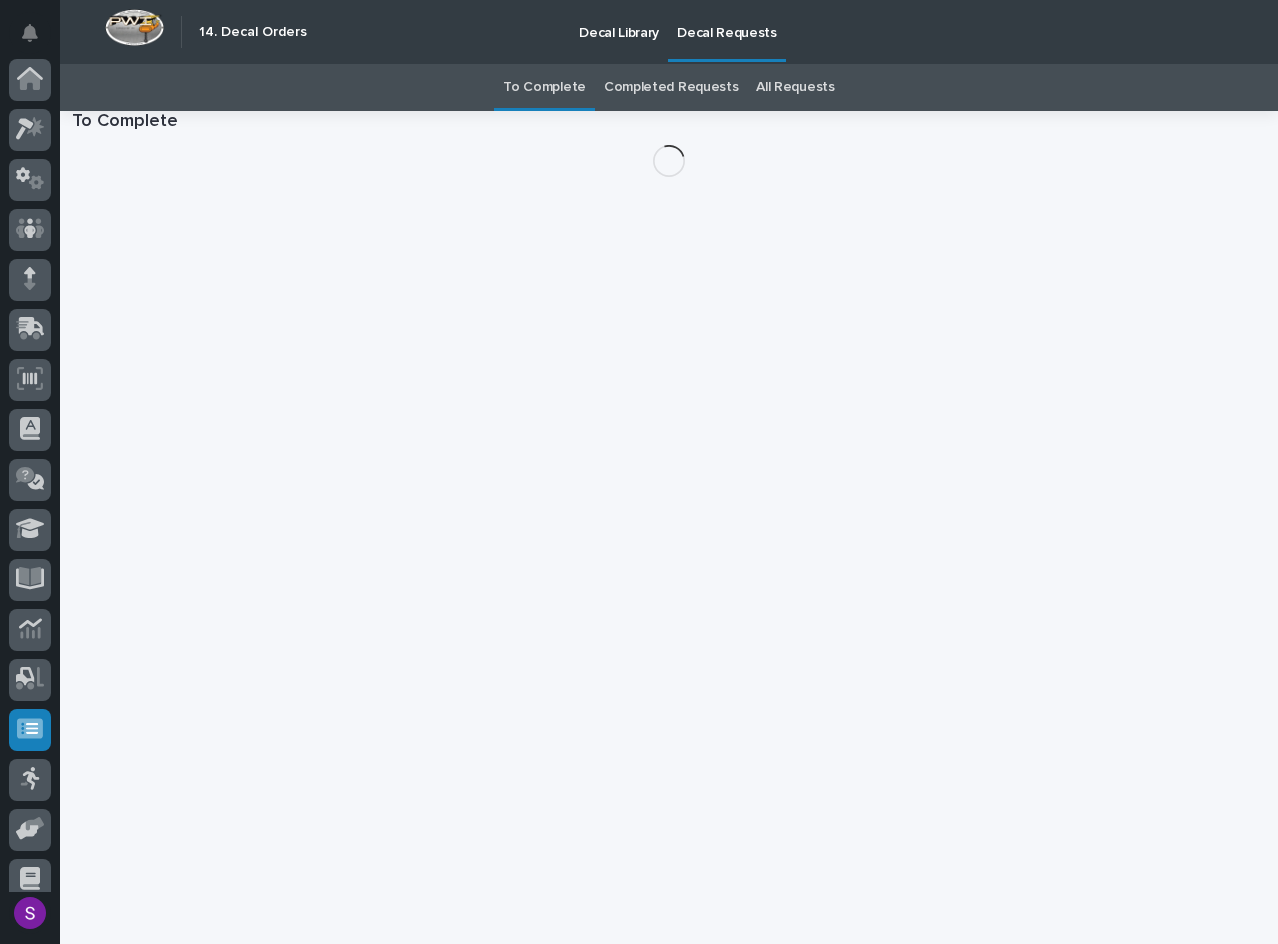 scroll, scrollTop: 117, scrollLeft: 0, axis: vertical 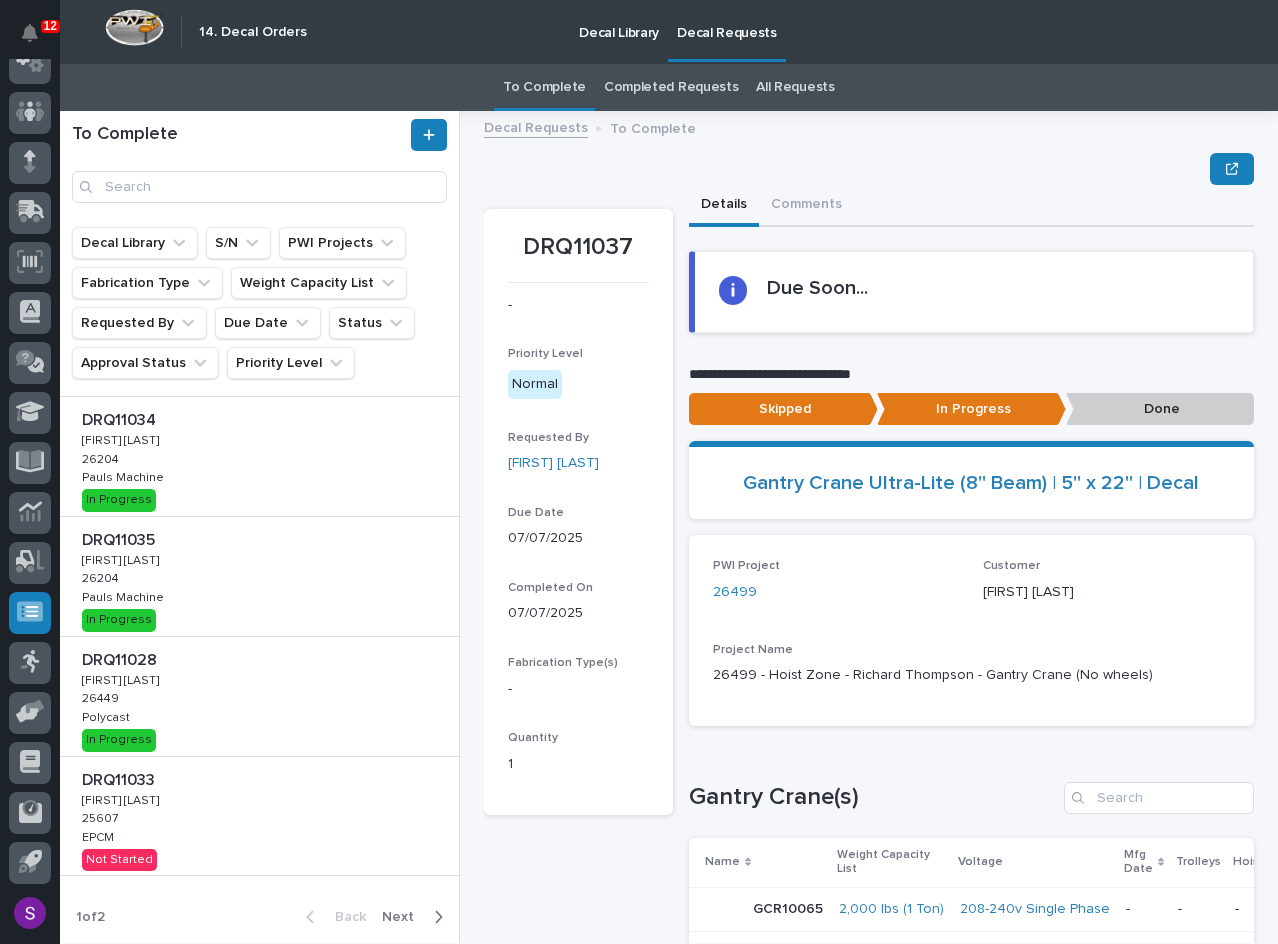 click on "DRQ11028 DRQ11028   Adam Yutzy Adam Yutzy   26449 26449   Polycast Polycast   In Progress" at bounding box center (259, 696) 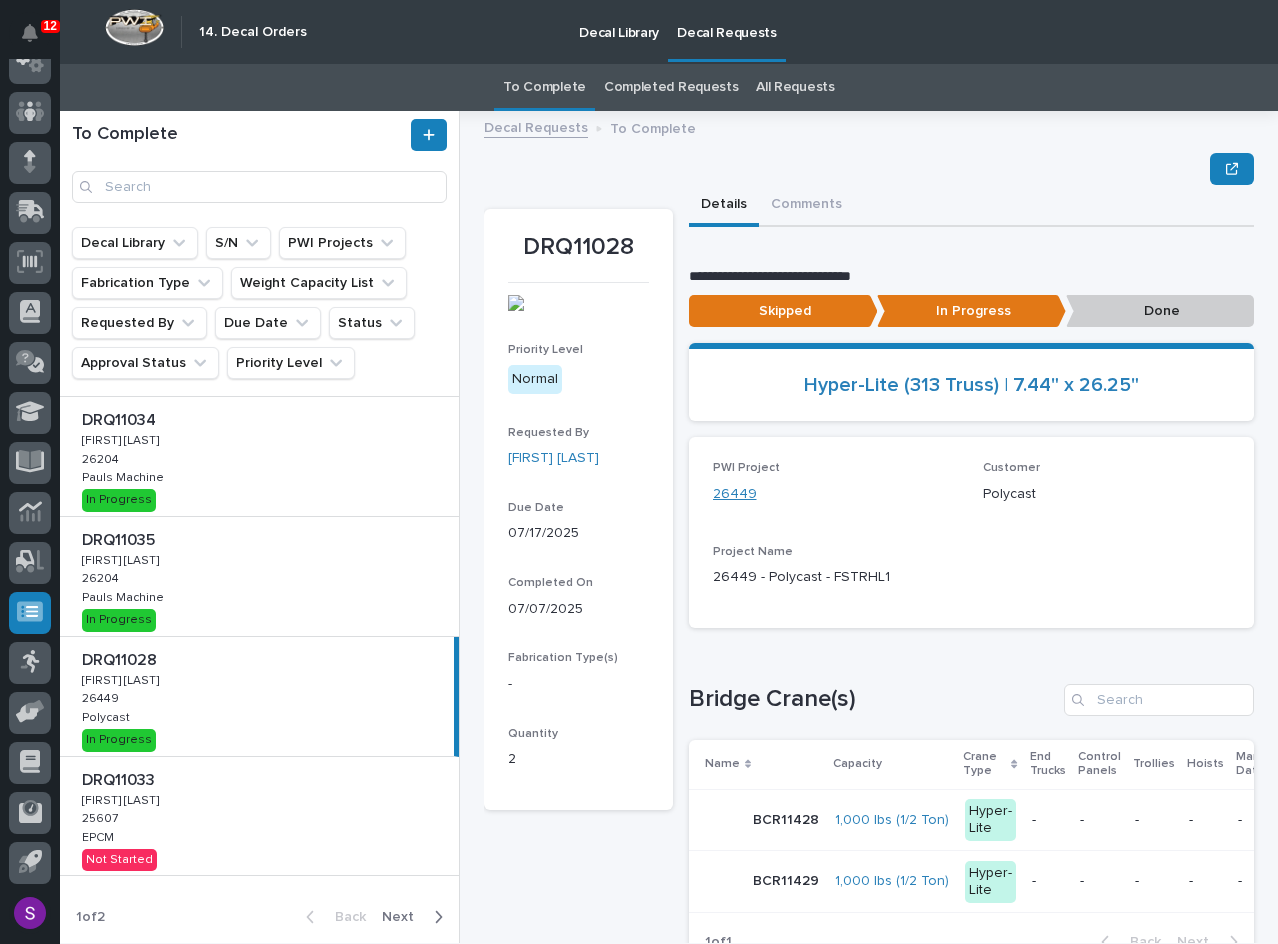 click on "26449" at bounding box center [735, 494] 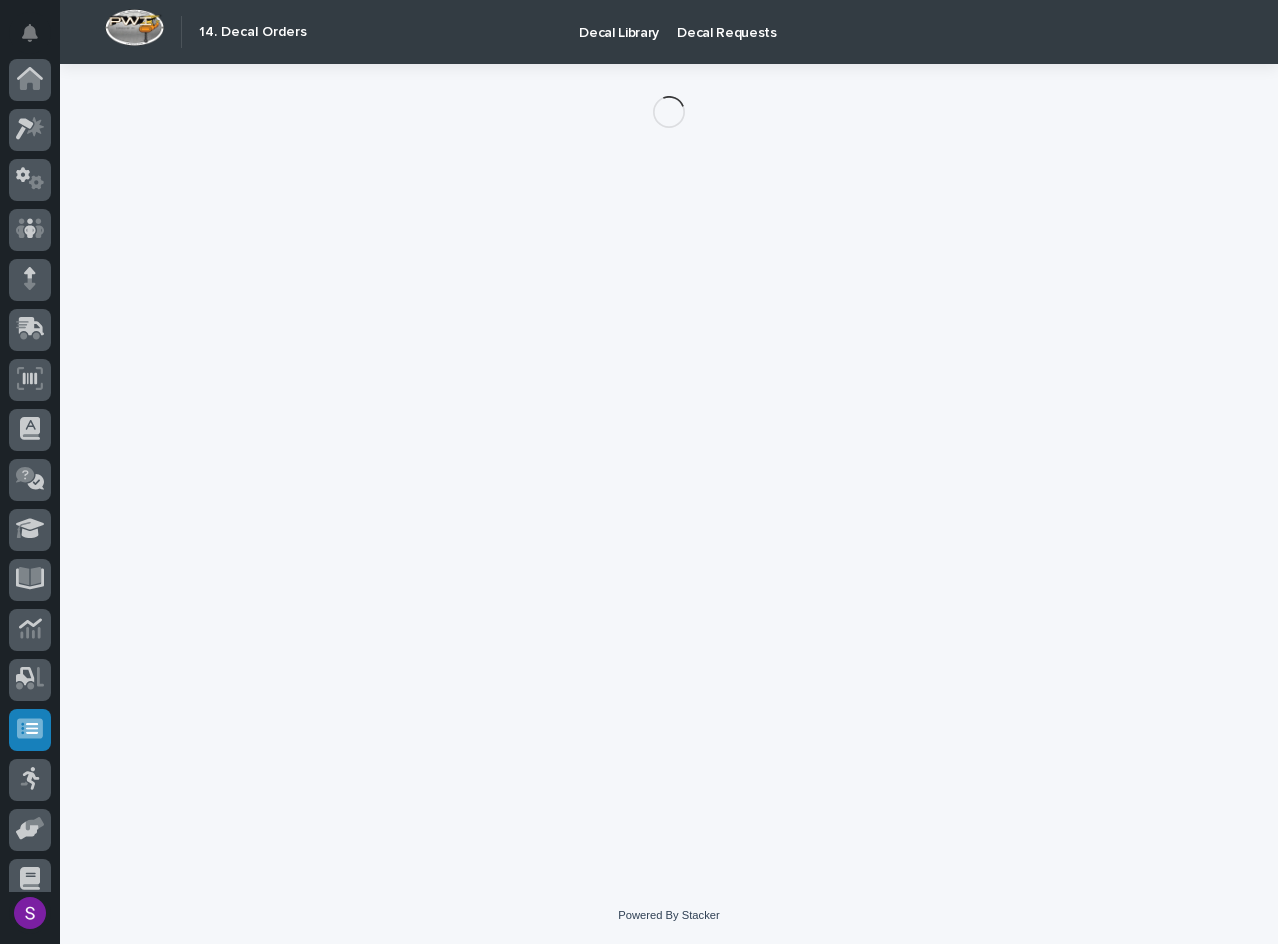 scroll, scrollTop: 117, scrollLeft: 0, axis: vertical 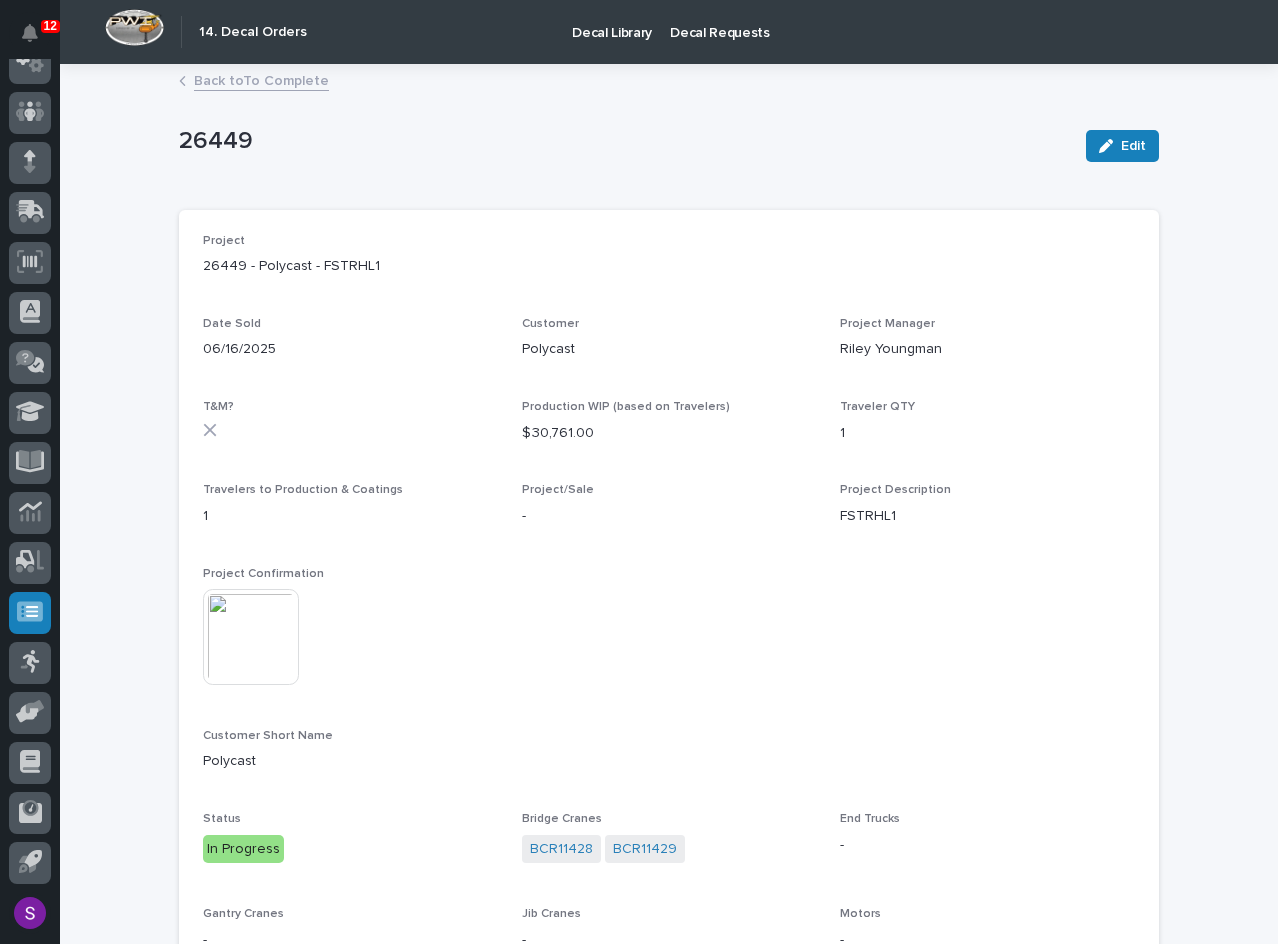 click on "Back to  To Complete" at bounding box center (261, 79) 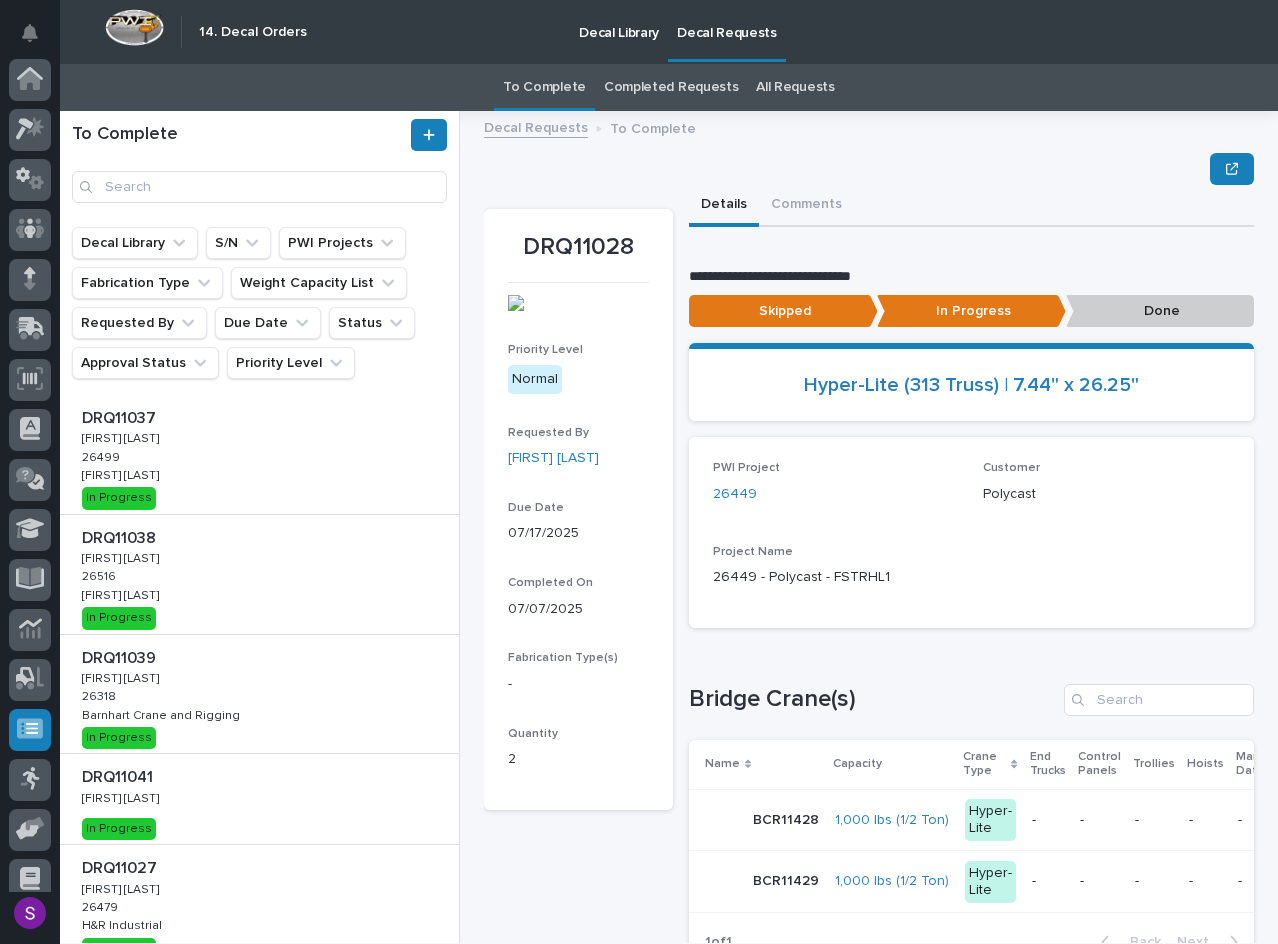 scroll, scrollTop: 117, scrollLeft: 0, axis: vertical 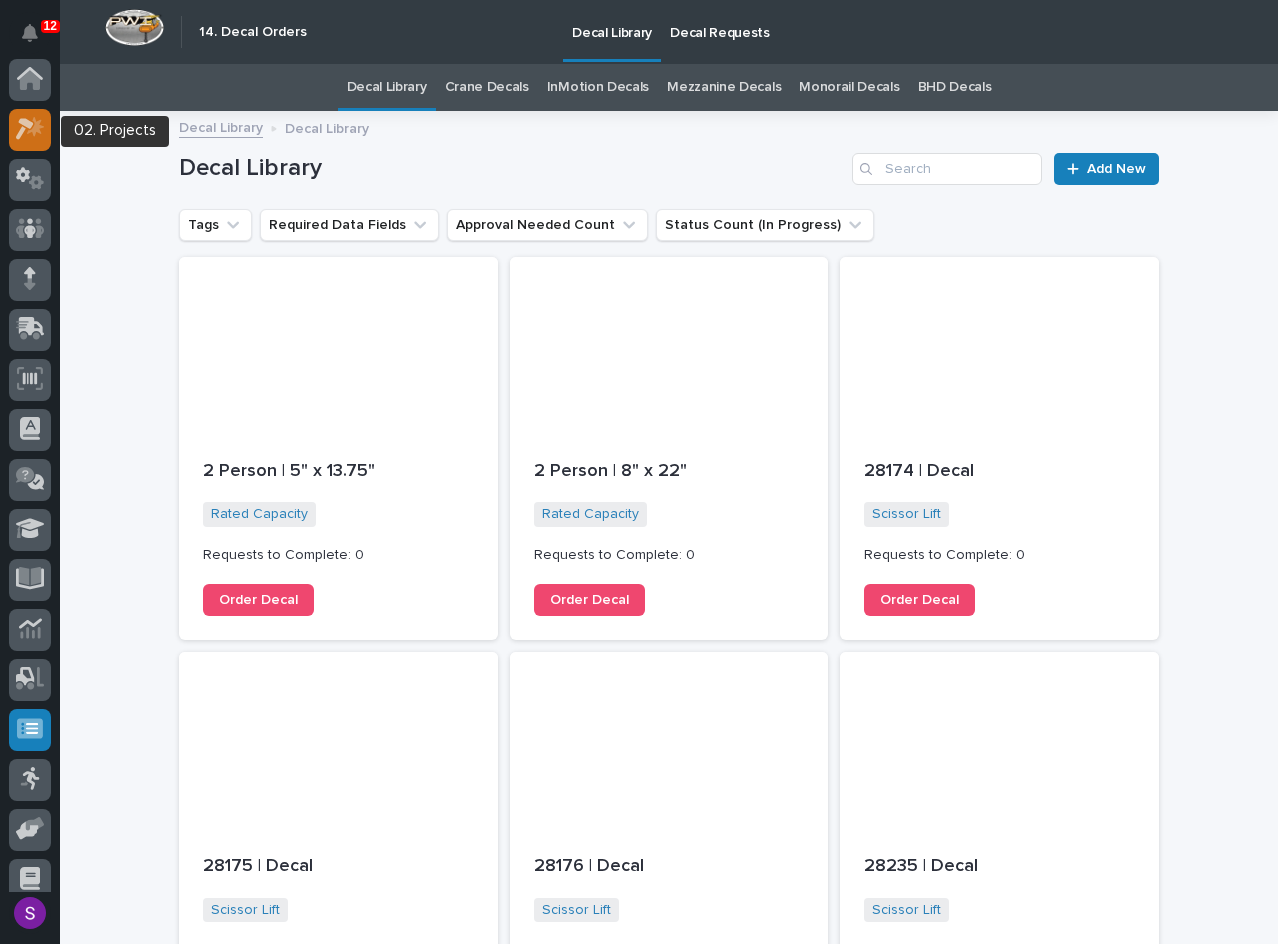 click at bounding box center [30, 128] 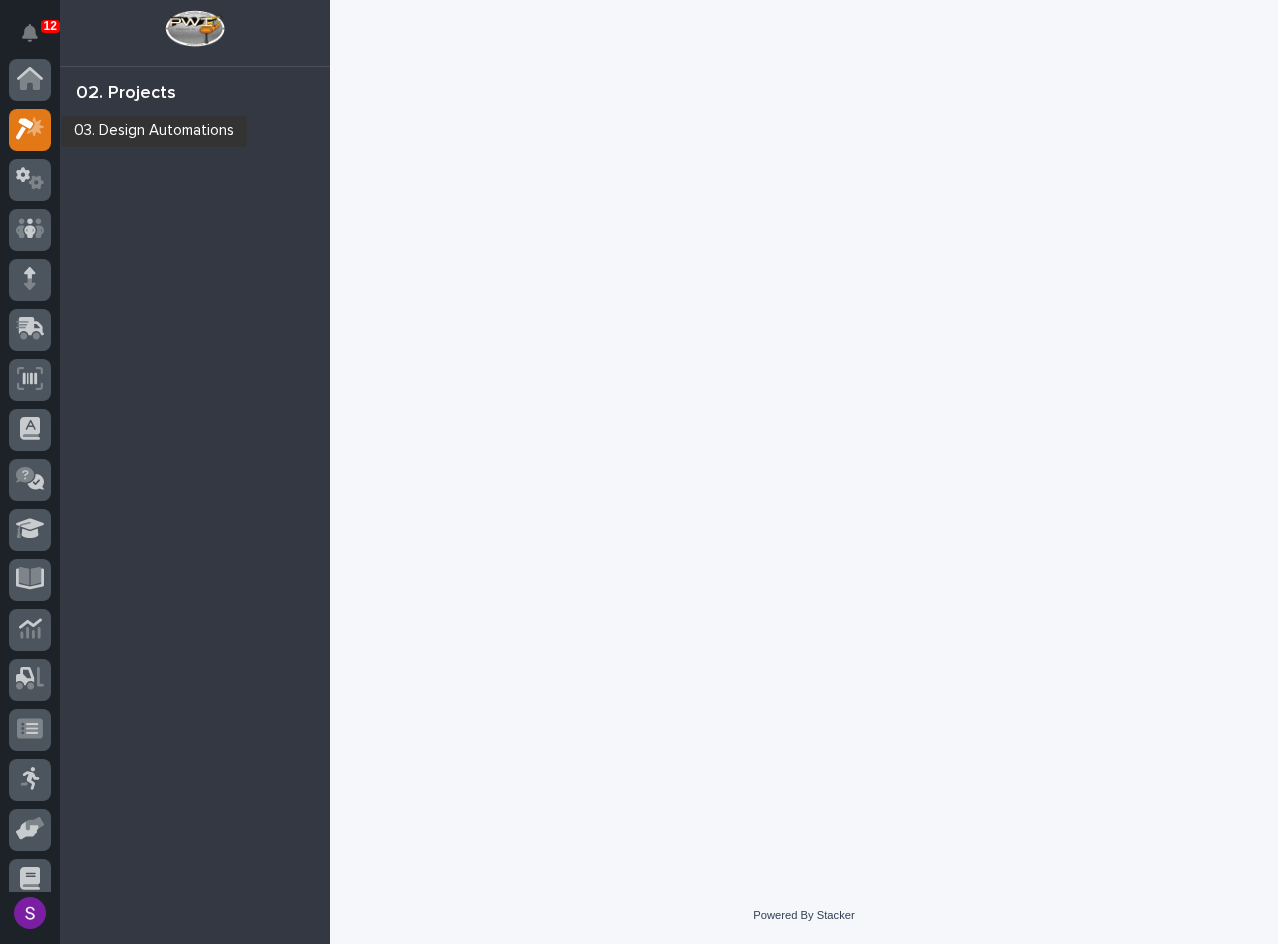 scroll, scrollTop: 50, scrollLeft: 0, axis: vertical 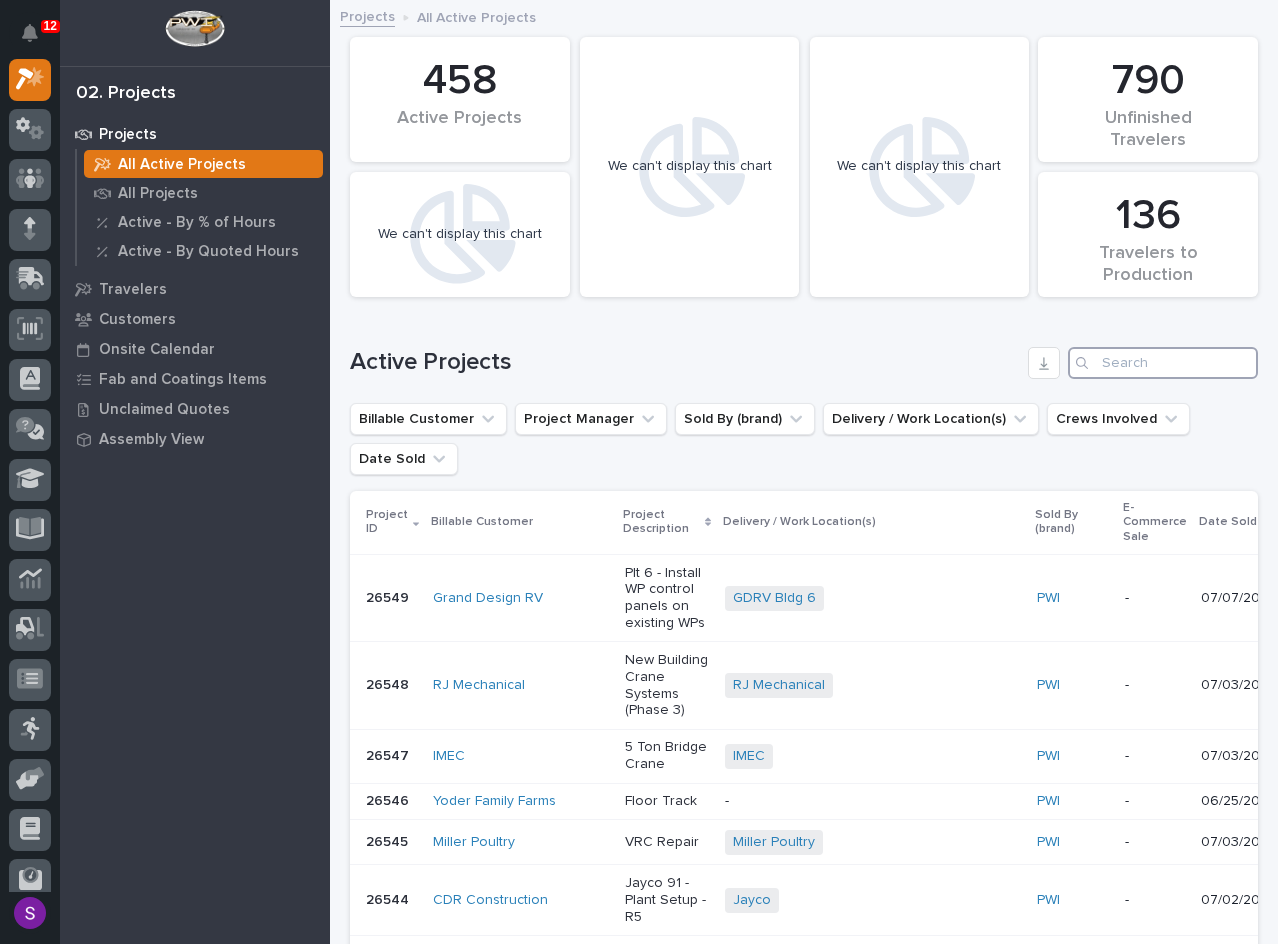 click at bounding box center [1163, 363] 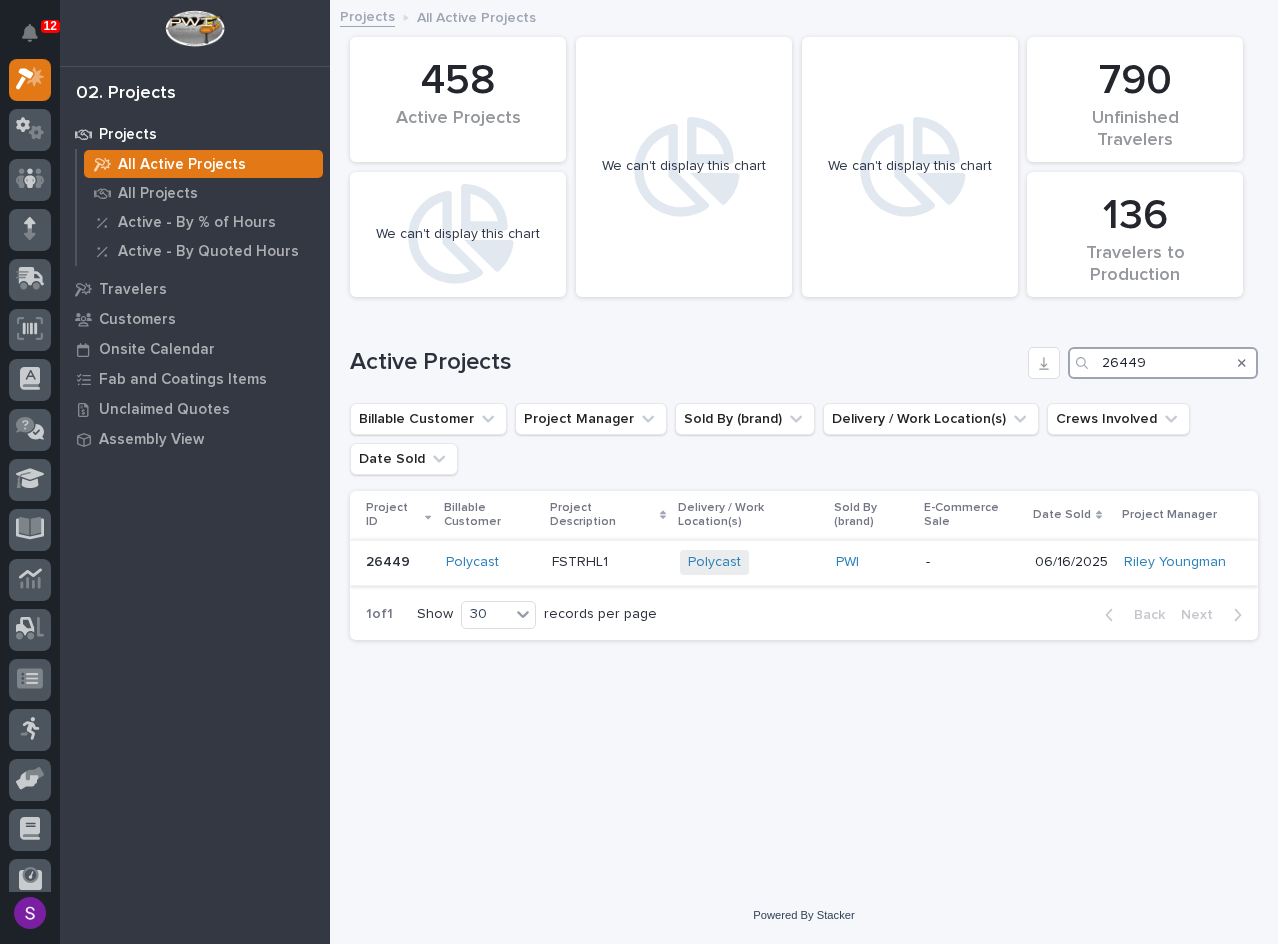 type on "26449" 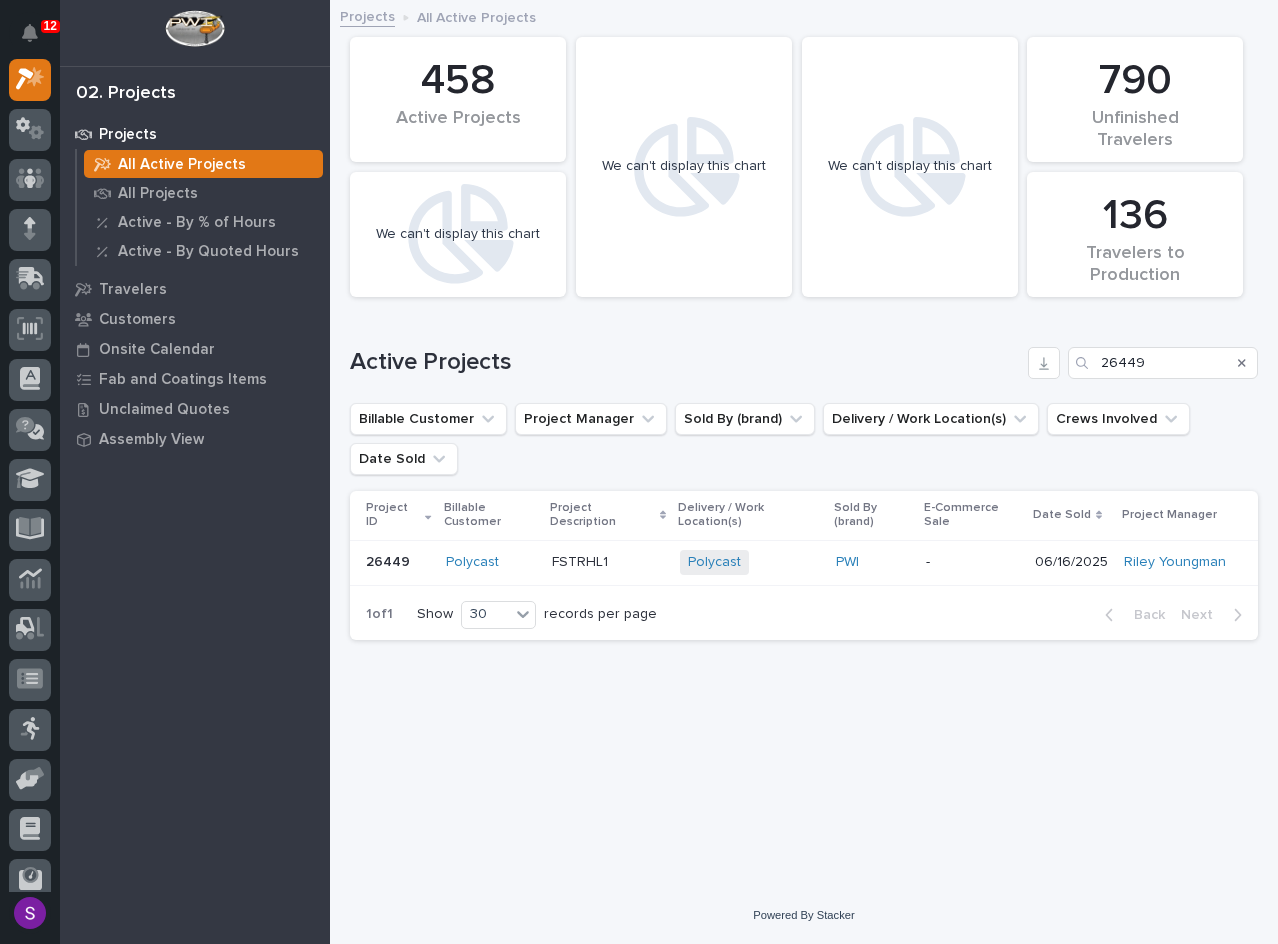 click on "FSTRHL1" at bounding box center [608, 562] 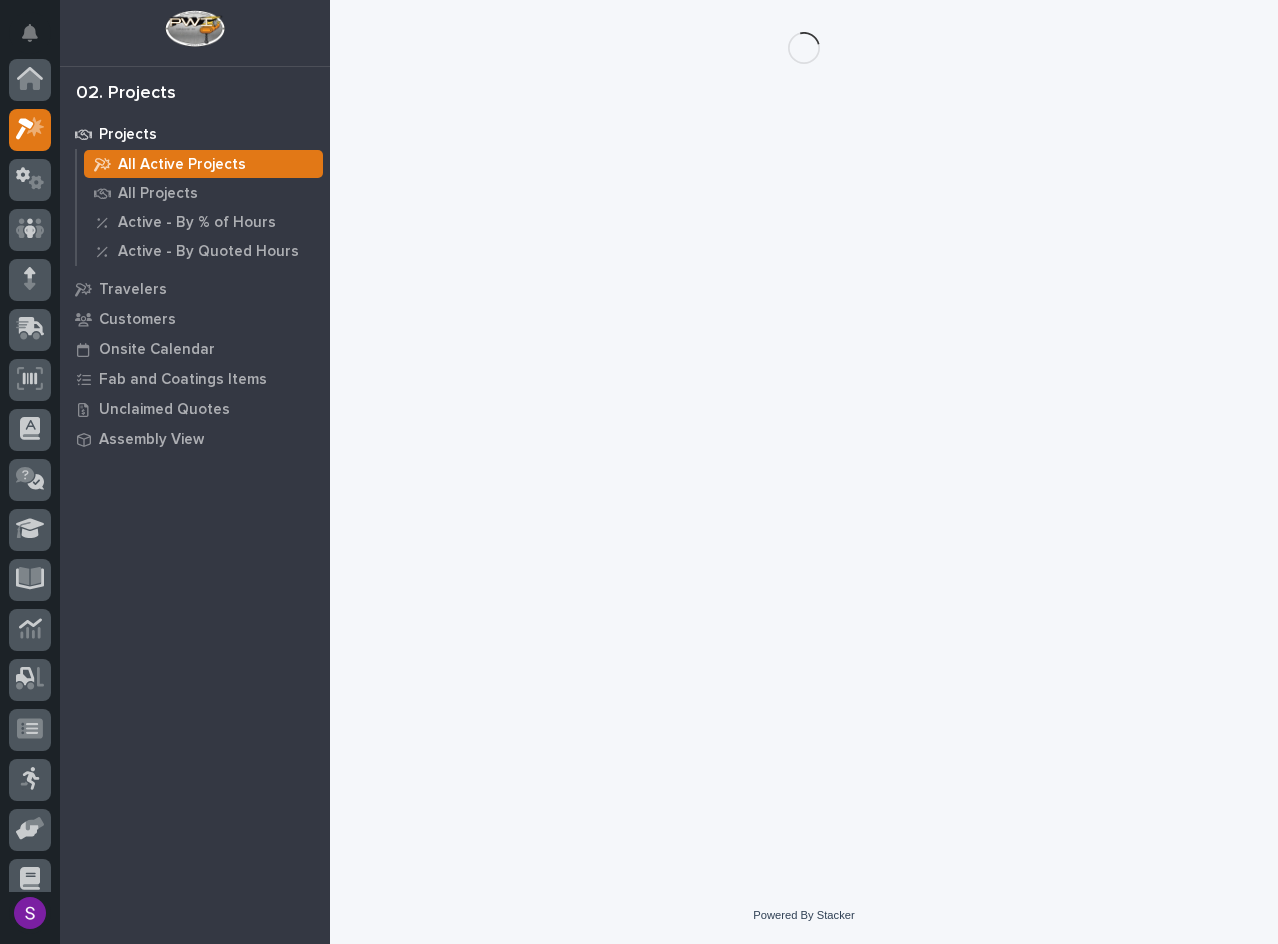 scroll, scrollTop: 50, scrollLeft: 0, axis: vertical 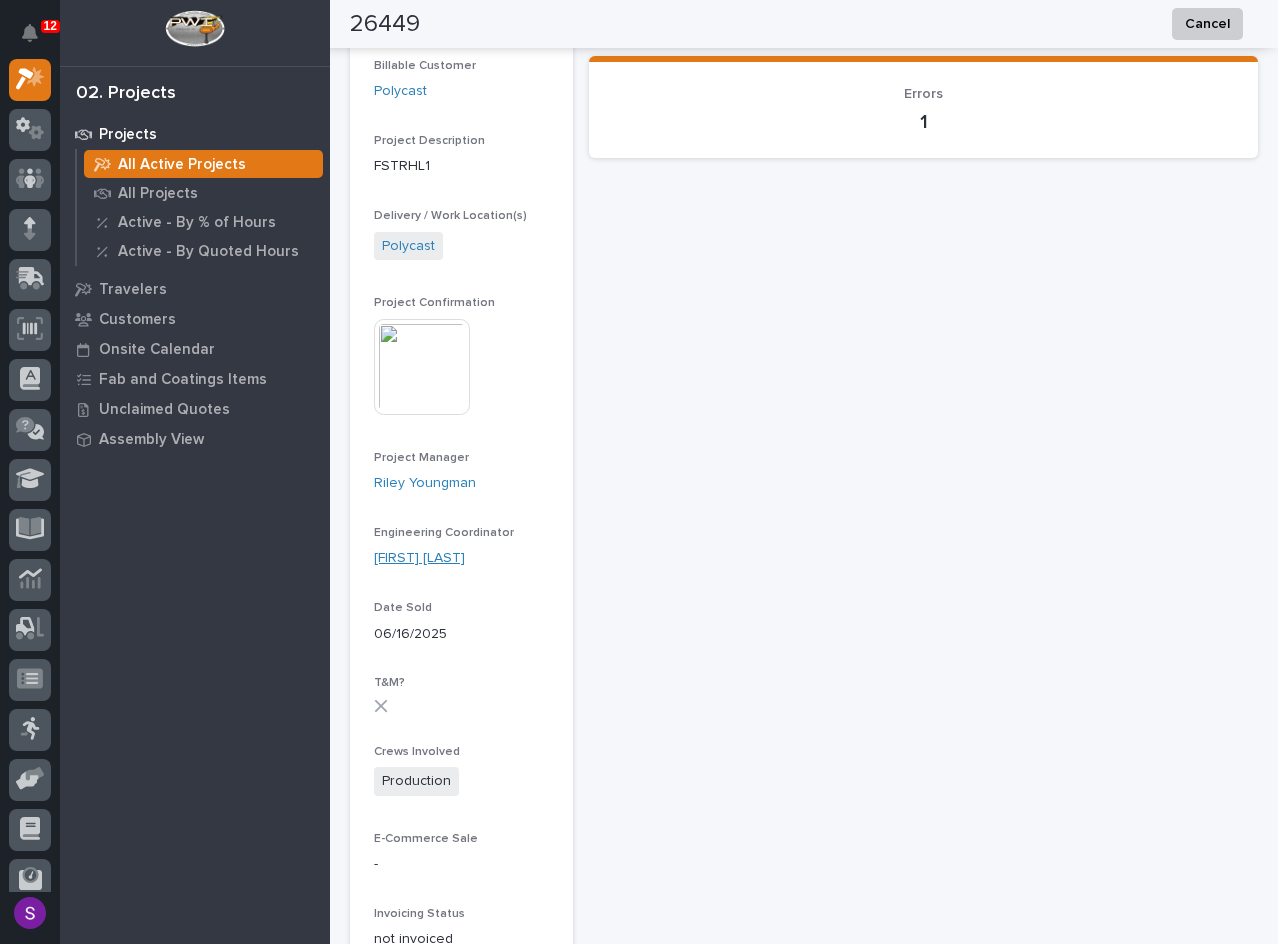 click on "[FIRST] [LAST]" at bounding box center (419, 558) 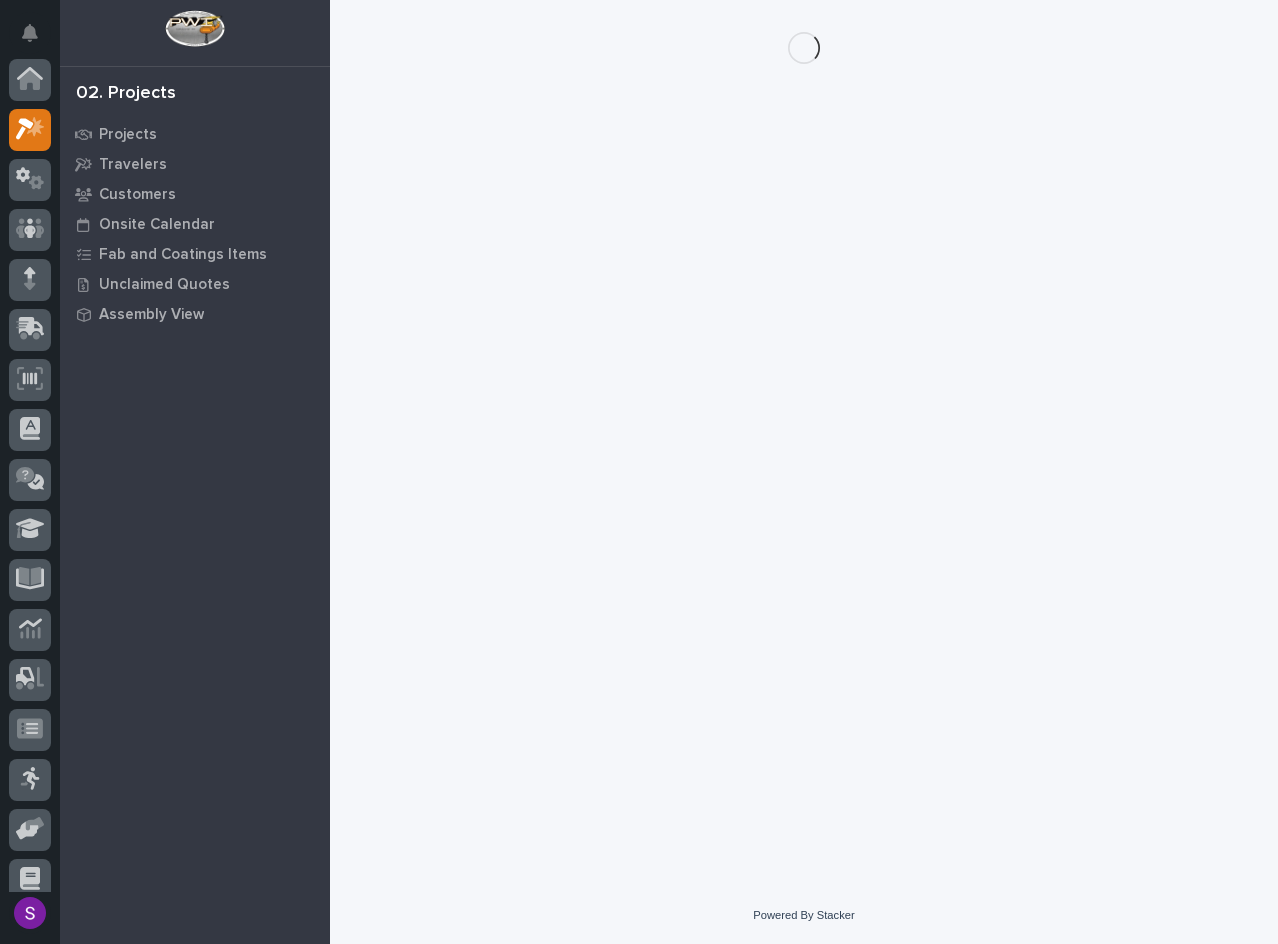 scroll, scrollTop: 0, scrollLeft: 0, axis: both 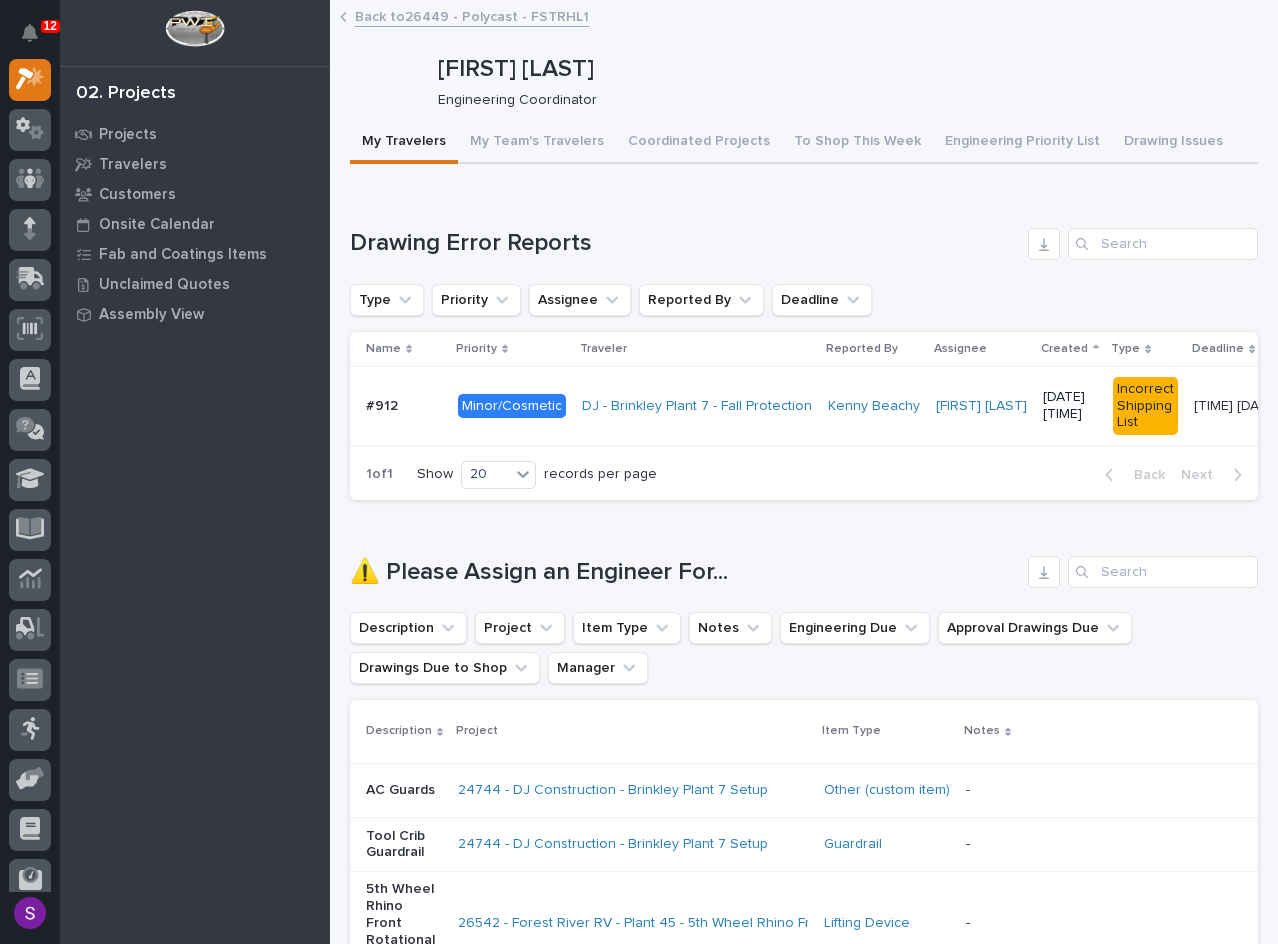click on "Engineering Coordinator" at bounding box center (840, 100) 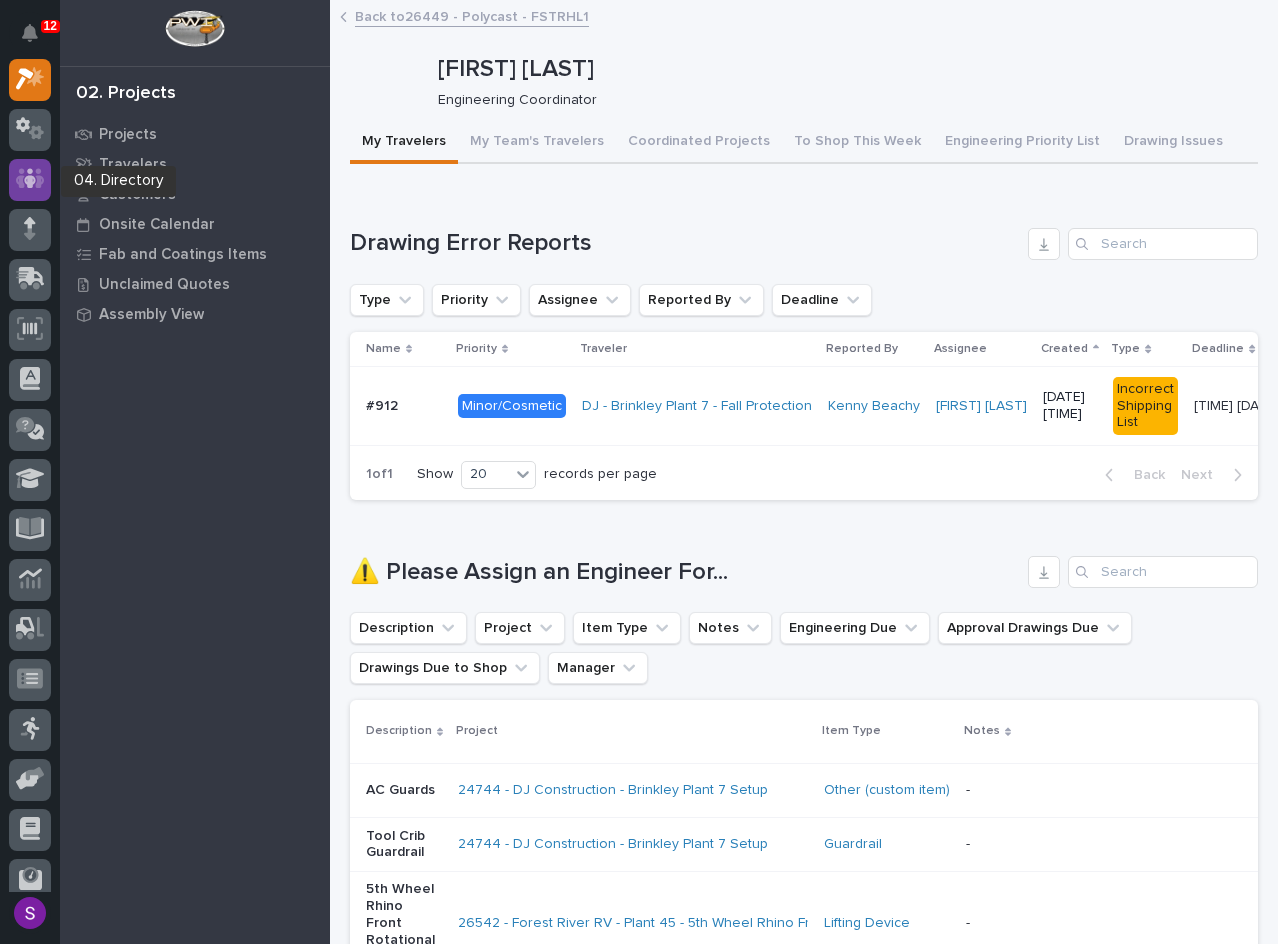 click at bounding box center [30, 179] 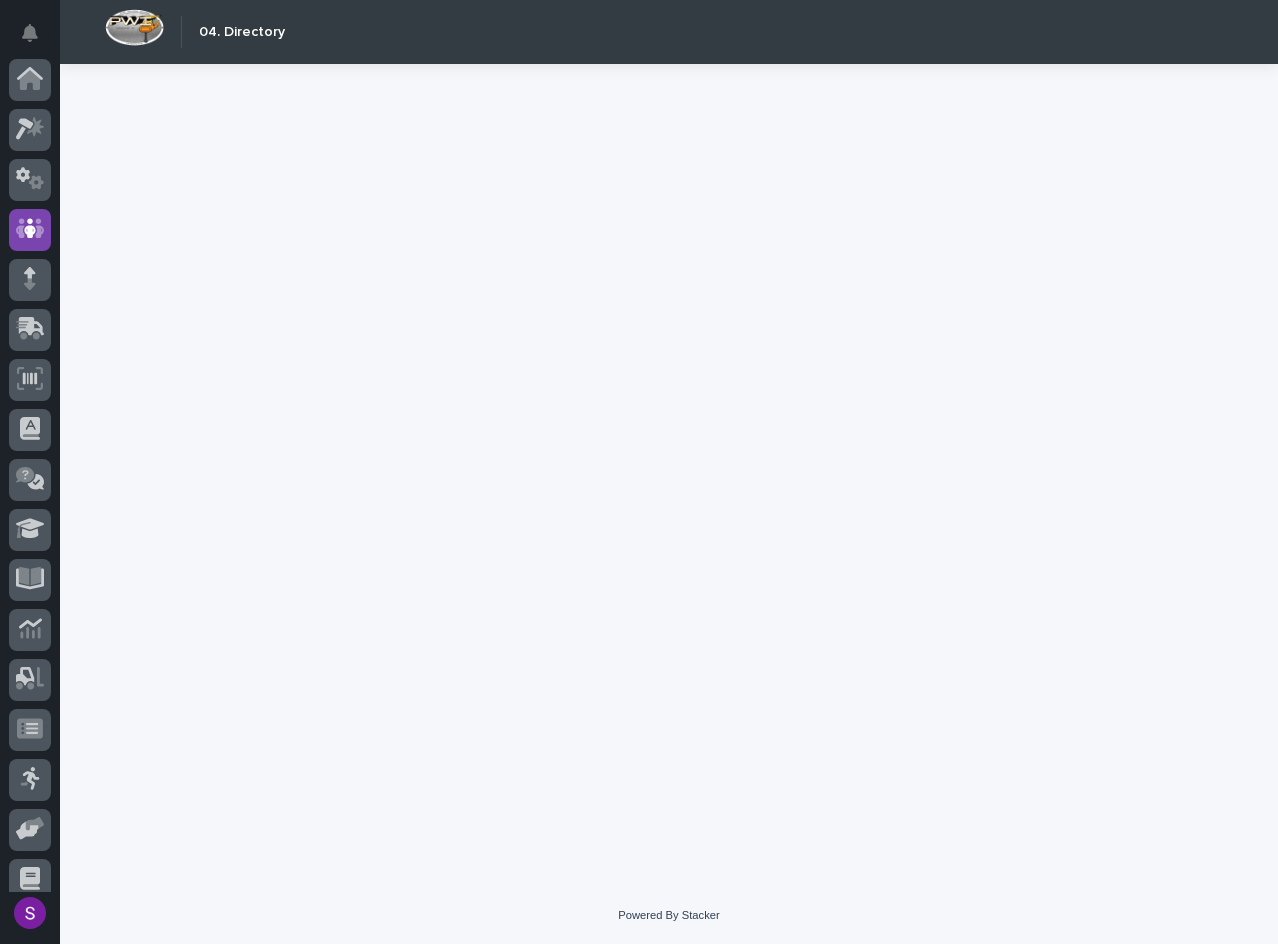 scroll, scrollTop: 117, scrollLeft: 0, axis: vertical 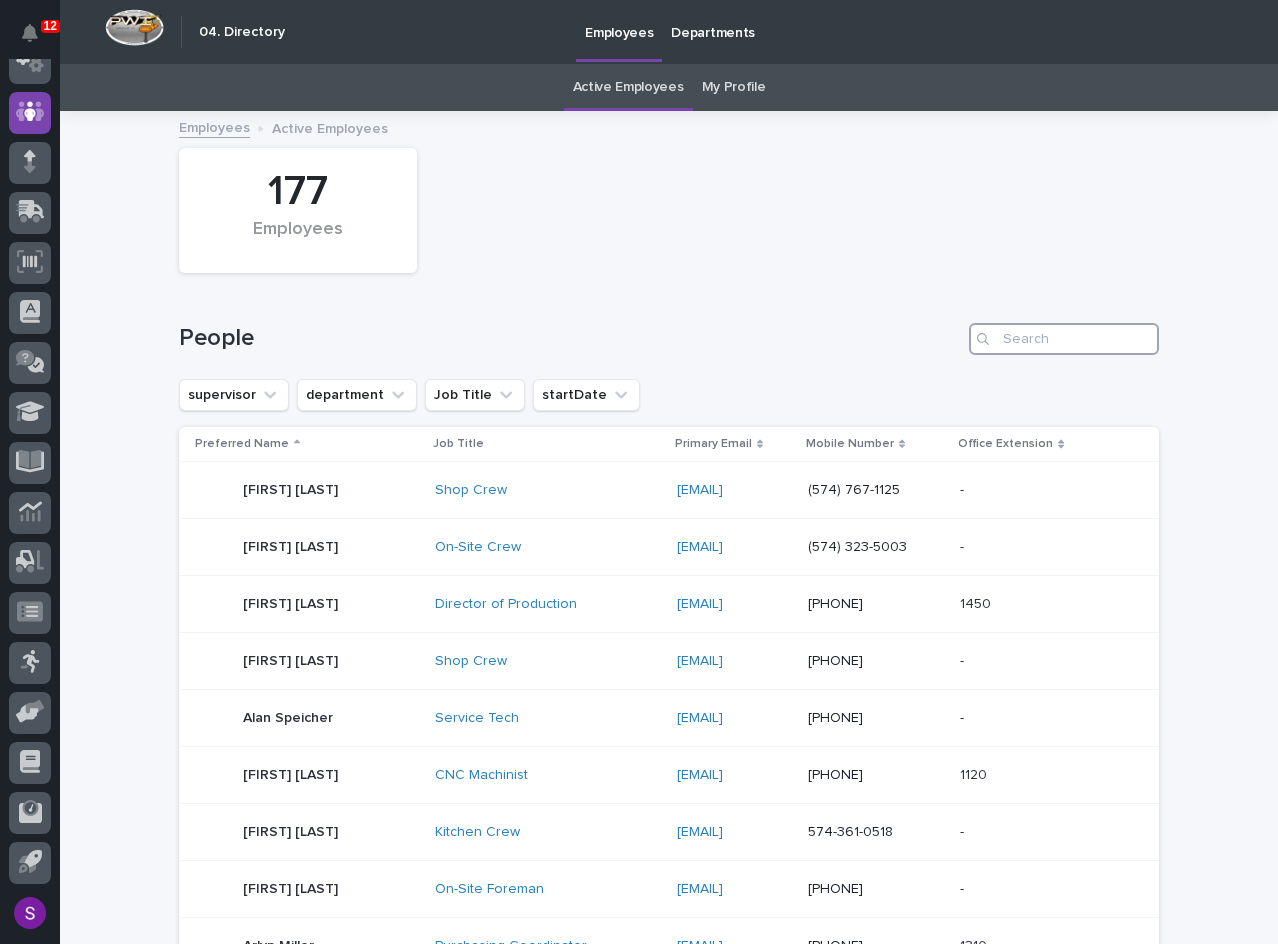 click at bounding box center (1064, 339) 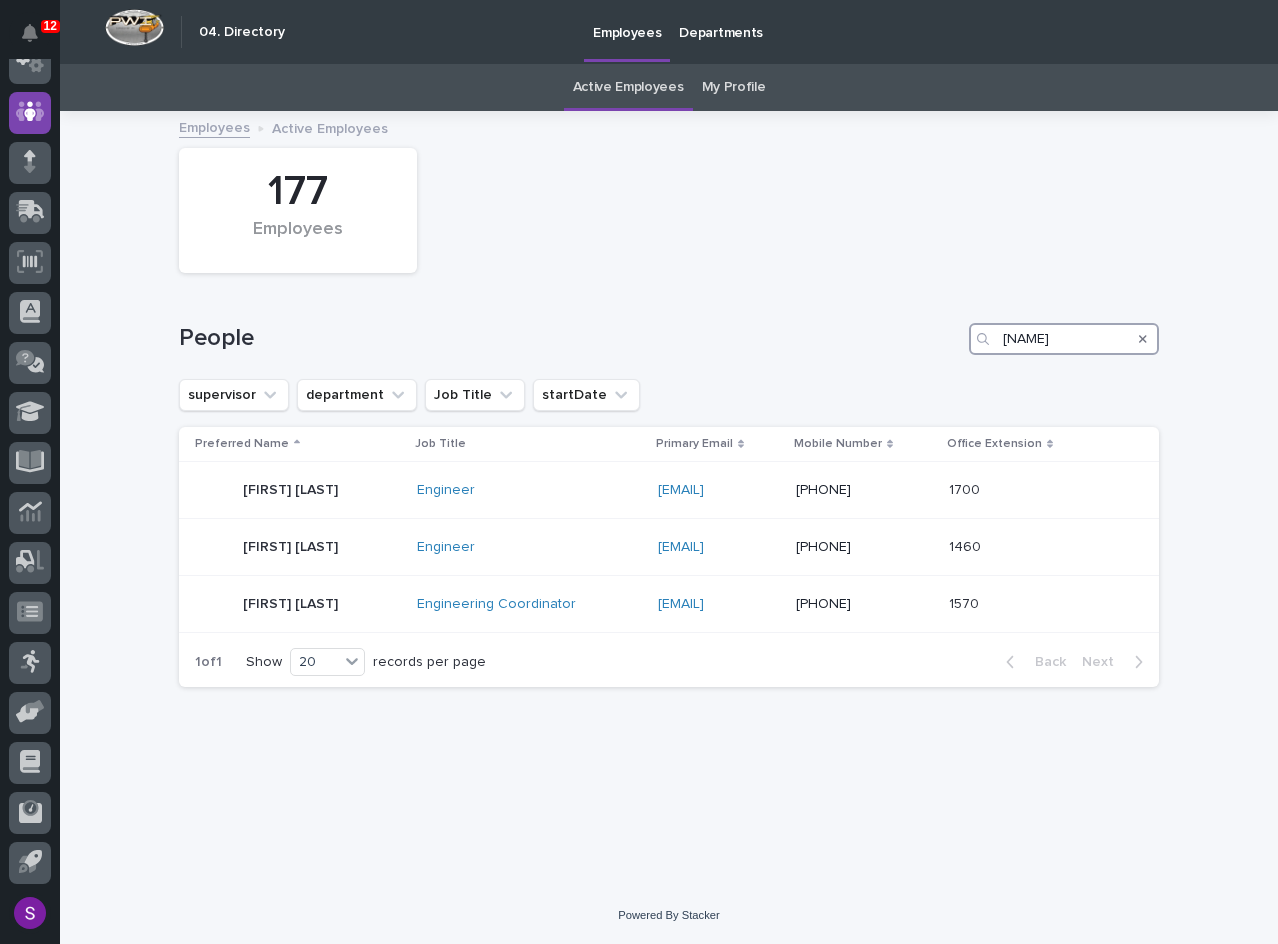 type on "[NAME]" 